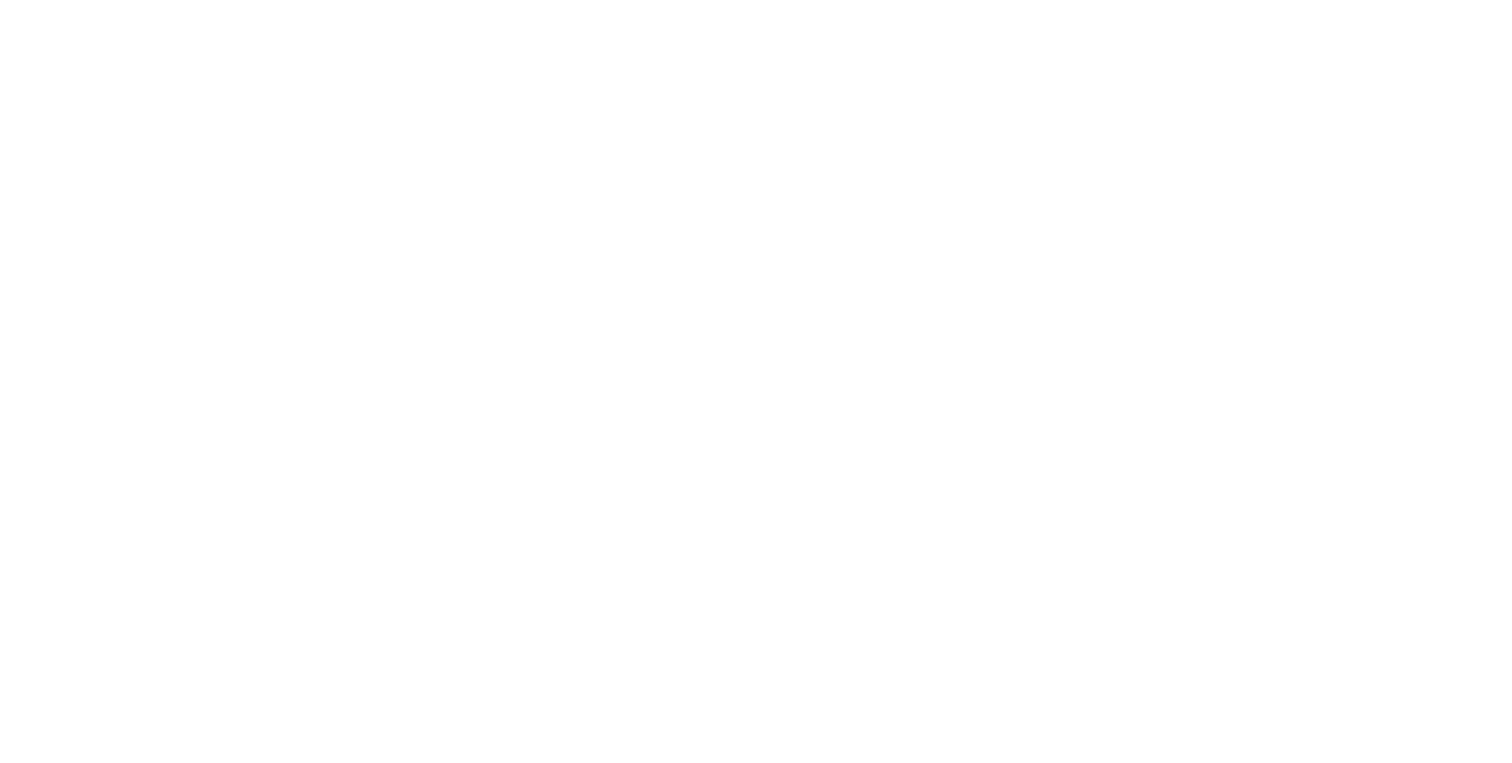 scroll, scrollTop: 0, scrollLeft: 0, axis: both 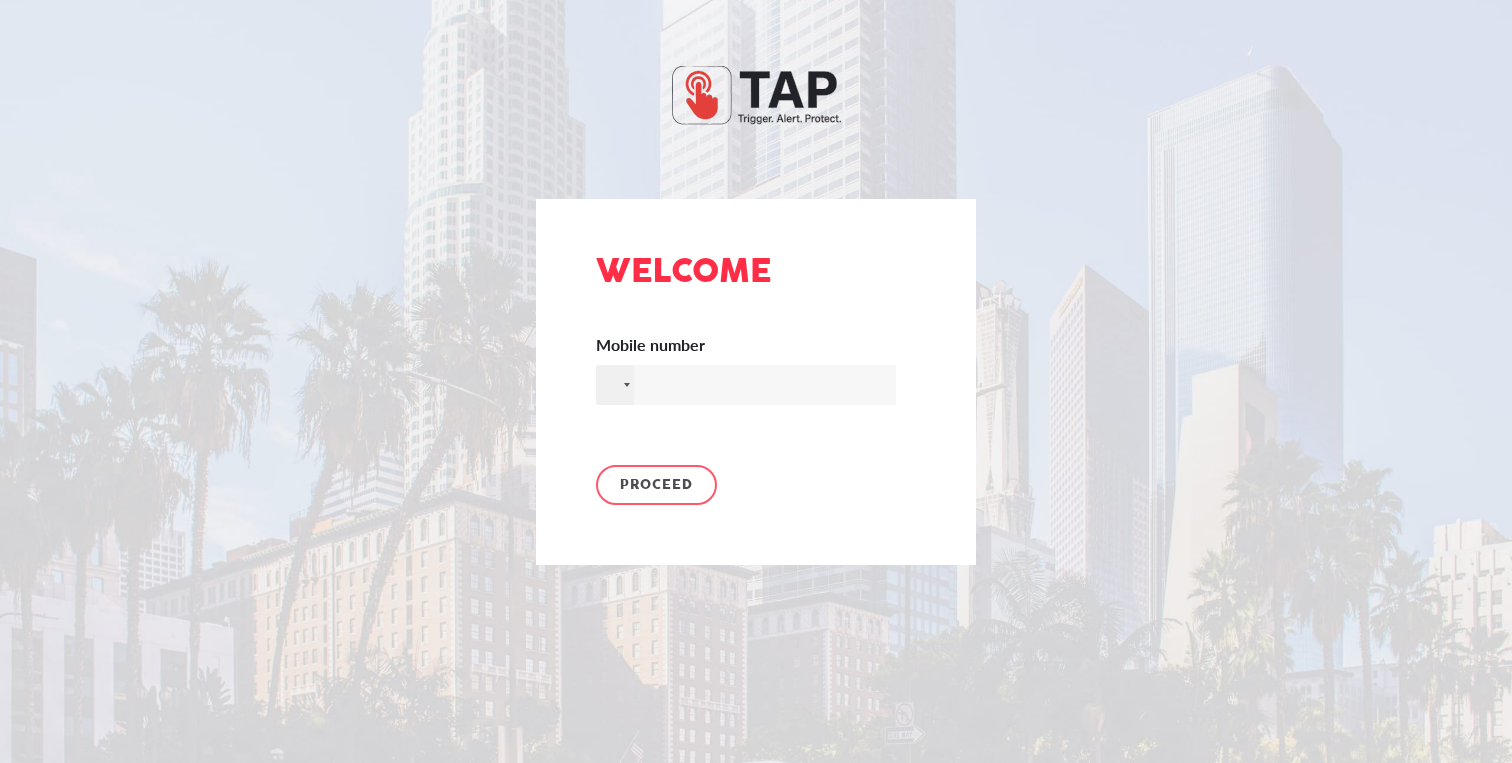 click on "Mobile number" at bounding box center (746, 385) 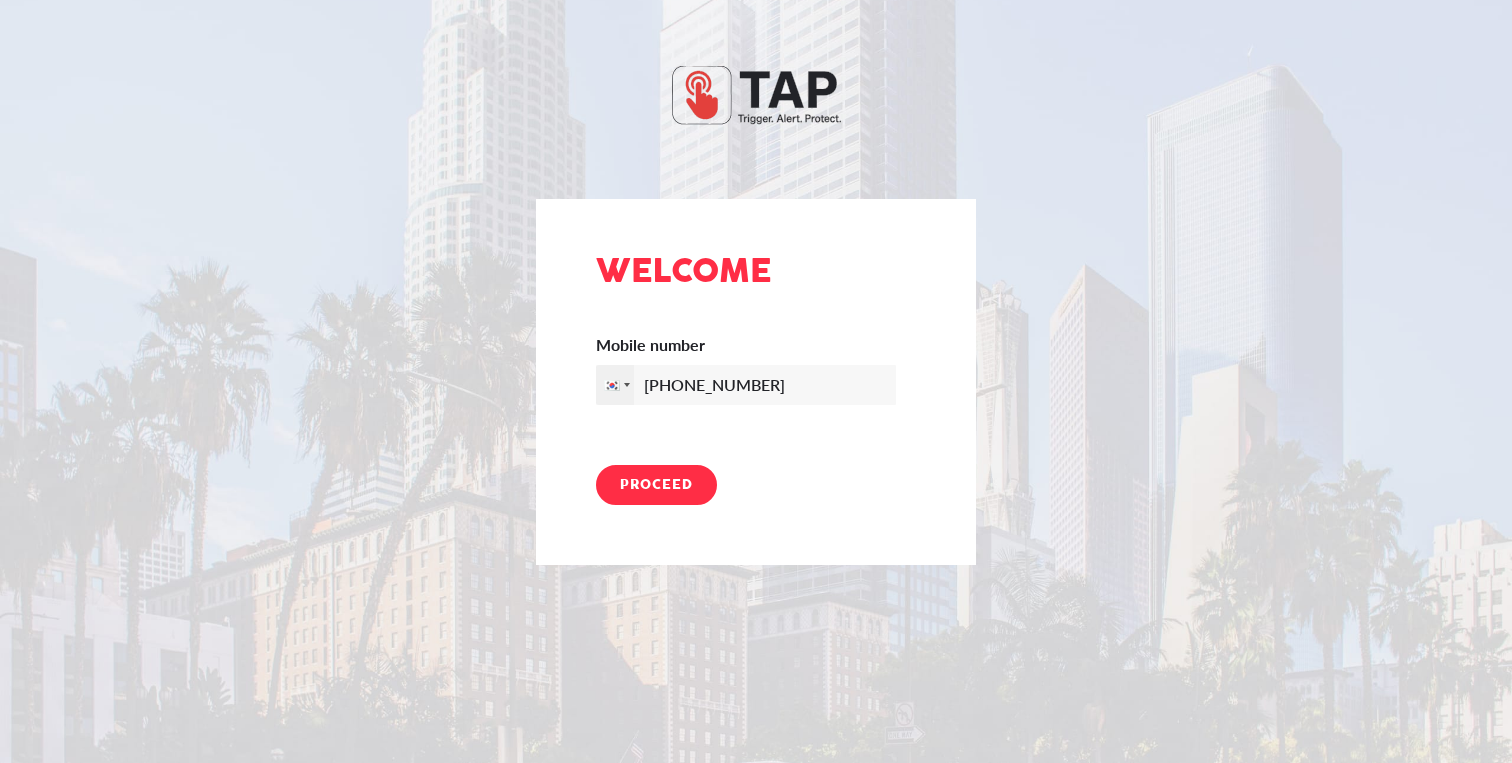 click on "Proceed" at bounding box center (656, 485) 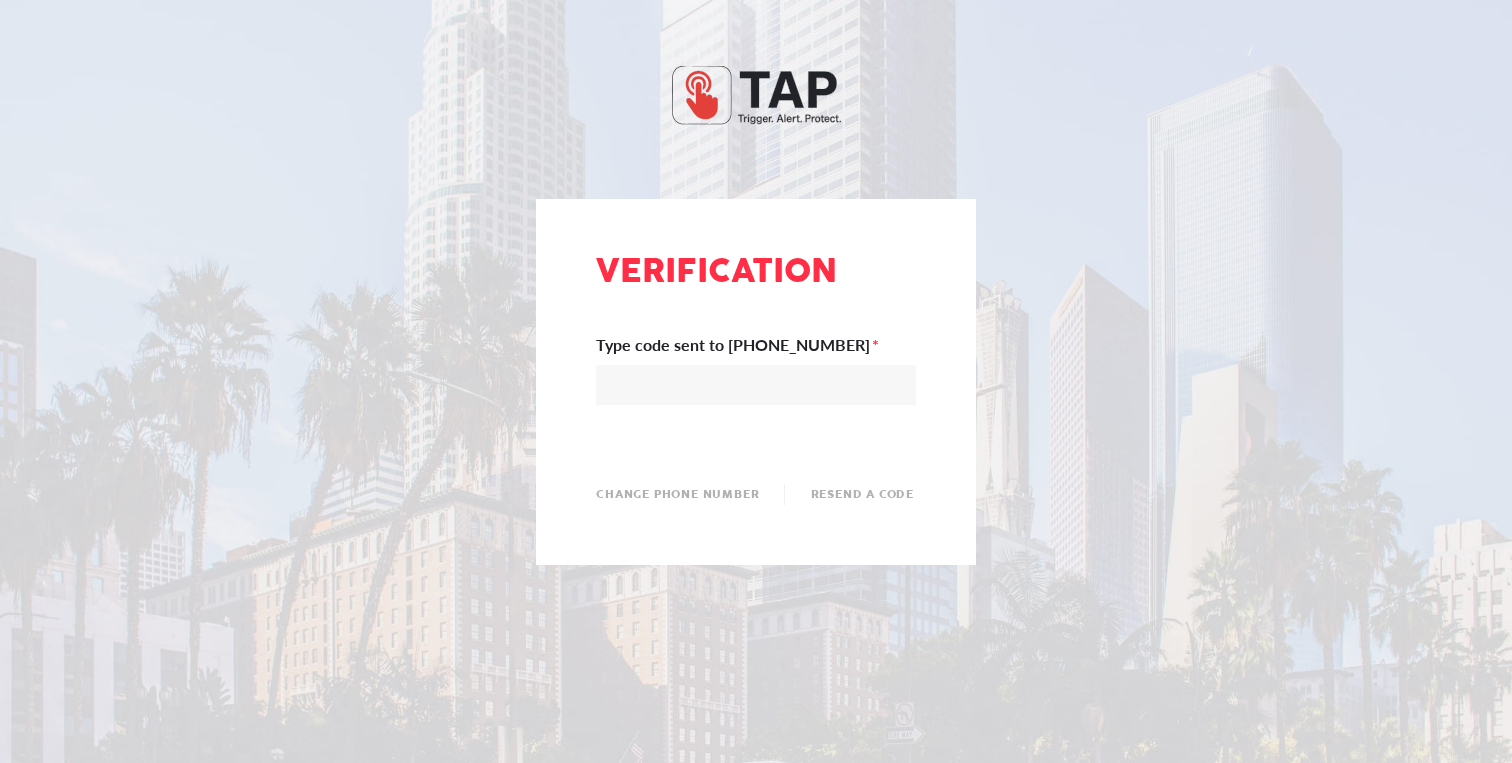 click on "Type code sent to +821091686696" at bounding box center [756, 385] 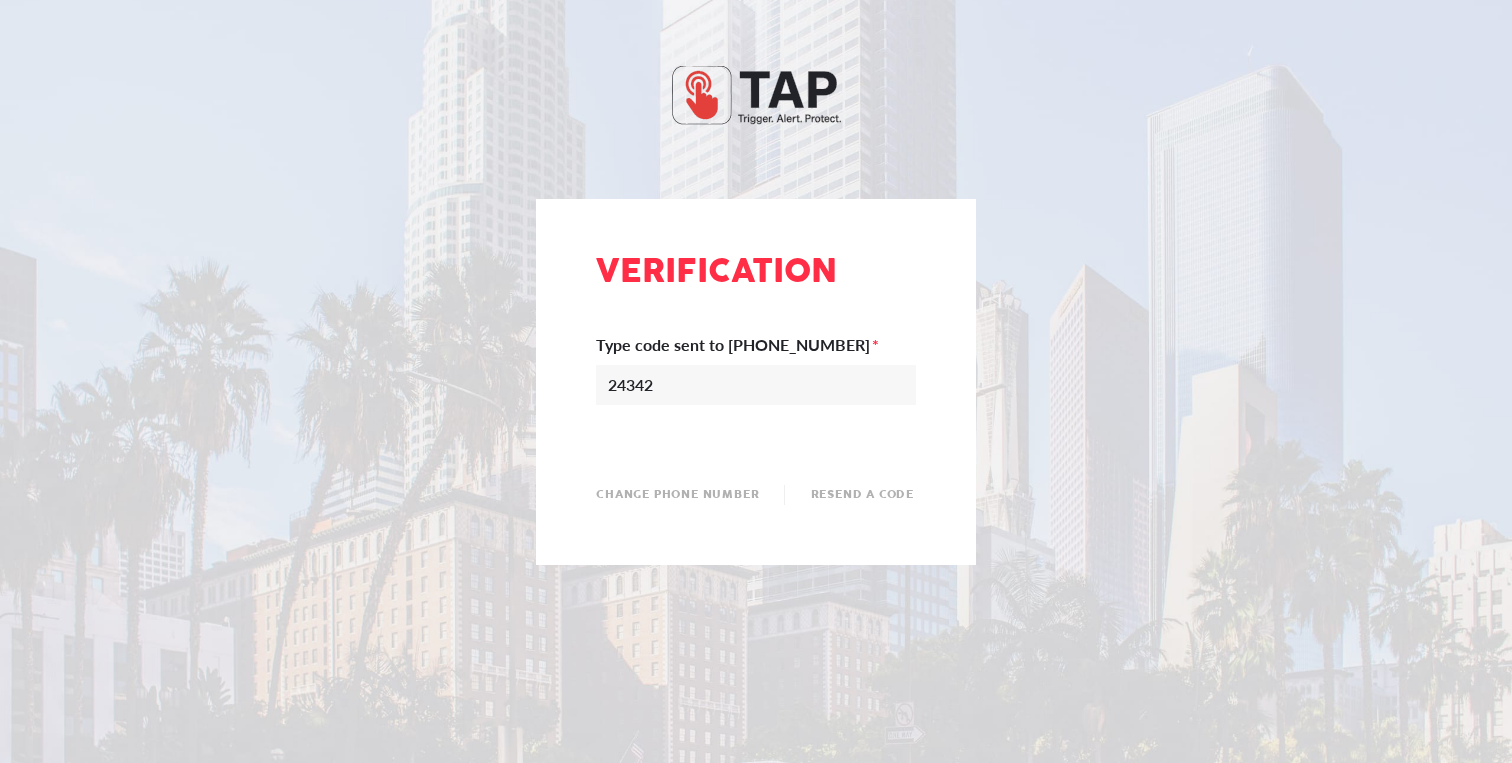 type on "243429" 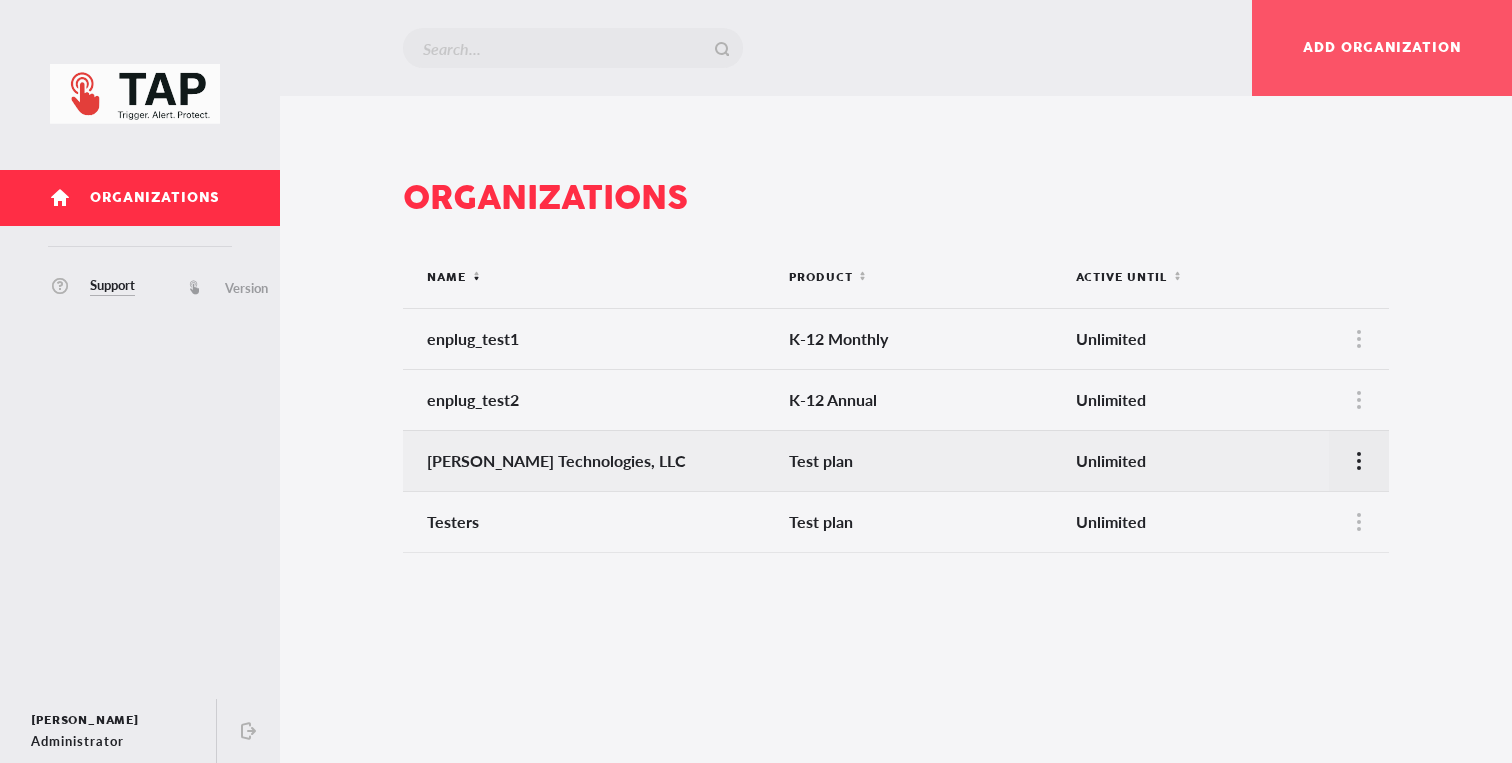 click at bounding box center (1359, 461) 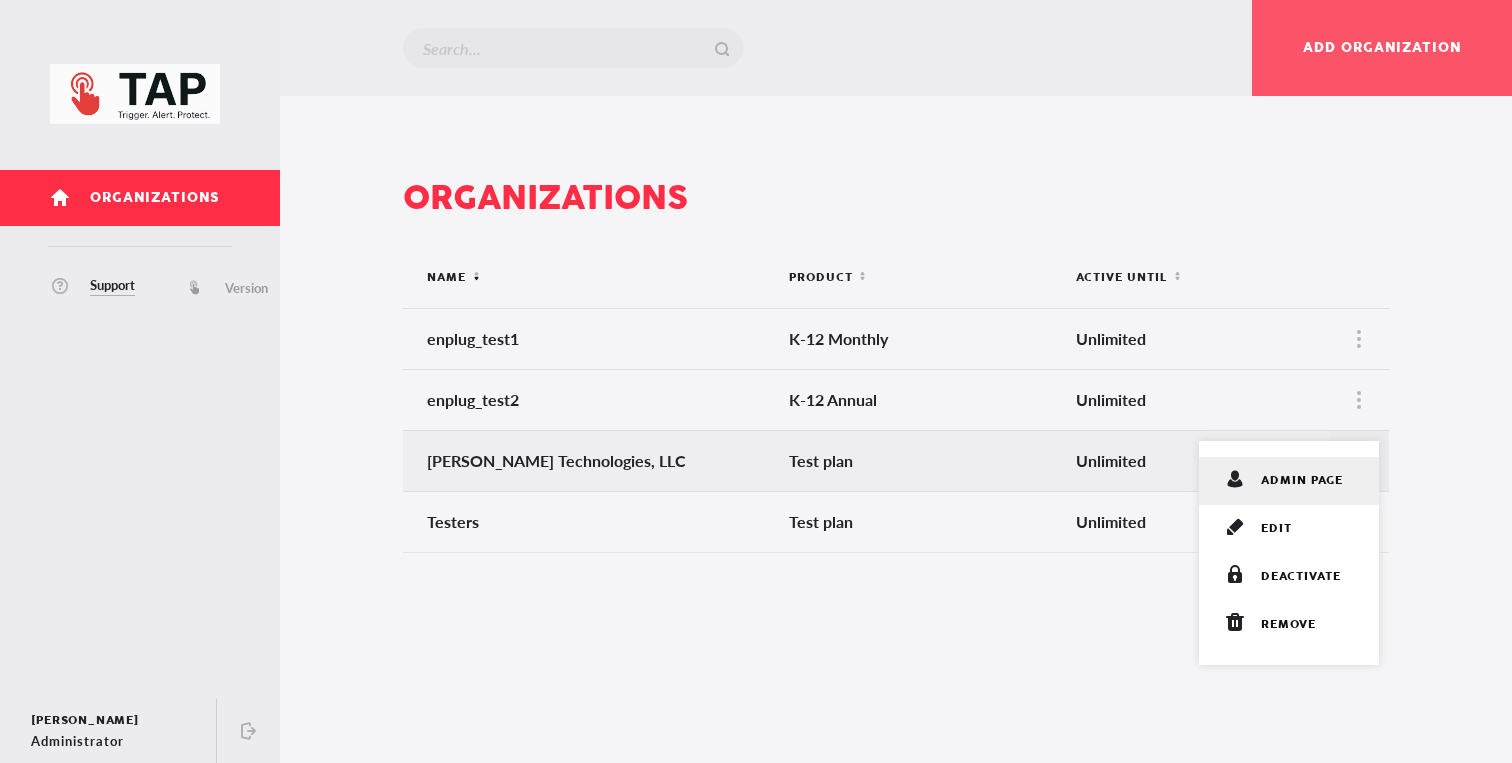 click on "admin page" at bounding box center [1302, 481] 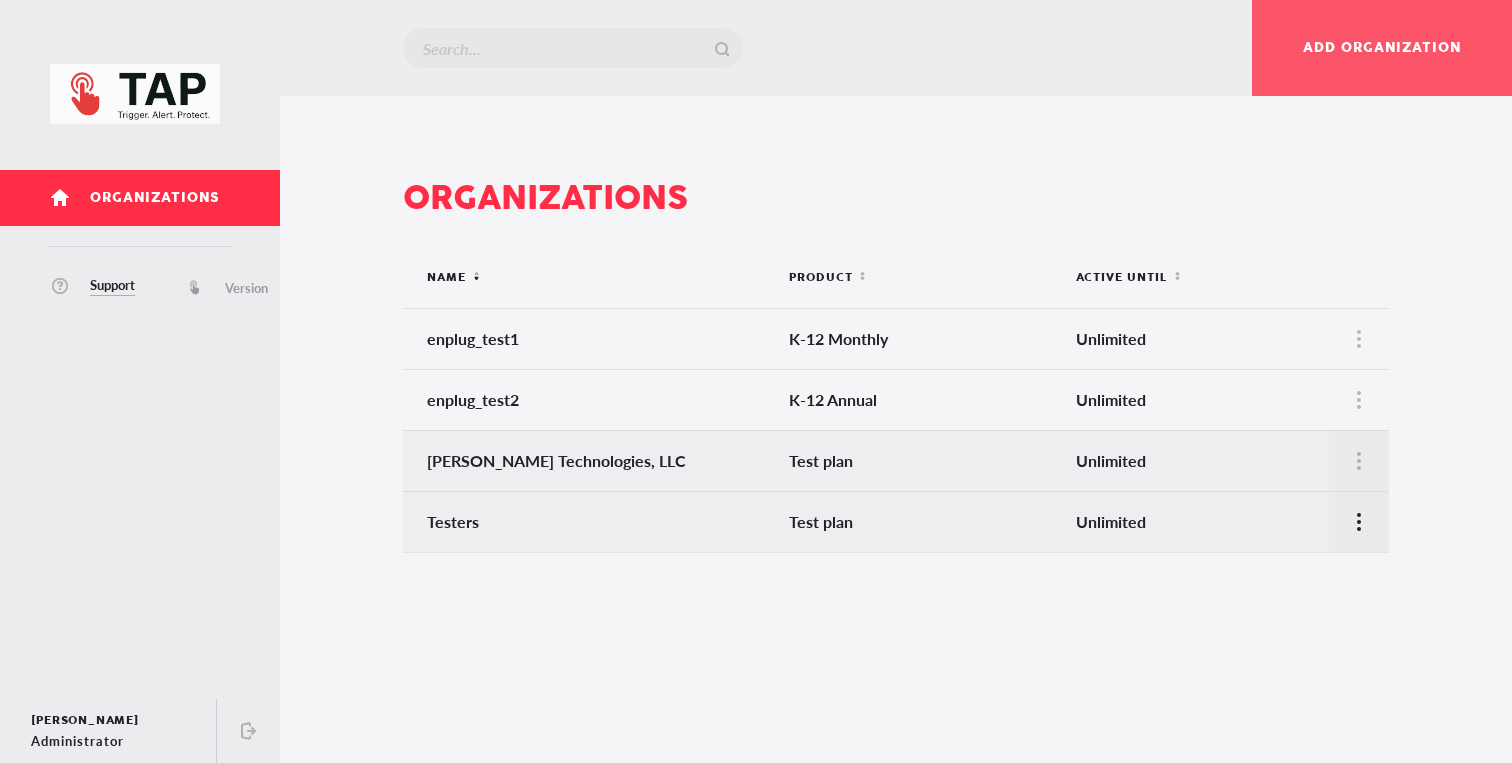 click at bounding box center (1359, 522) 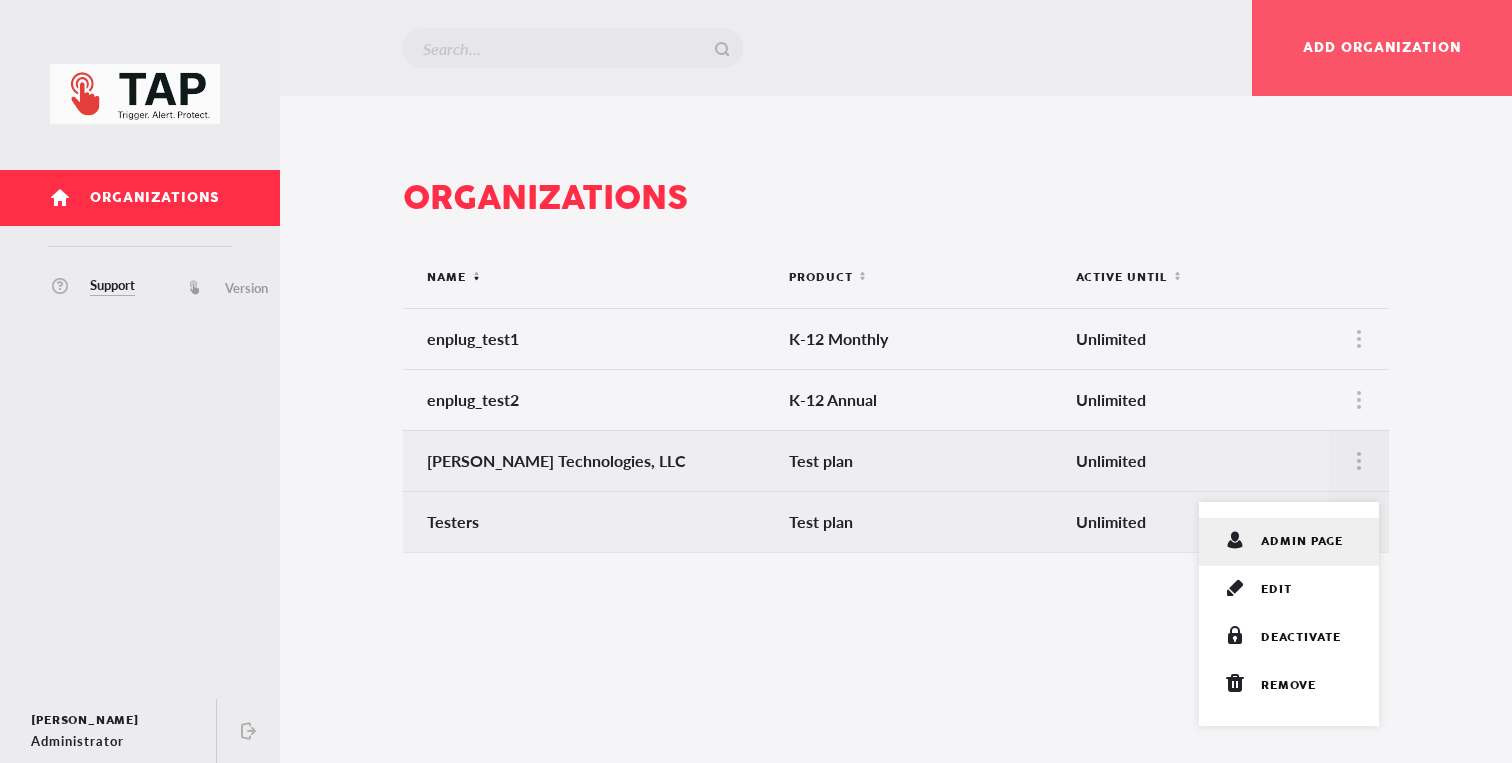 click on "admin page" at bounding box center [1289, 542] 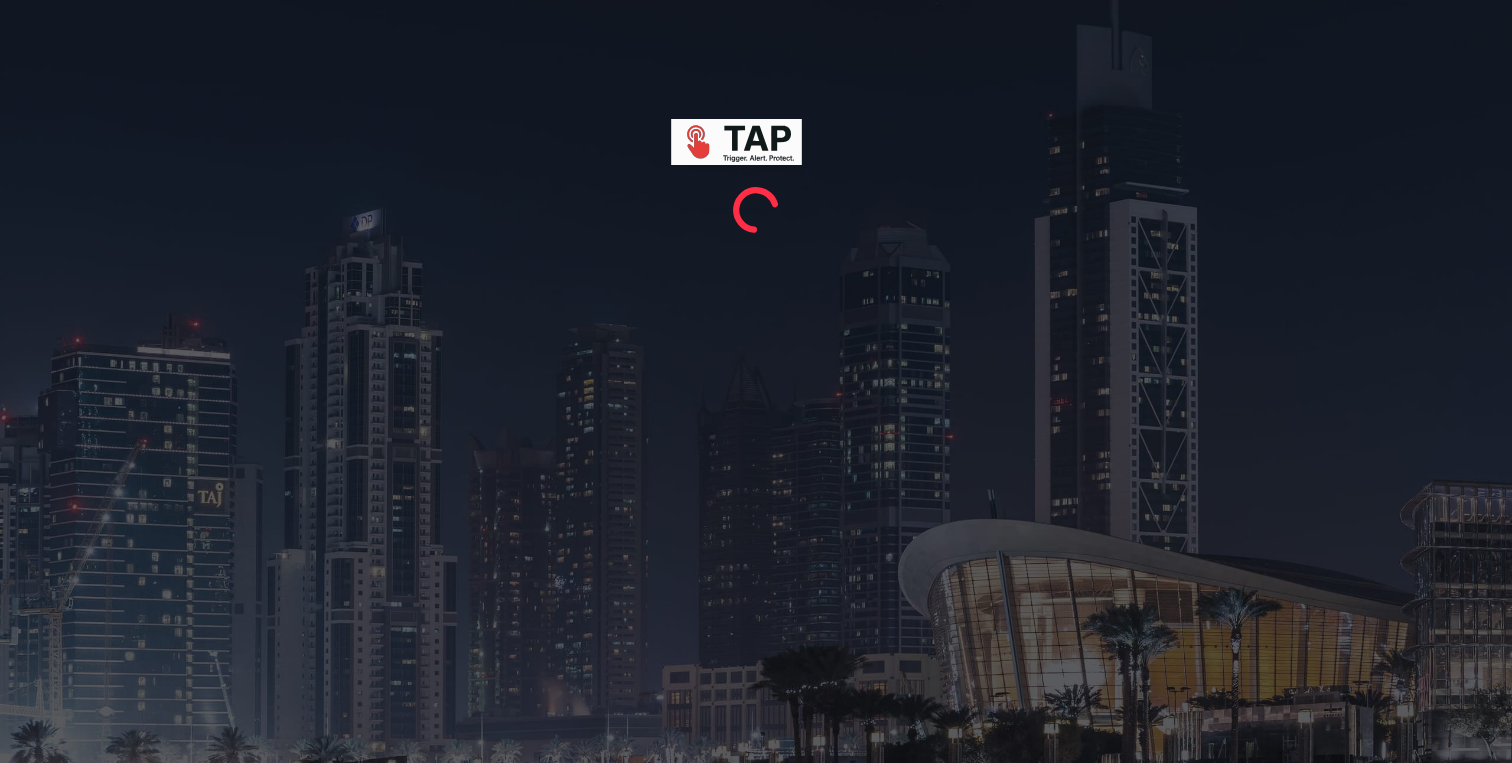 scroll, scrollTop: 0, scrollLeft: 0, axis: both 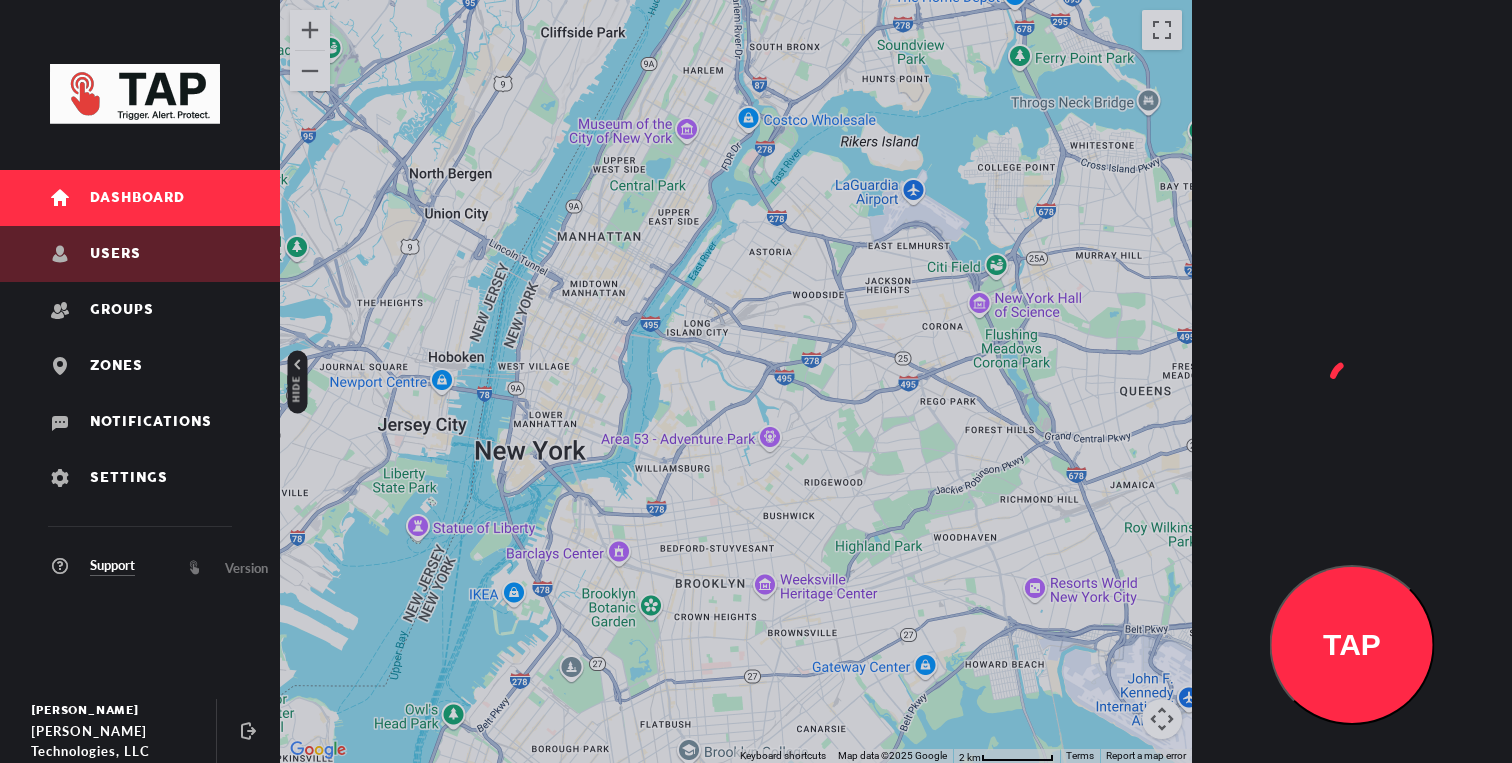 click on "Users" at bounding box center [140, 254] 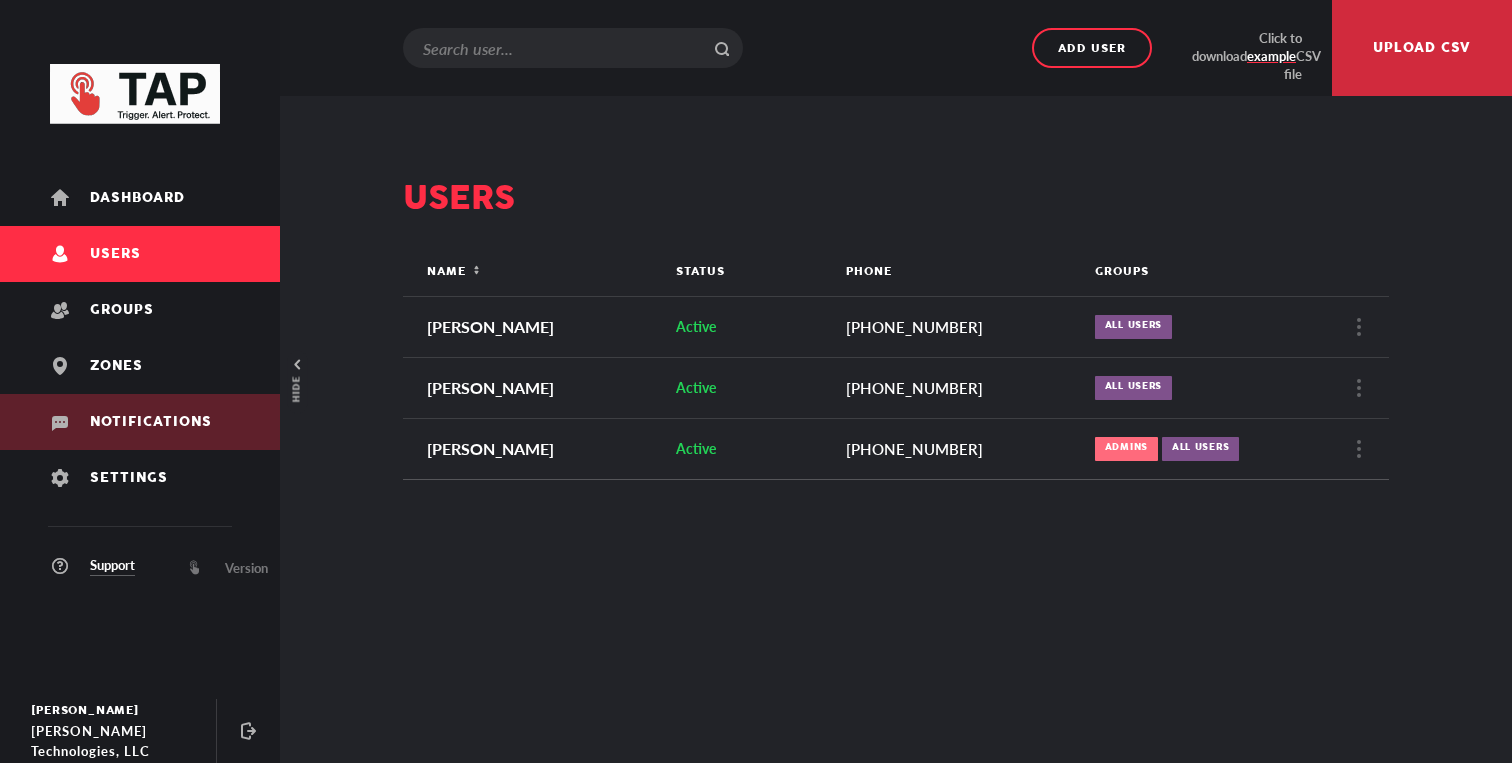 click on "Notifications" at bounding box center (151, 422) 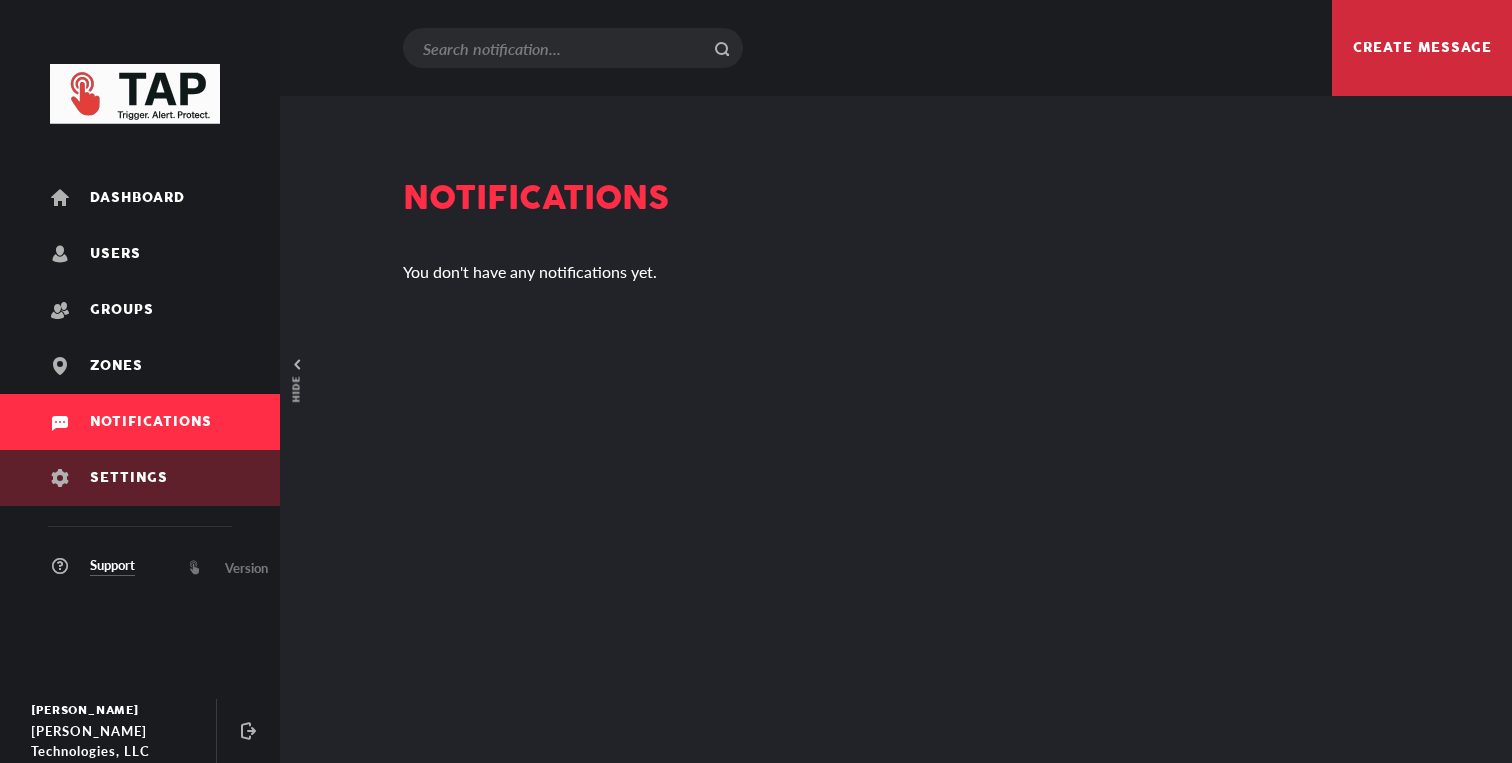 click on "Settings" at bounding box center (140, 478) 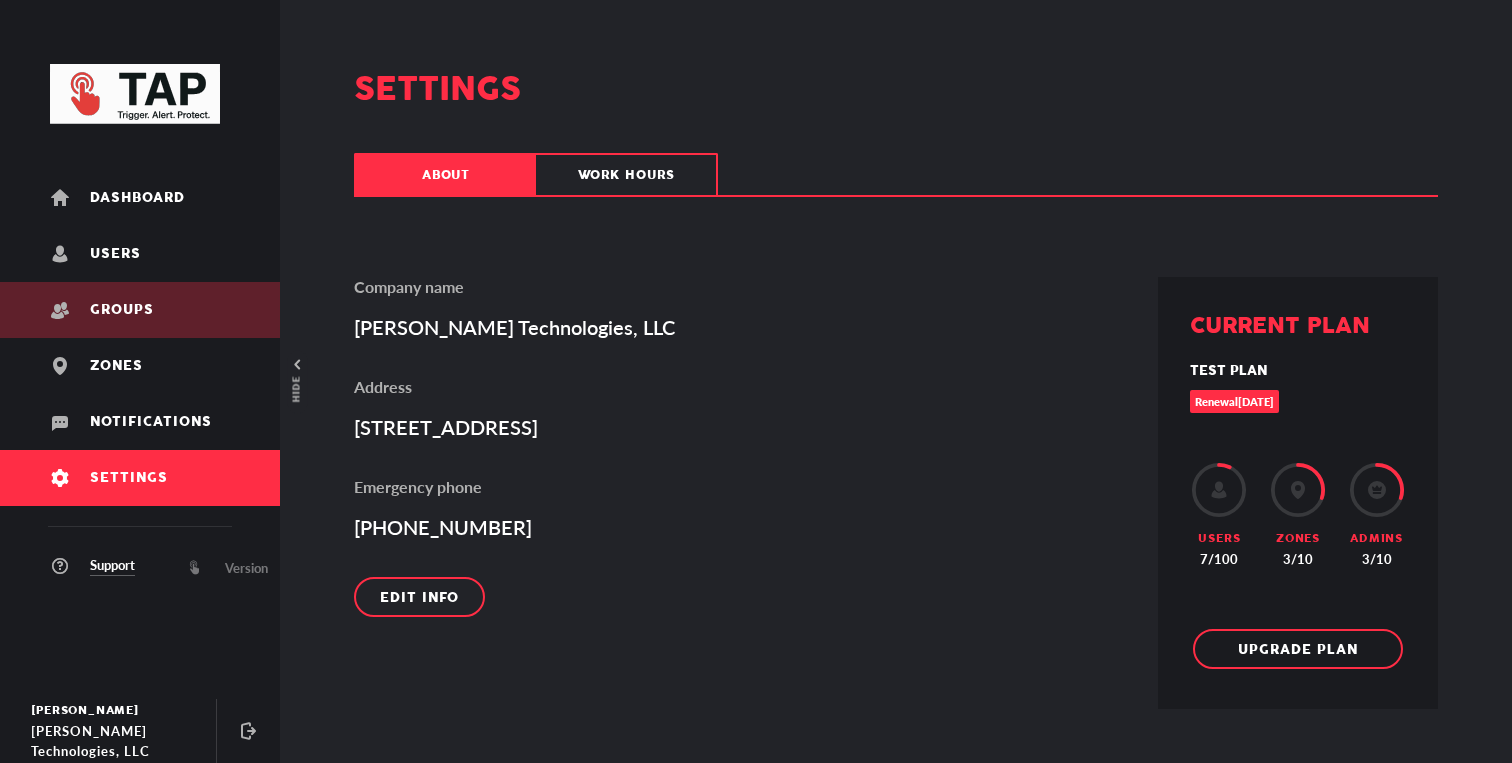 click on "Groups" at bounding box center (140, 310) 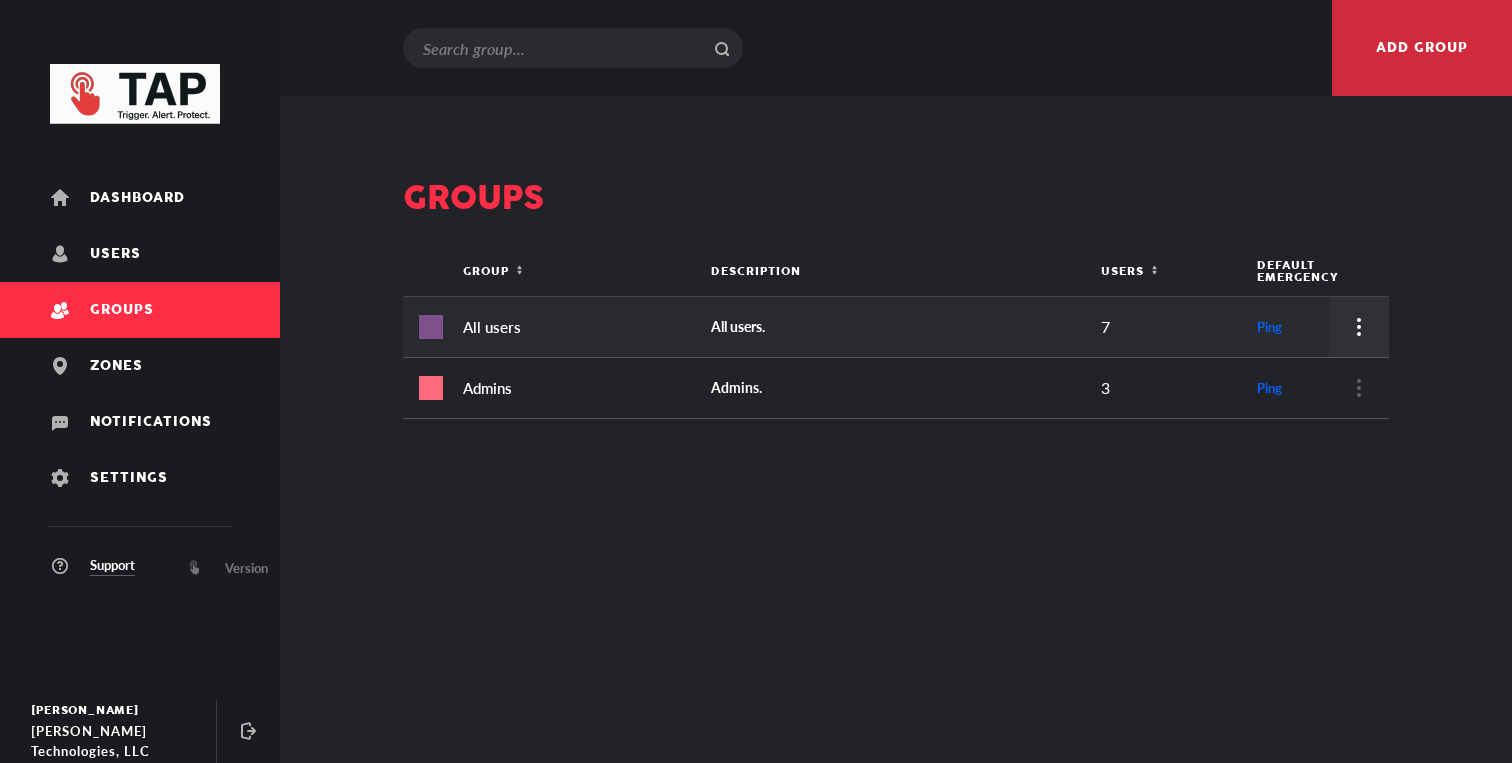 click at bounding box center (1359, 330) 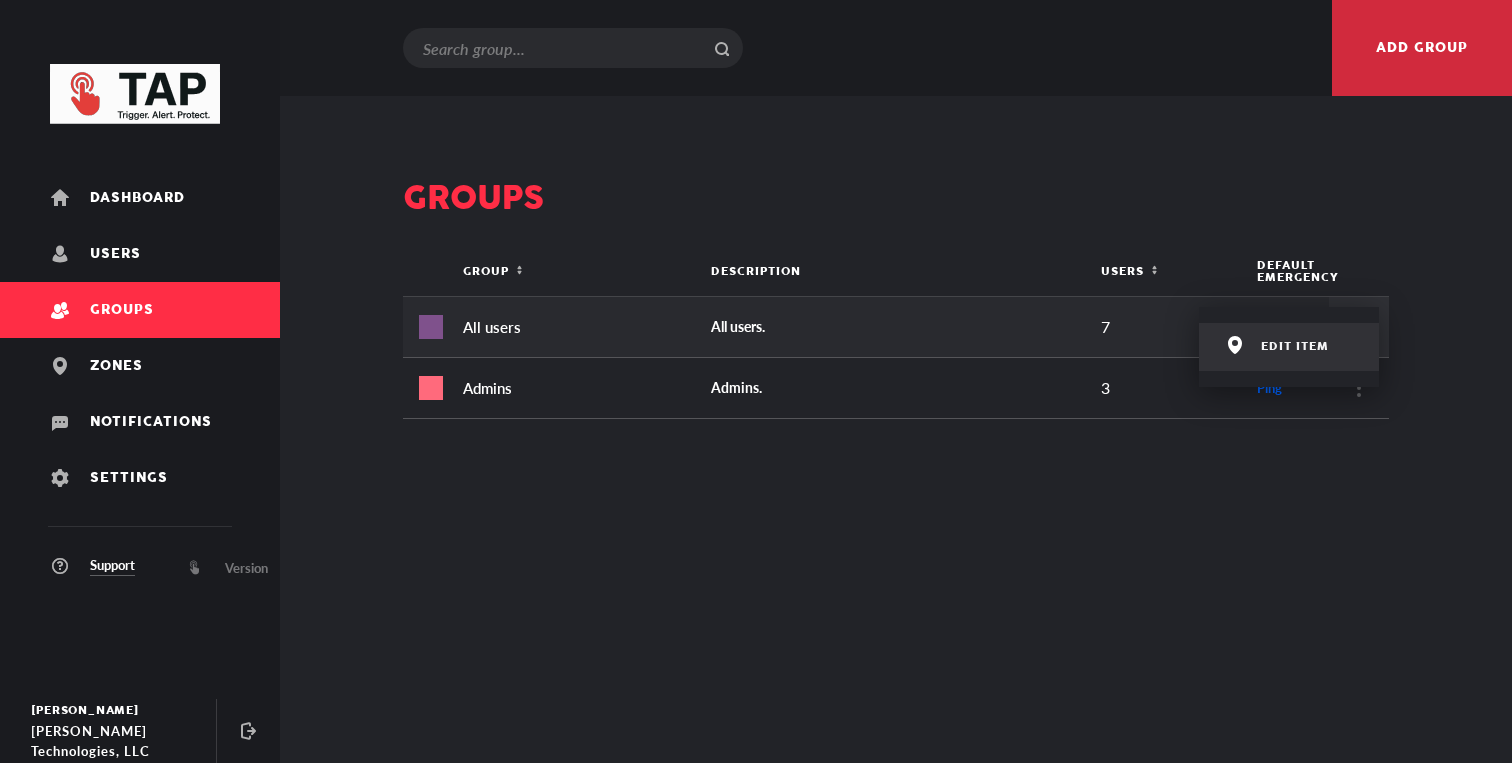 click on "Edit item" at bounding box center (1289, 347) 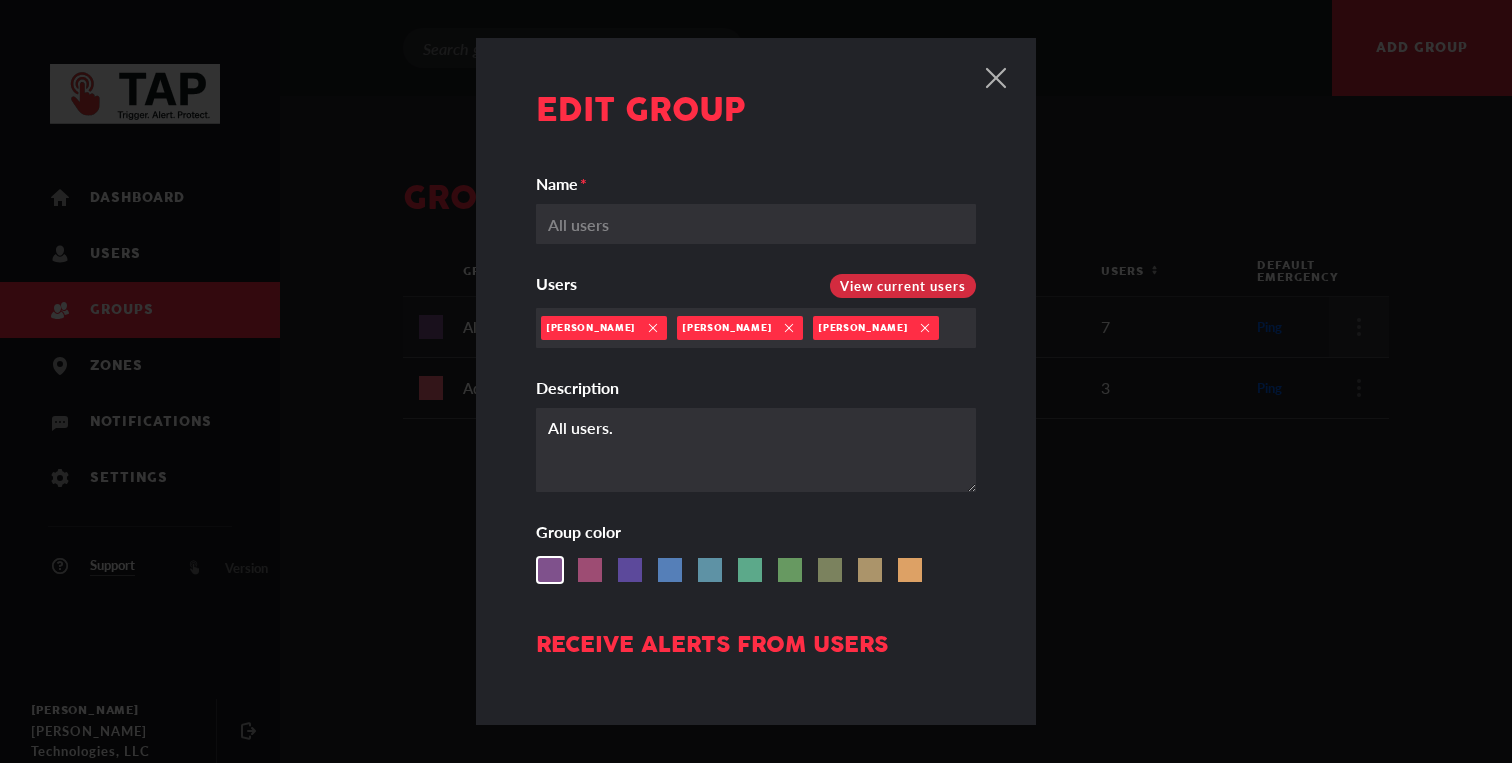 click on "Receive alerts from users" at bounding box center (756, 646) 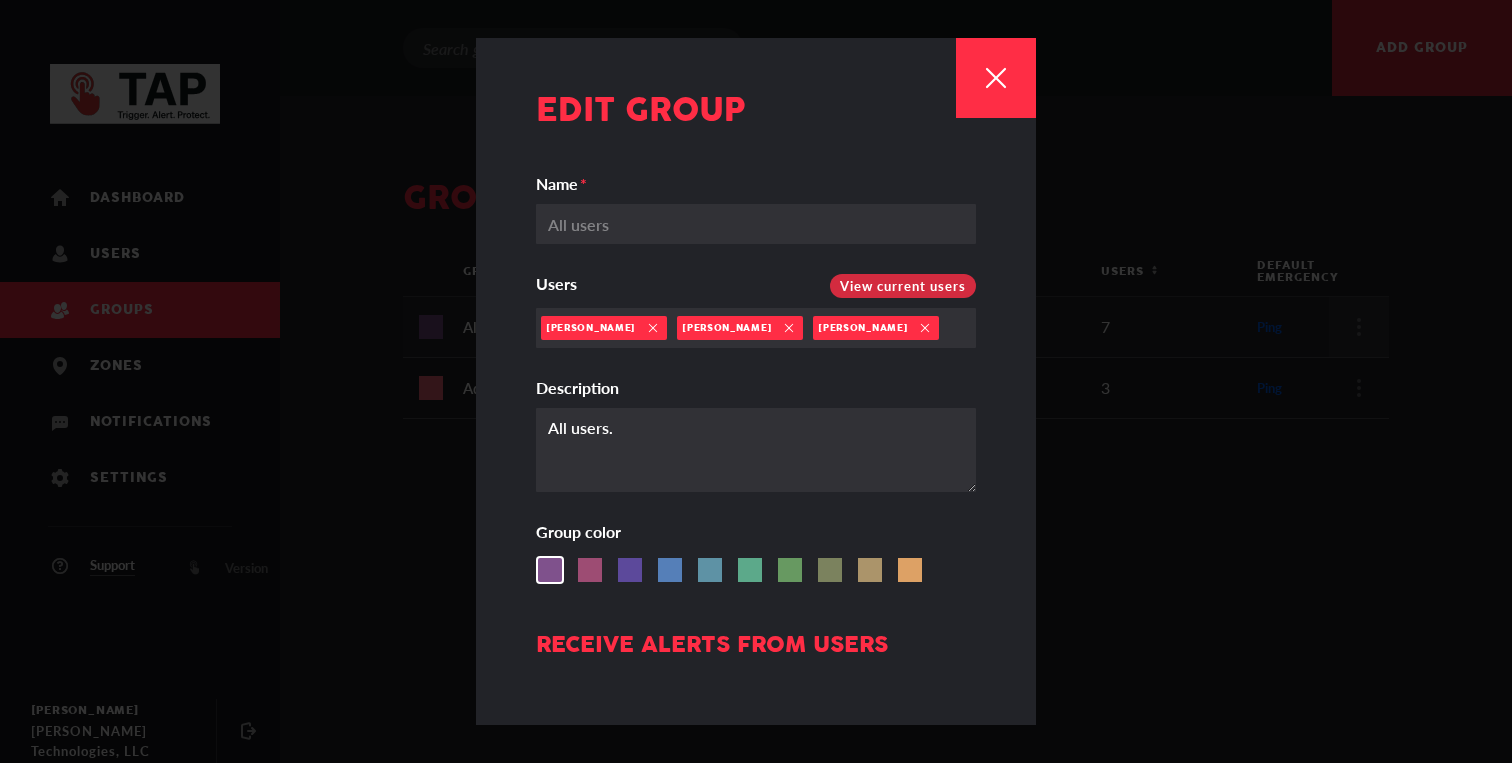 click at bounding box center (996, 83) 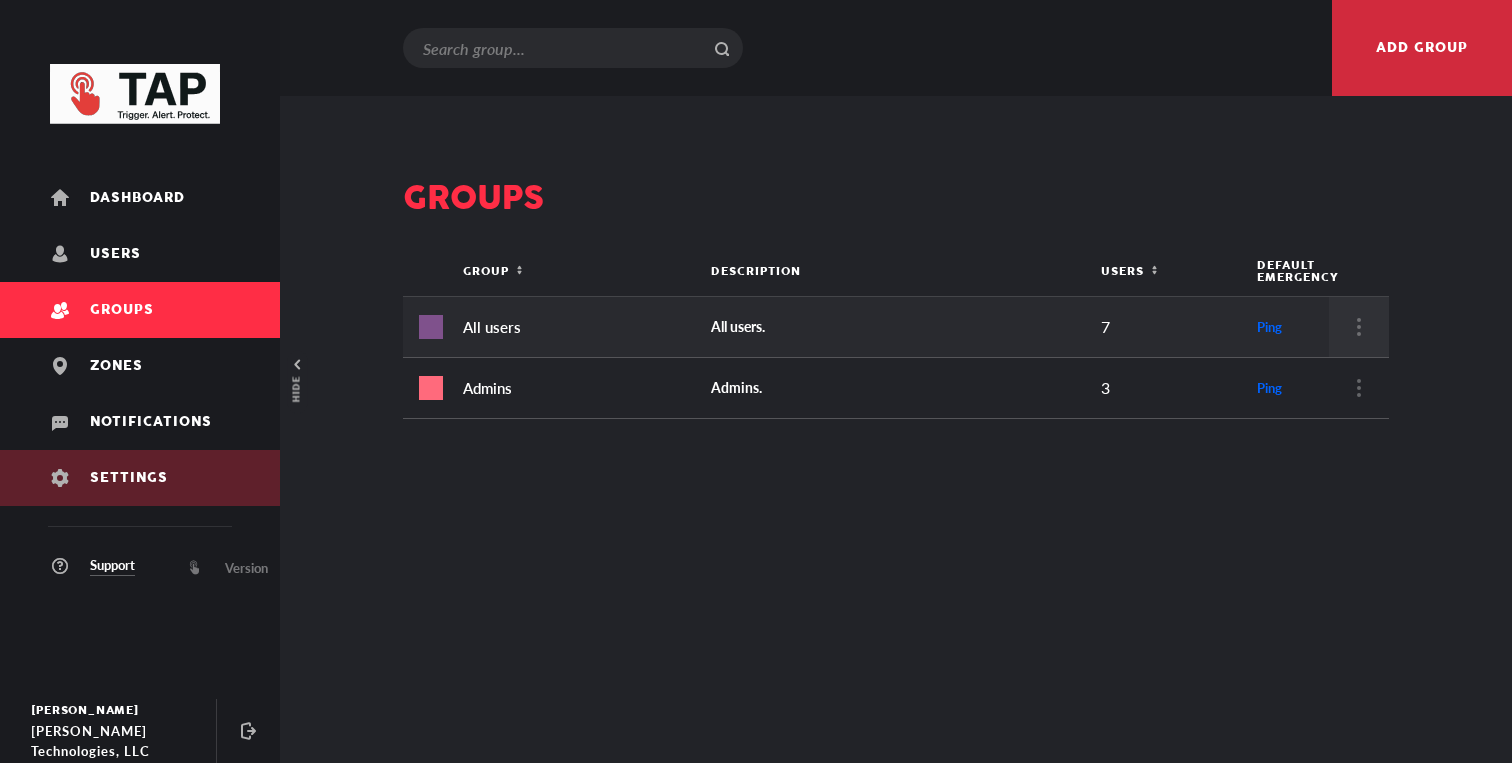 click on "Settings" at bounding box center (140, 478) 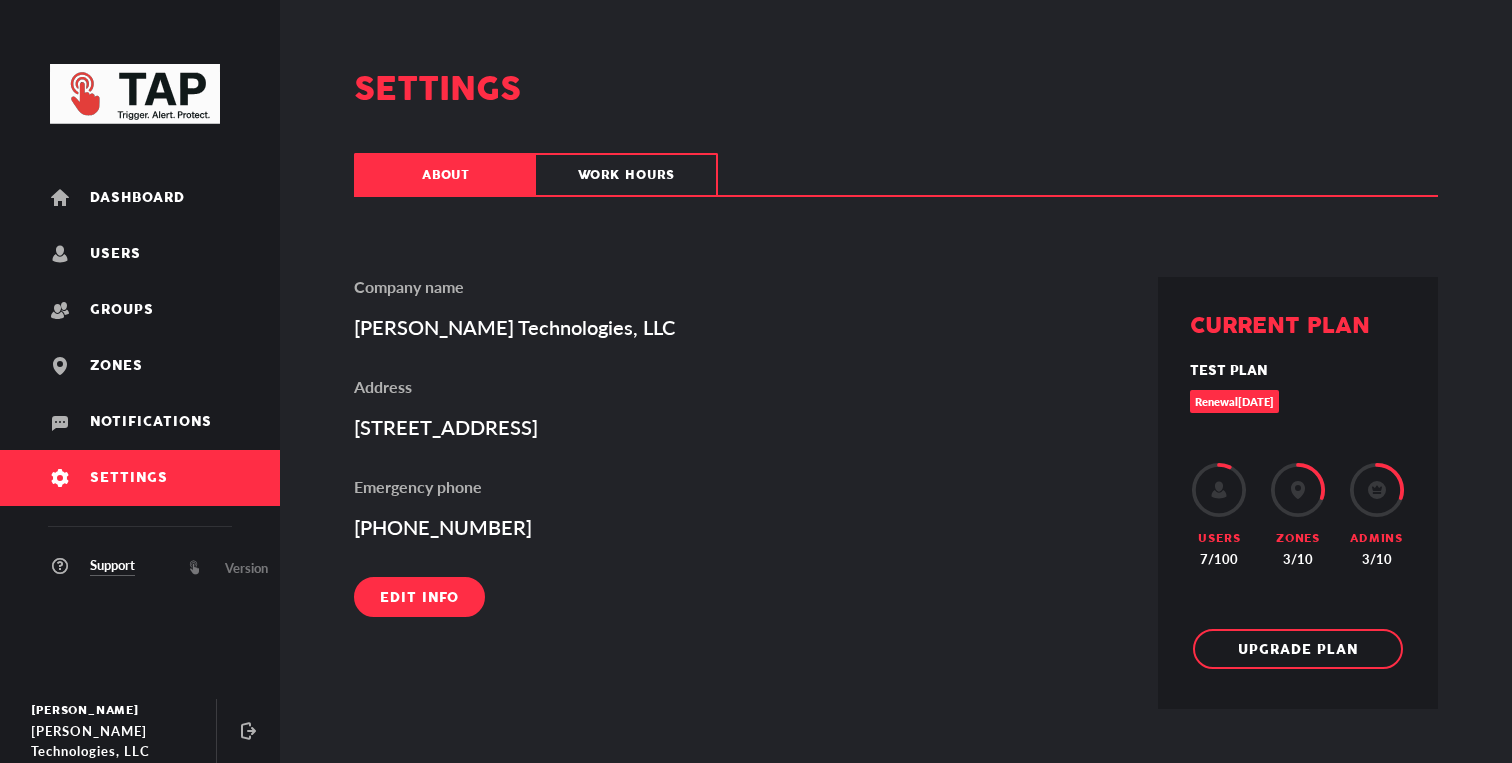 click on "Edit info" at bounding box center [419, 598] 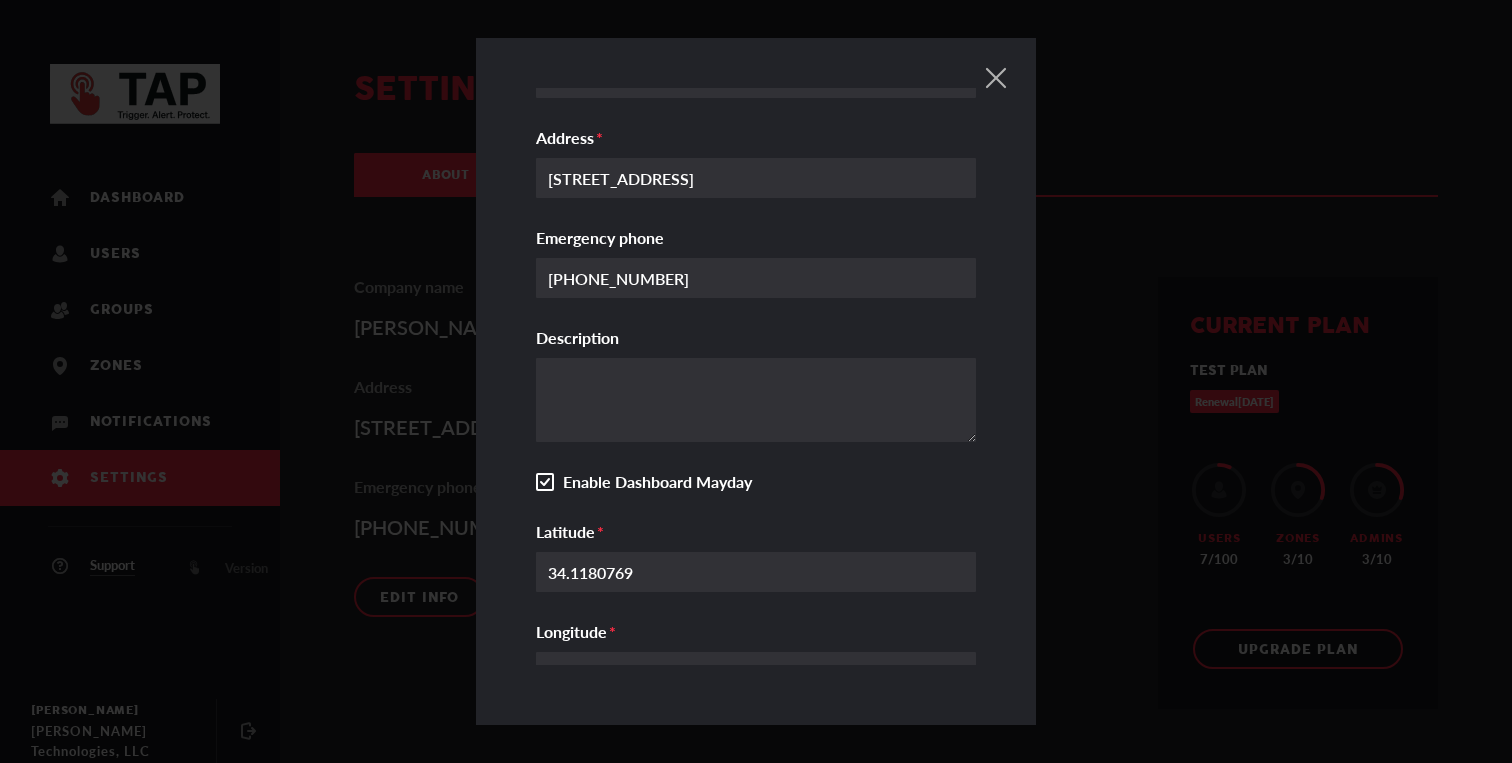 scroll, scrollTop: 363, scrollLeft: 0, axis: vertical 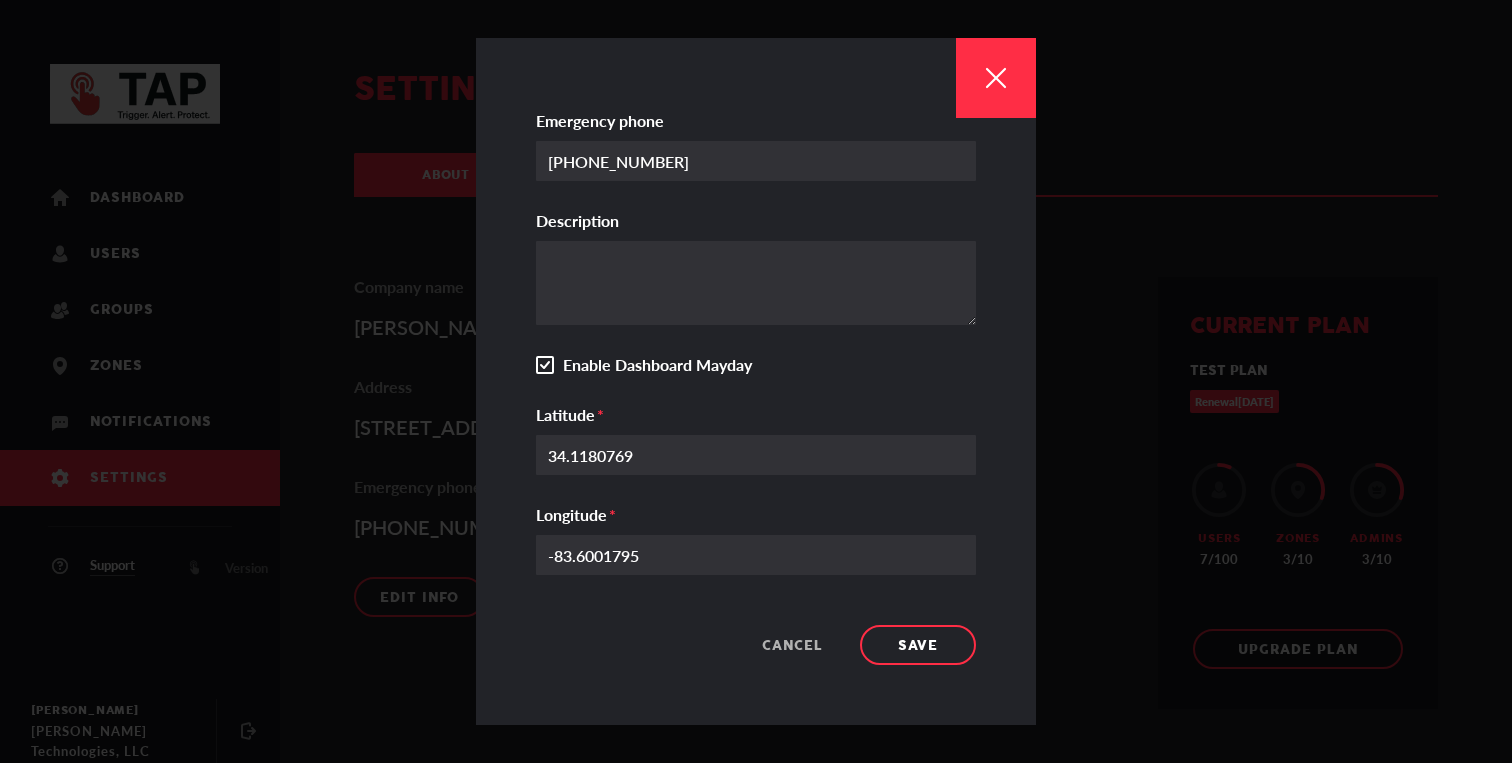 click 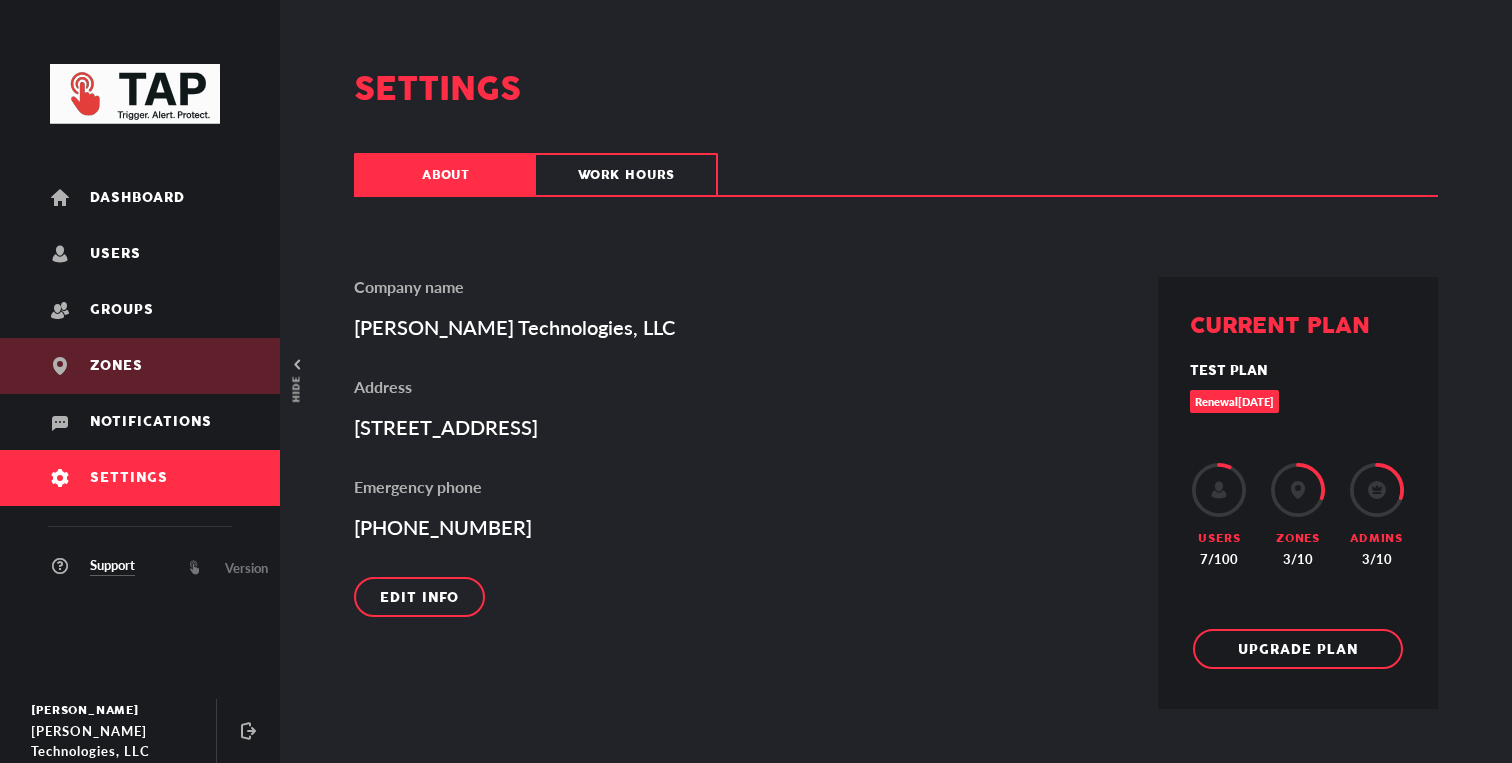 click on "Zones" at bounding box center (140, 366) 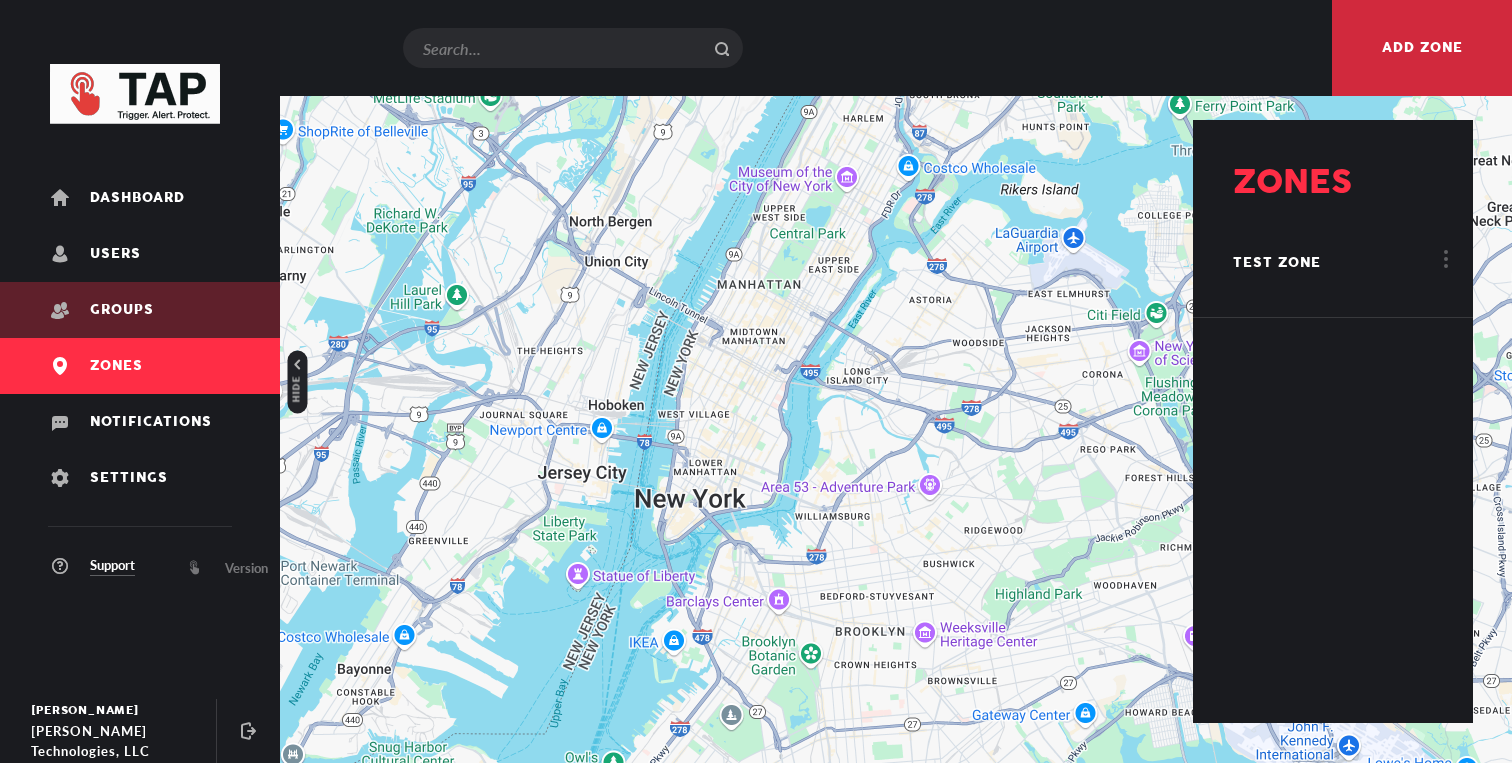 click on "Groups" at bounding box center (122, 310) 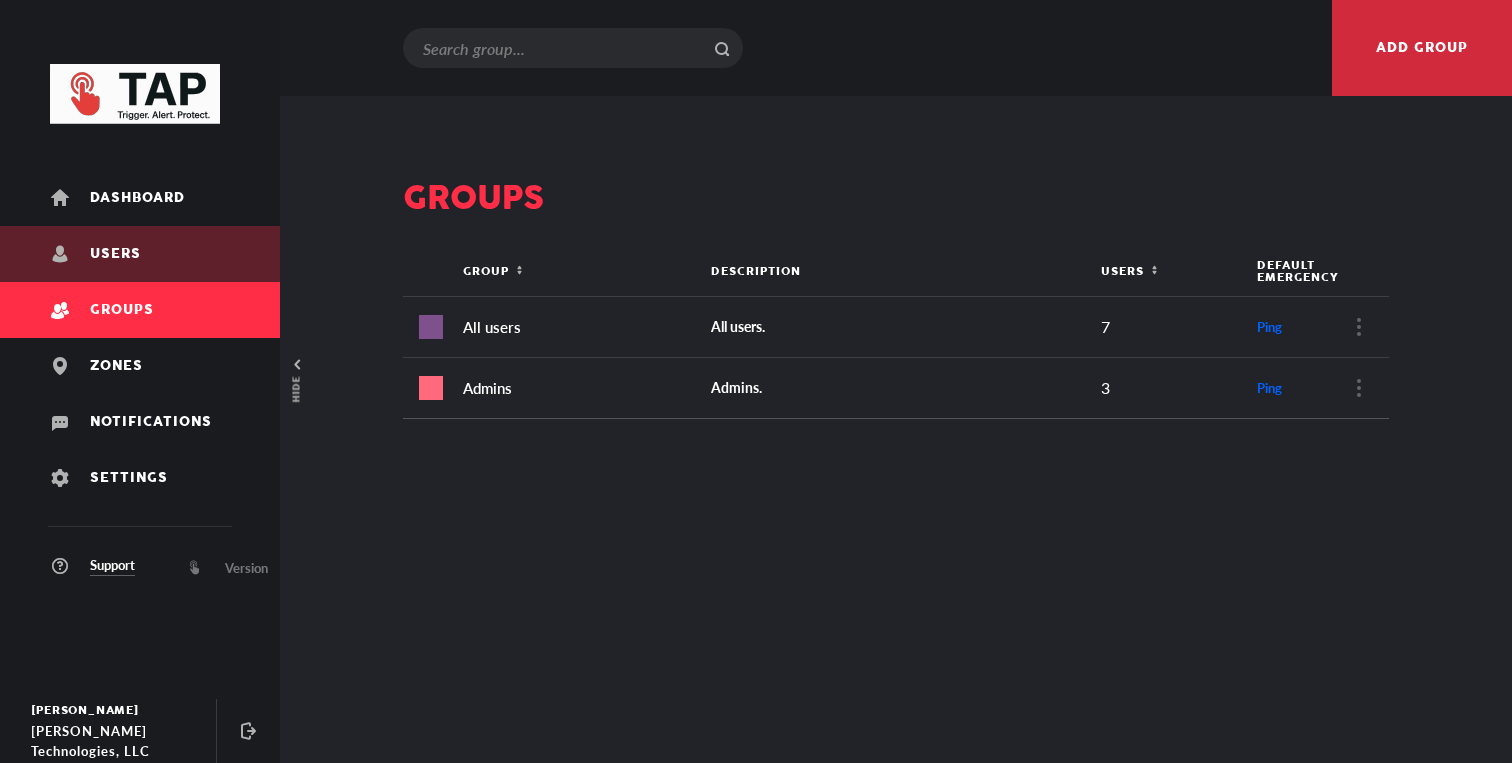click on "Users" at bounding box center (140, 254) 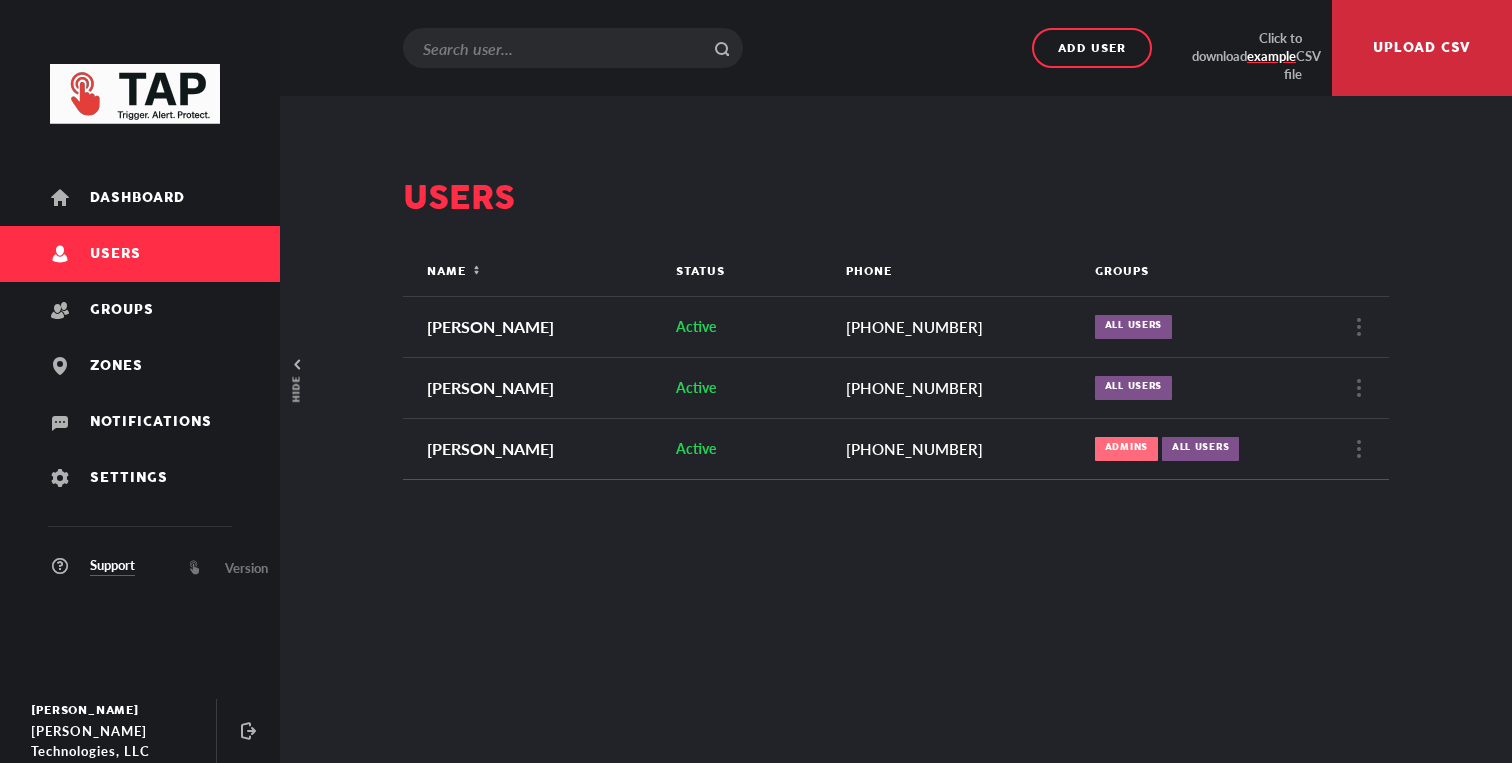 click on "Users" at bounding box center [140, 254] 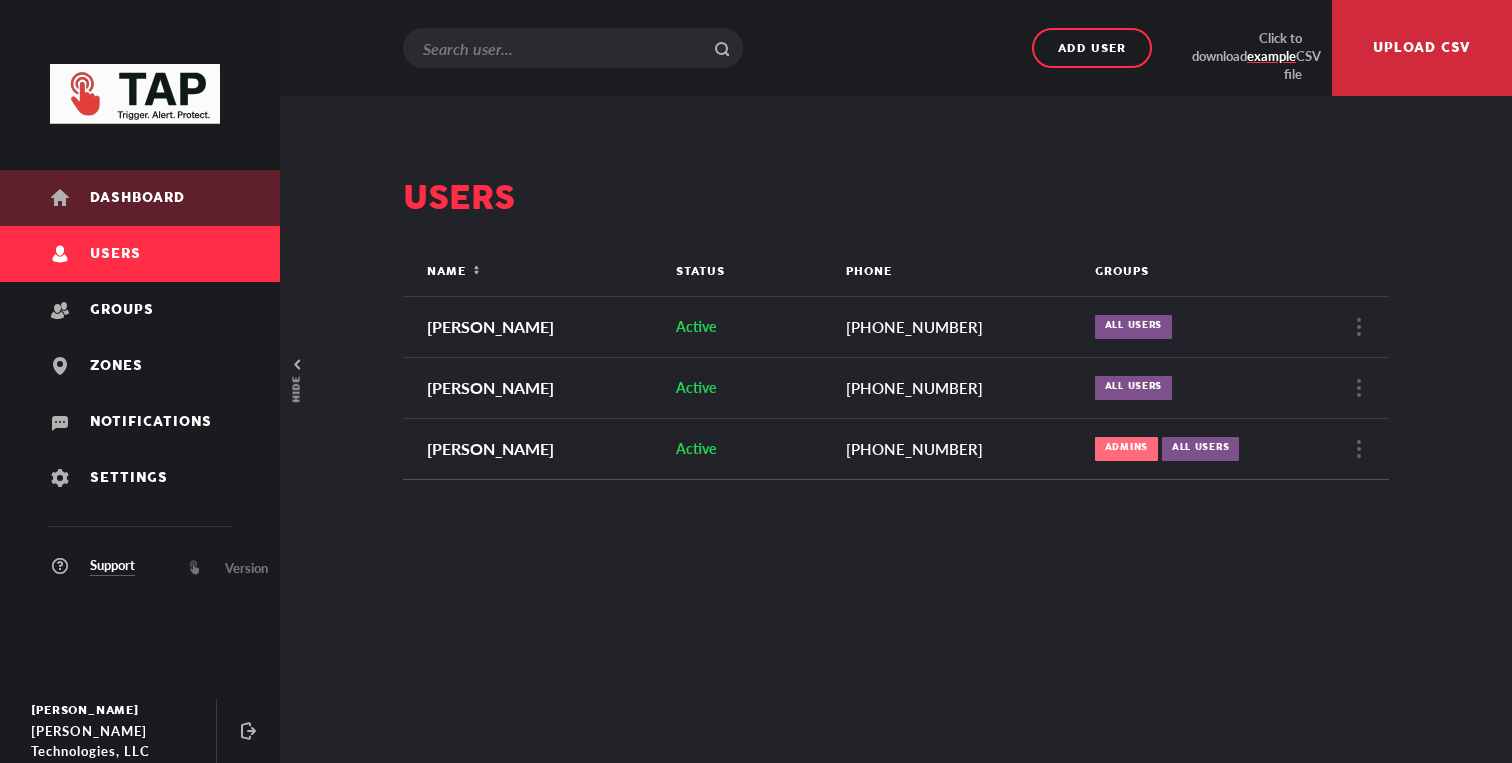 click on "Dashboard" at bounding box center [137, 198] 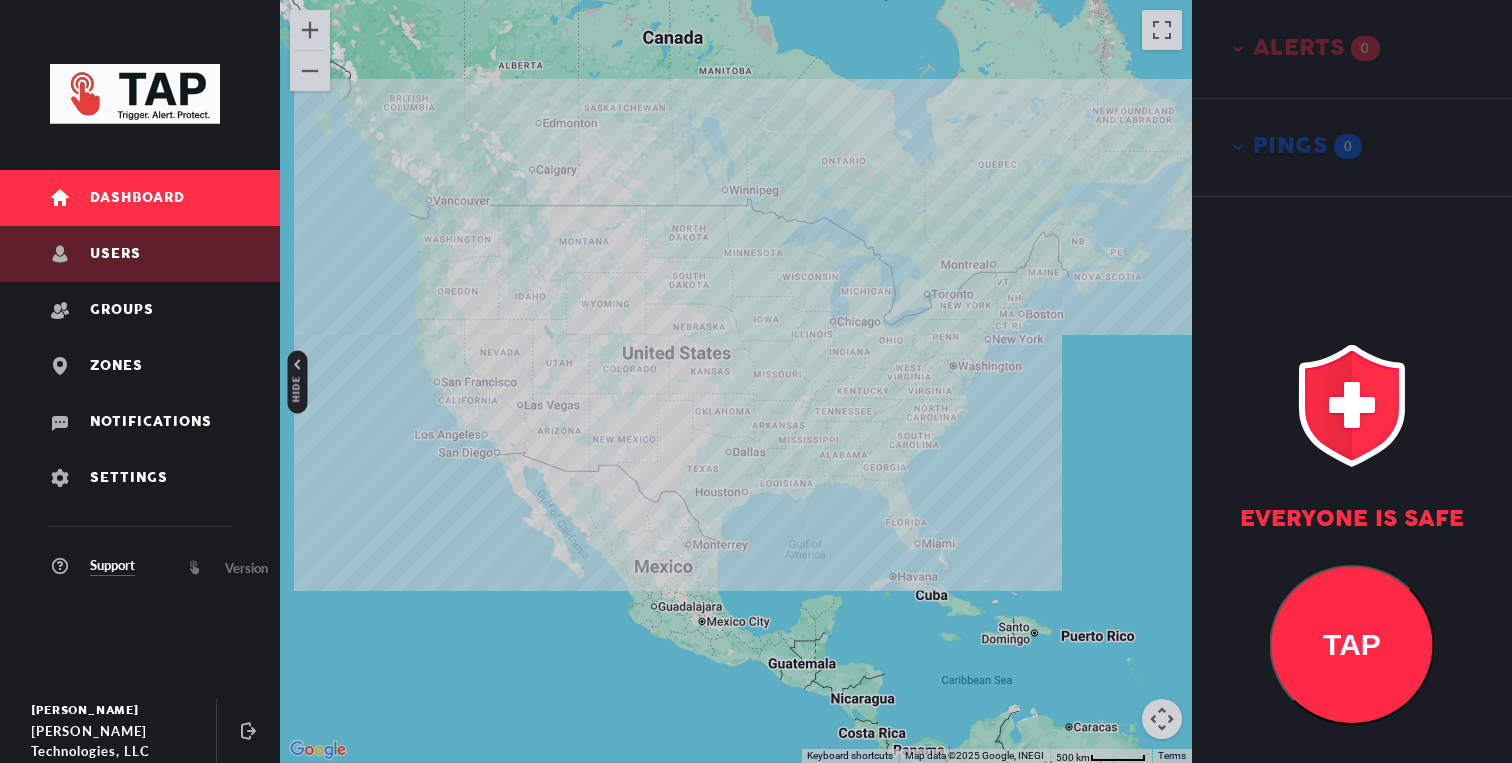 click on "Users" at bounding box center (140, 254) 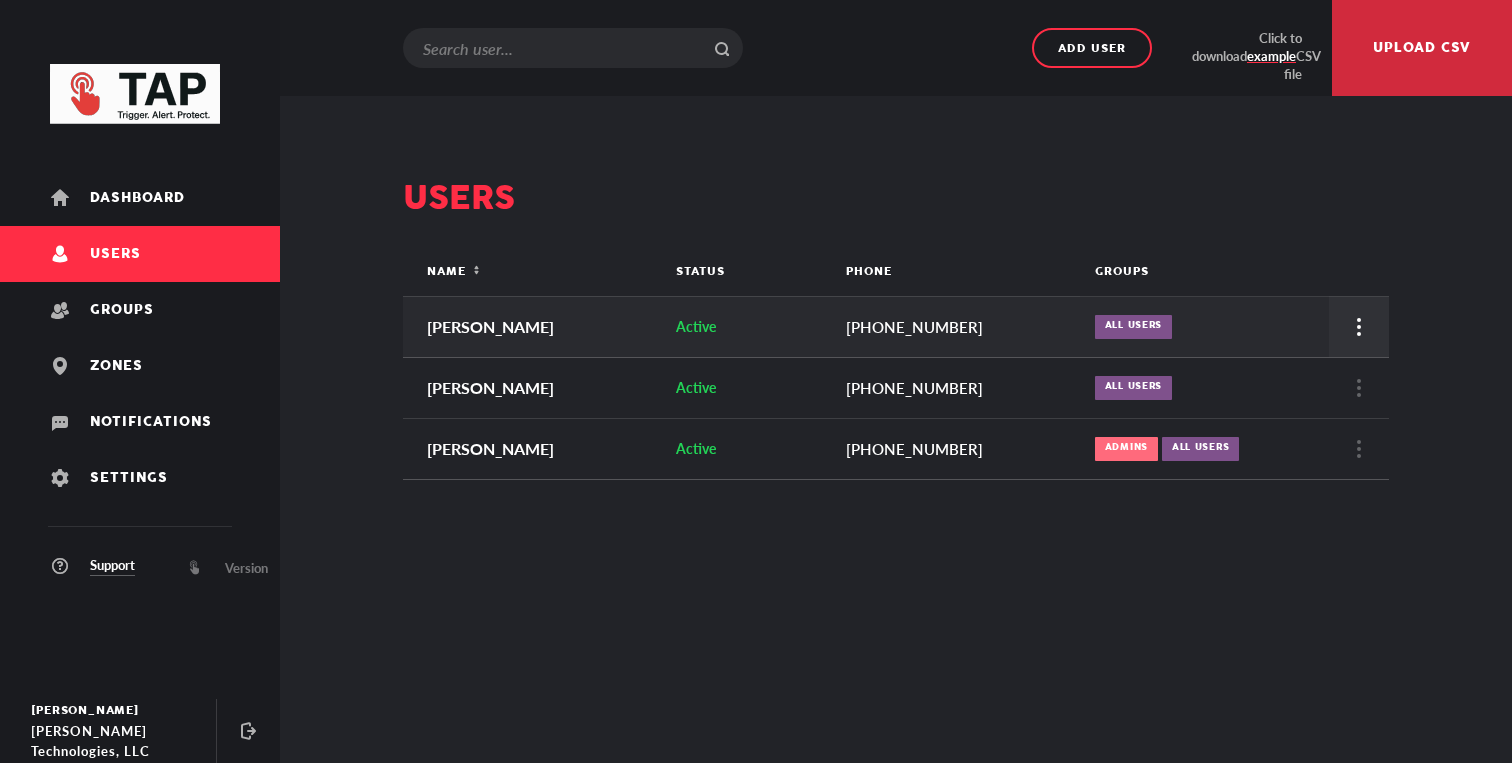 click at bounding box center [1359, 327] 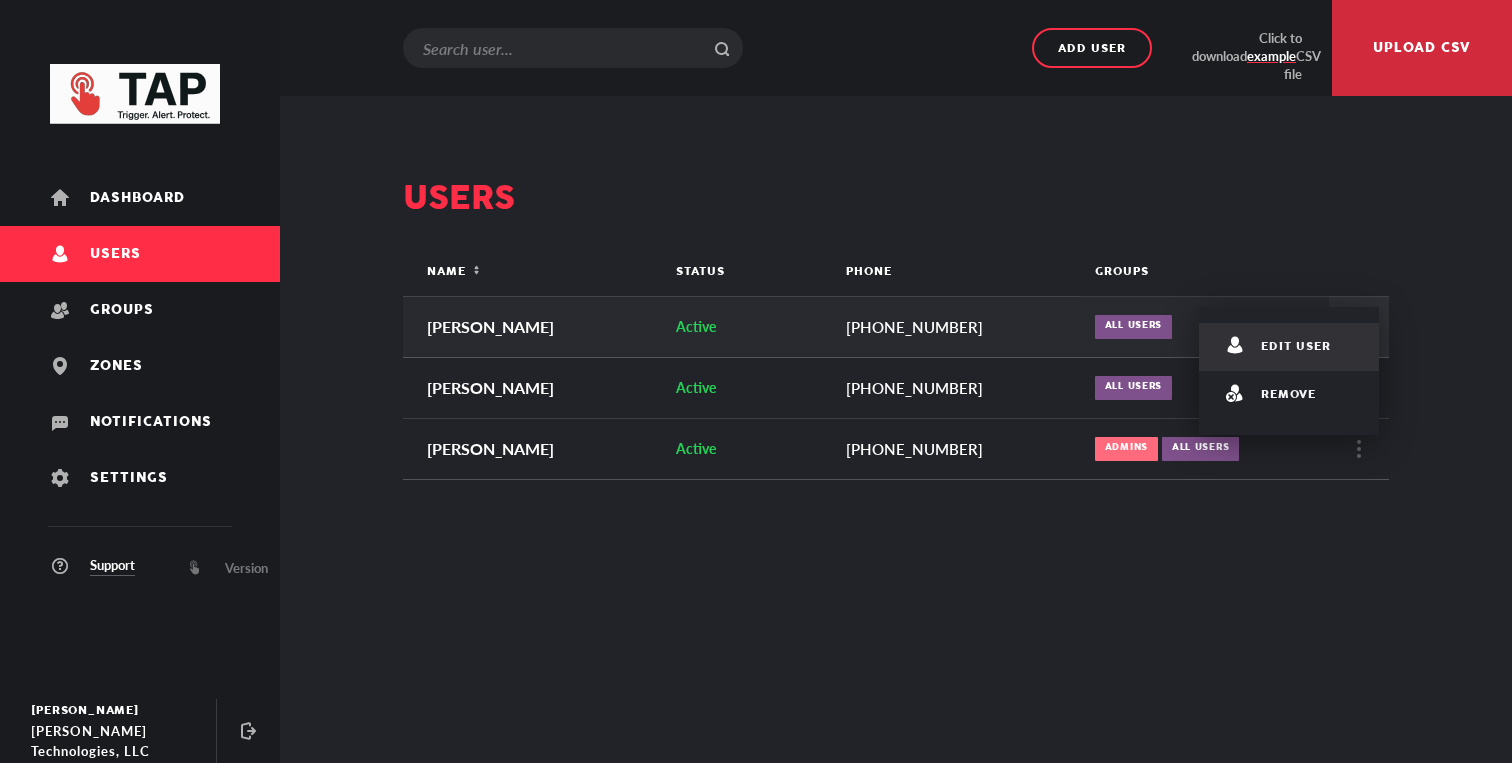 click on "Edit user" at bounding box center [1296, 347] 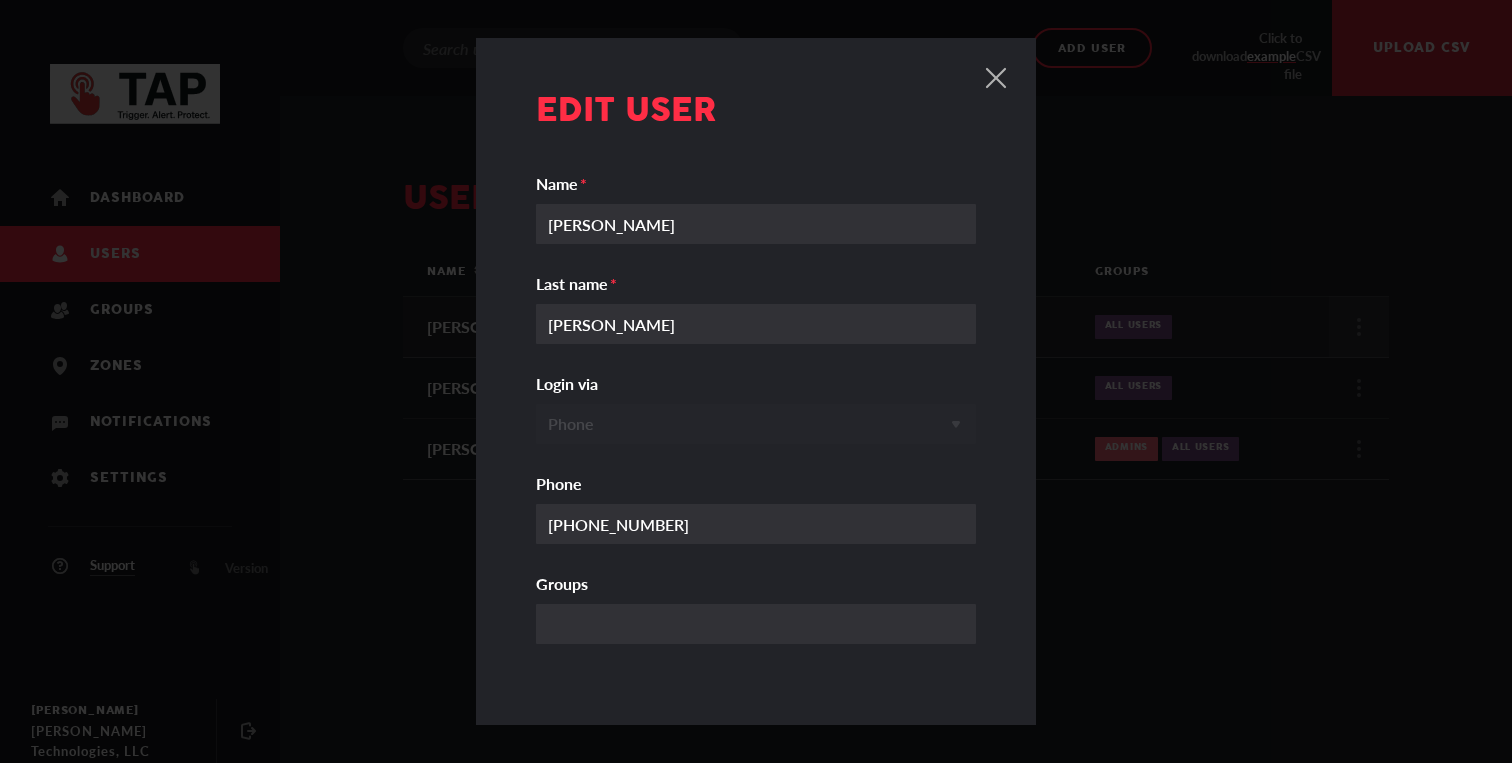scroll, scrollTop: 69, scrollLeft: 0, axis: vertical 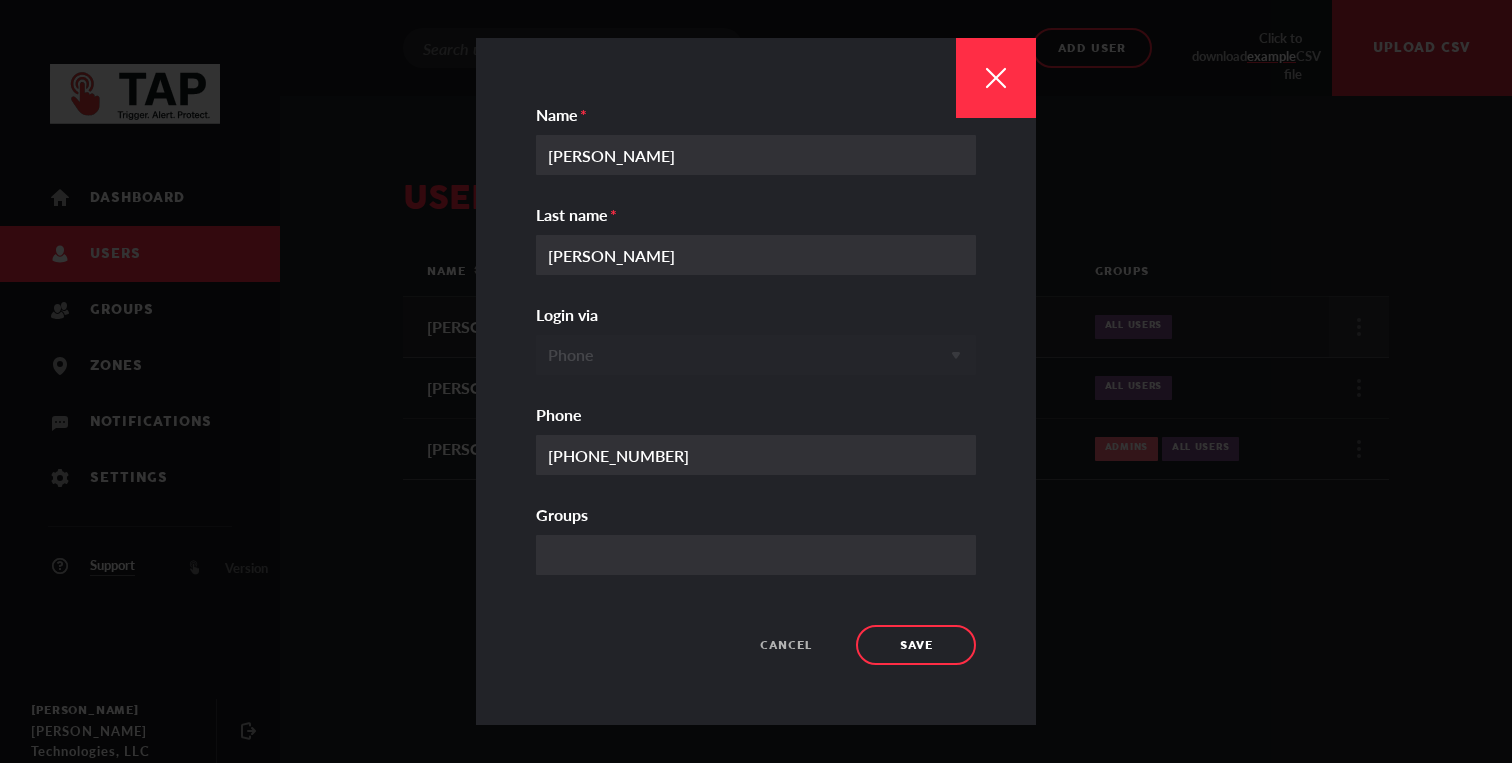 click at bounding box center [996, 78] 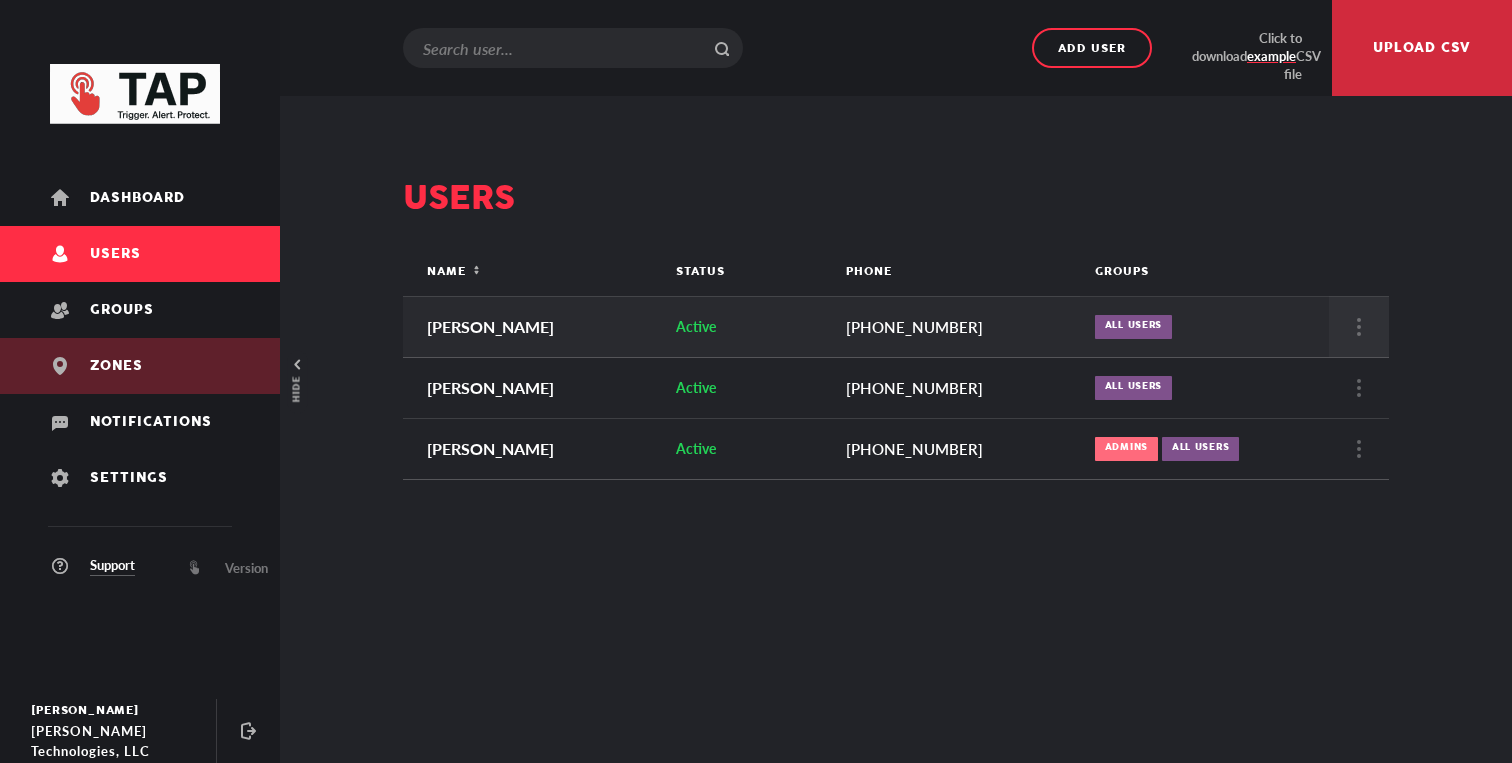 click on "Zones" at bounding box center [140, 366] 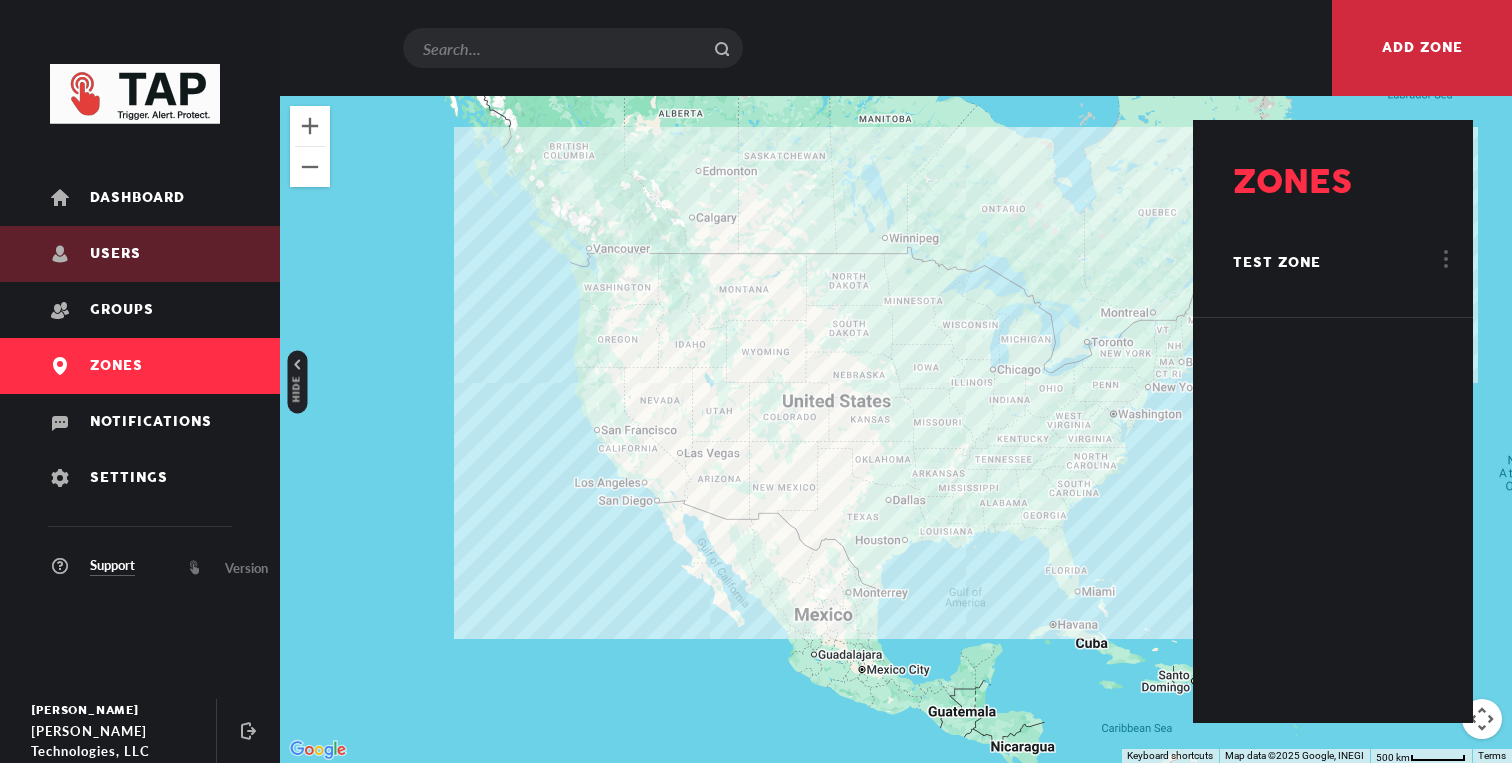 click on "Users" at bounding box center [140, 254] 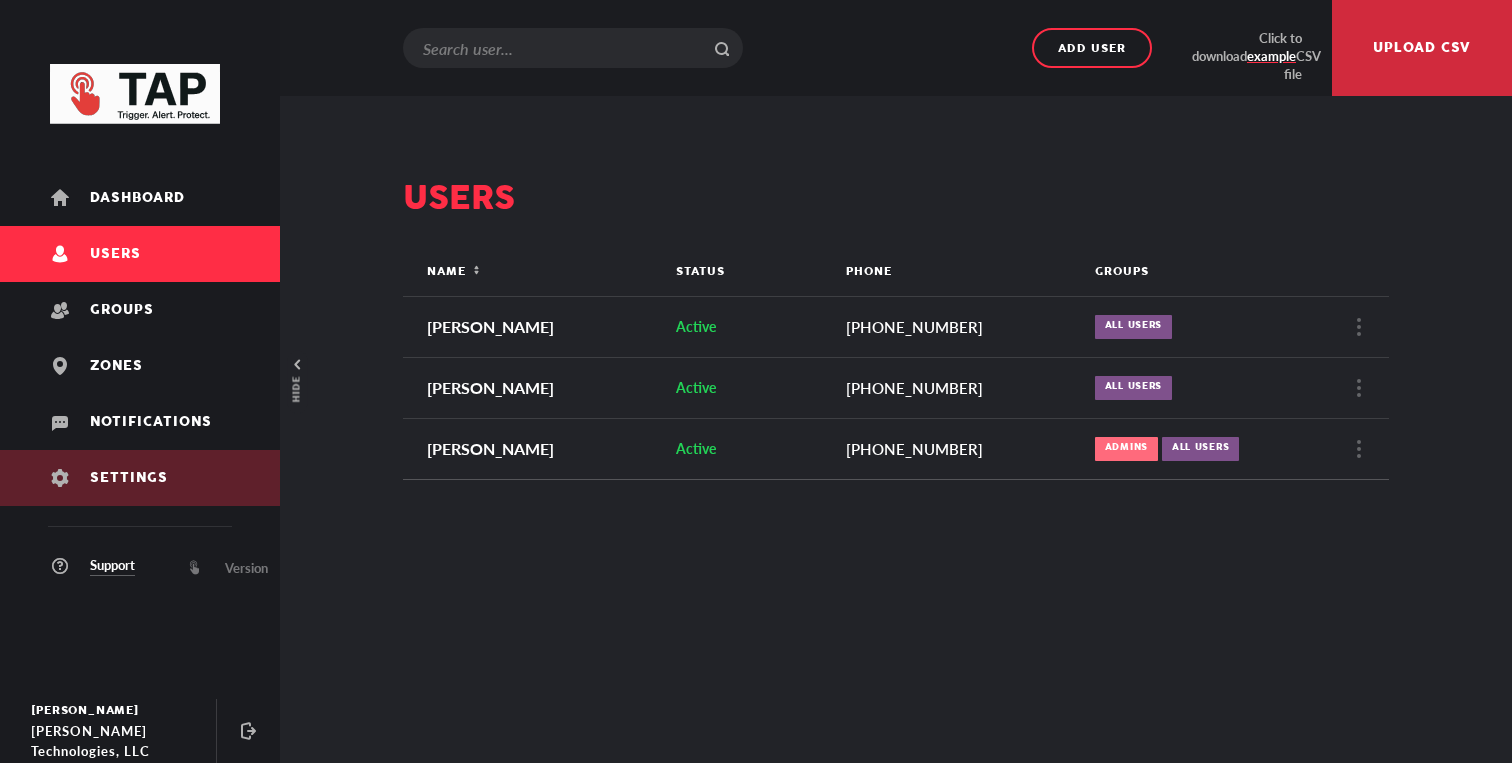click on "Settings" at bounding box center [140, 478] 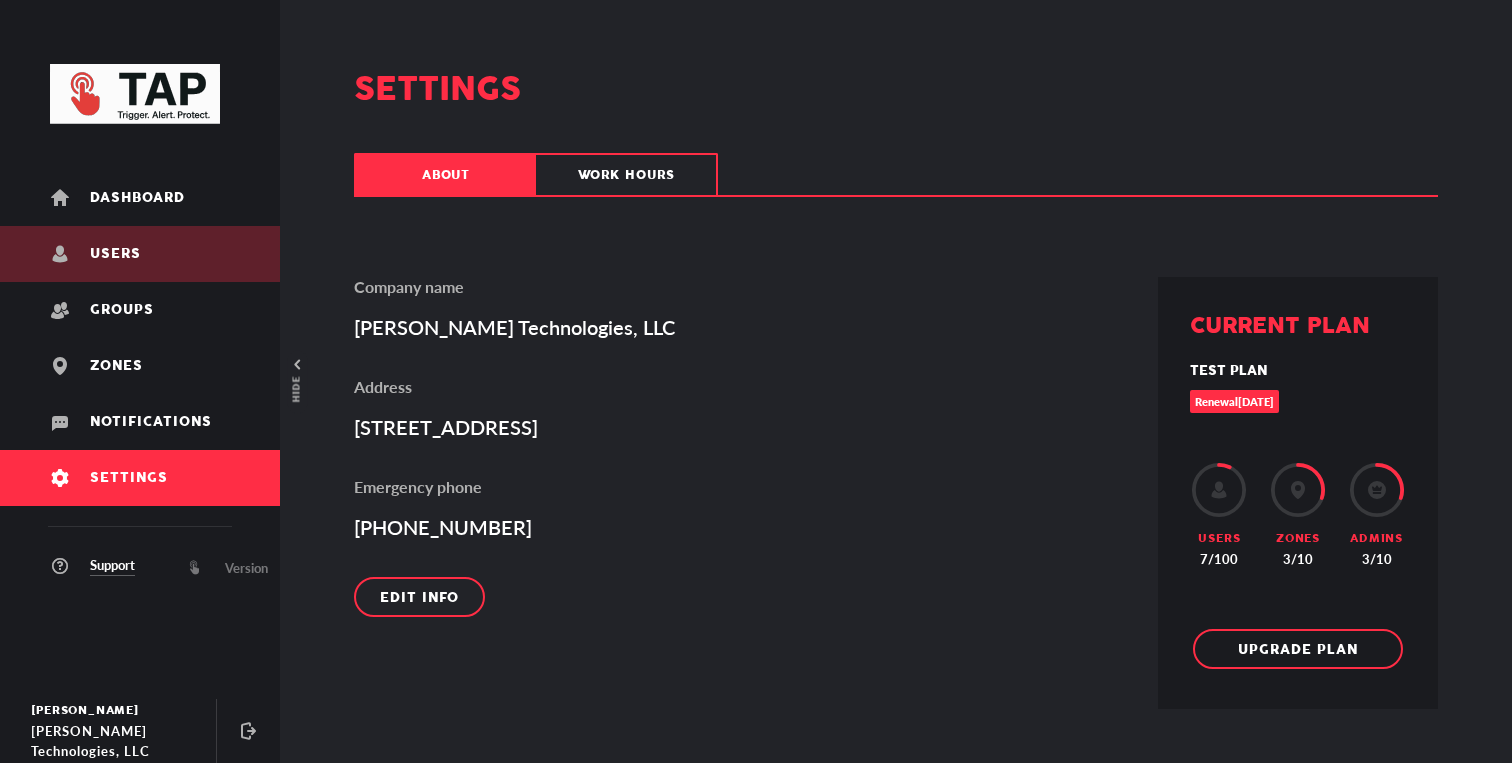 click on "Users" at bounding box center [115, 254] 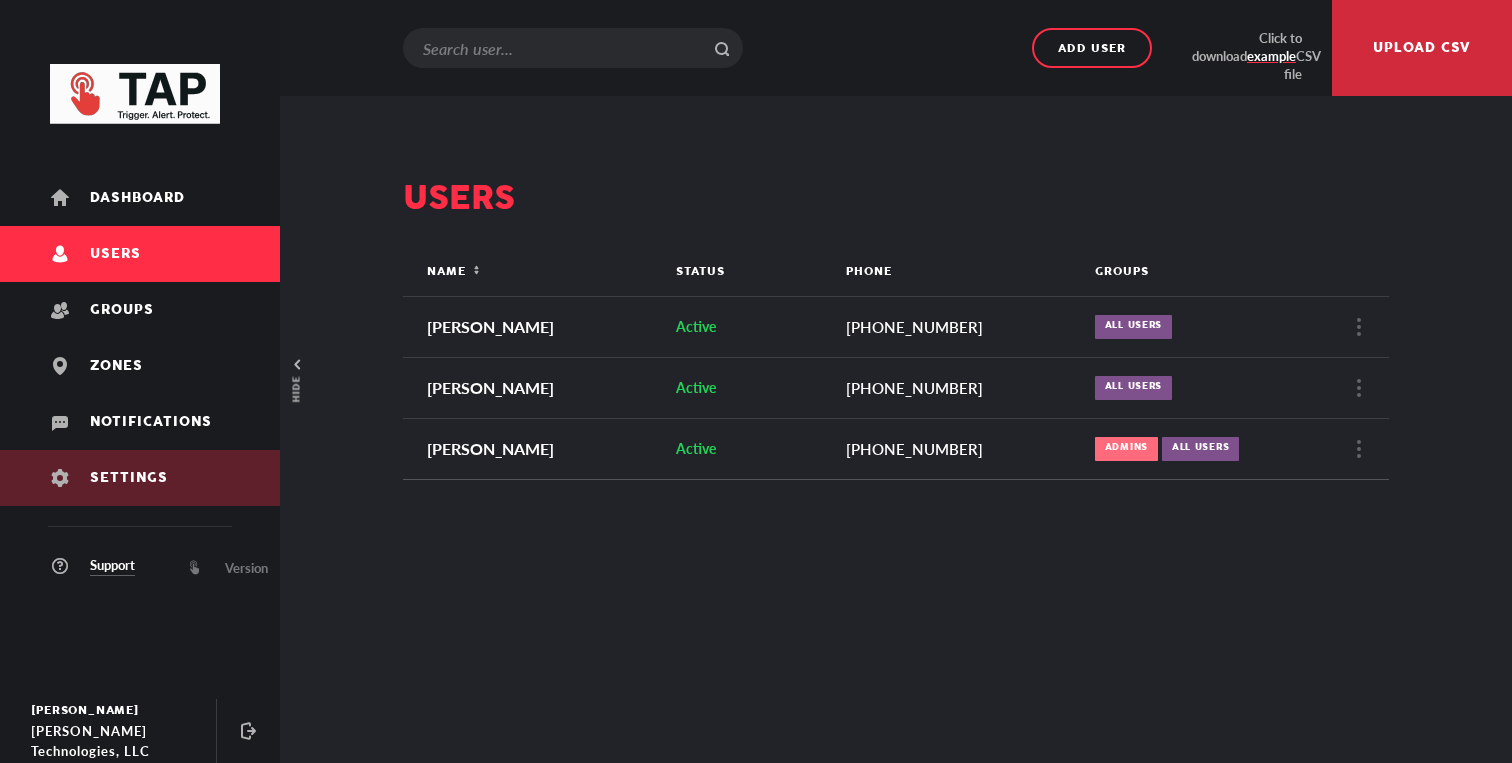 click on "Settings" at bounding box center [129, 478] 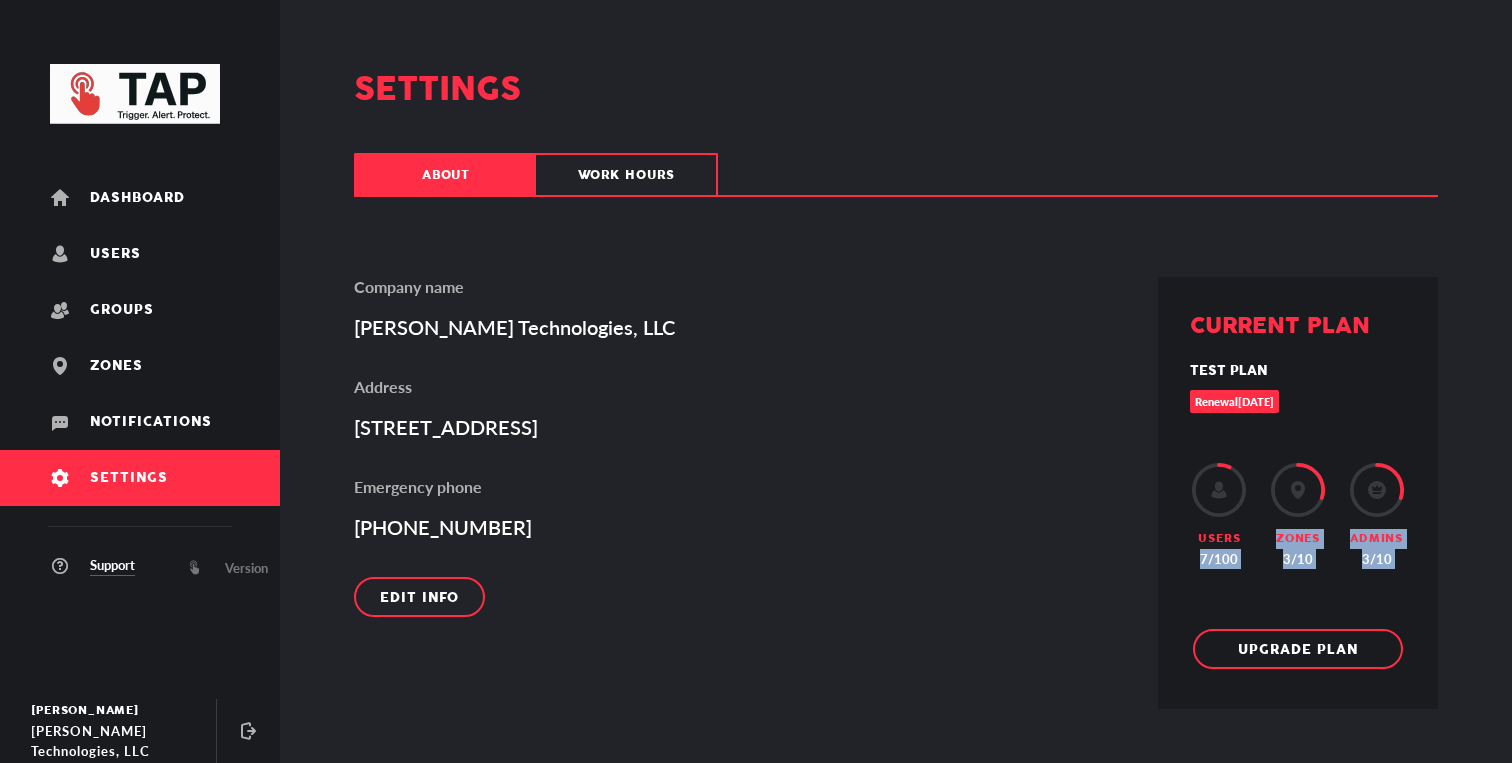 drag, startPoint x: 1190, startPoint y: 561, endPoint x: 1407, endPoint y: 580, distance: 217.83022 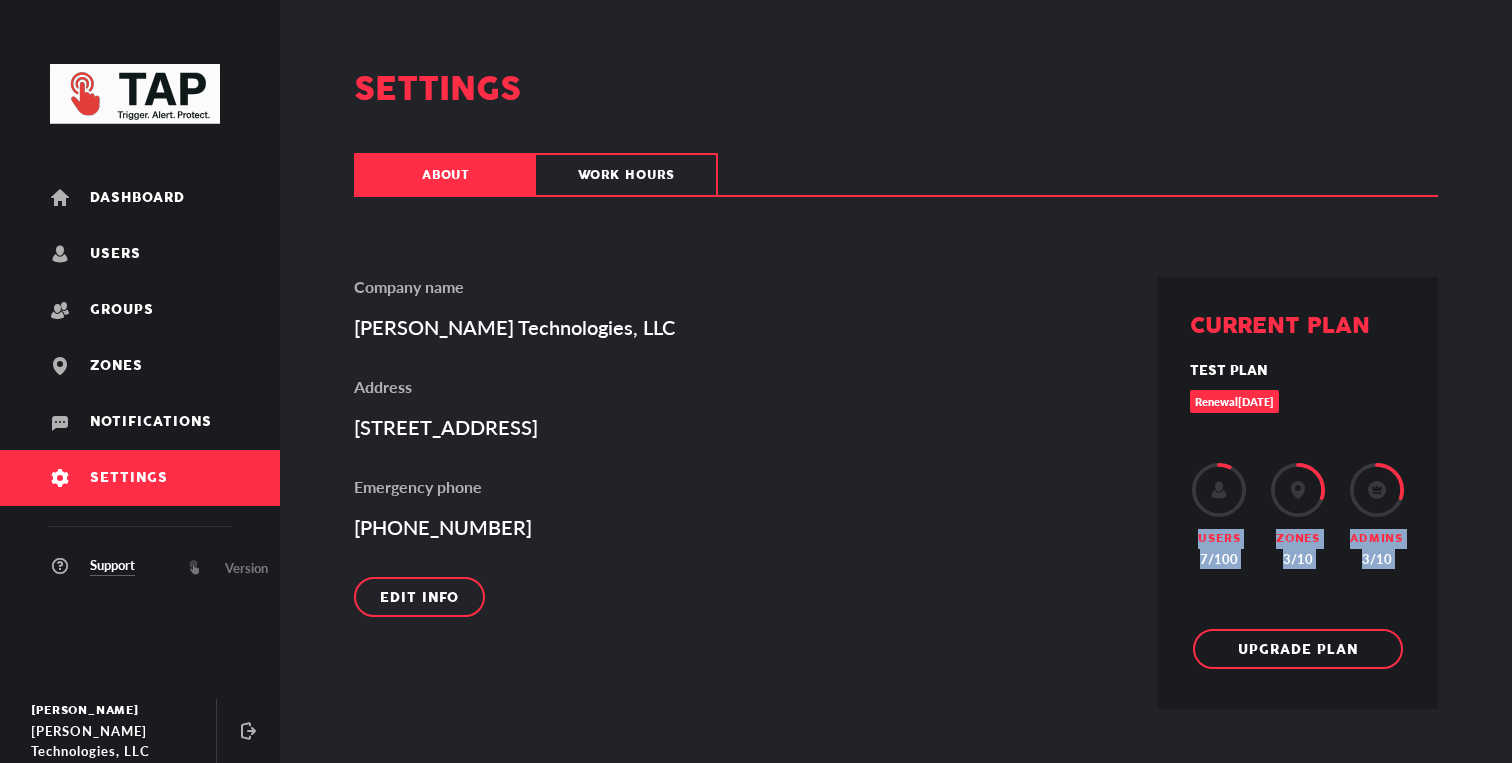drag, startPoint x: 1404, startPoint y: 574, endPoint x: 1181, endPoint y: 531, distance: 227.10791 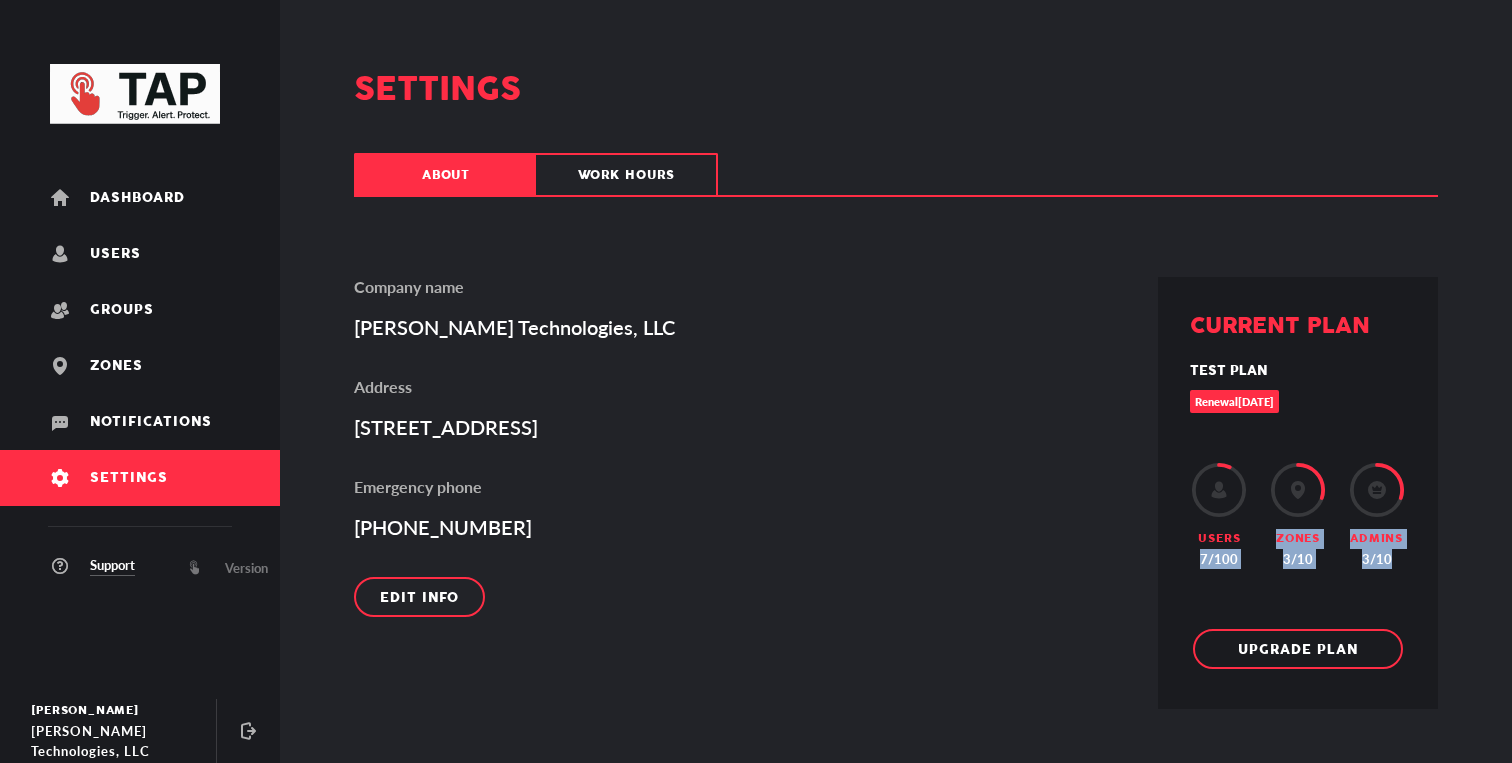 drag, startPoint x: 1201, startPoint y: 563, endPoint x: 1397, endPoint y: 563, distance: 196 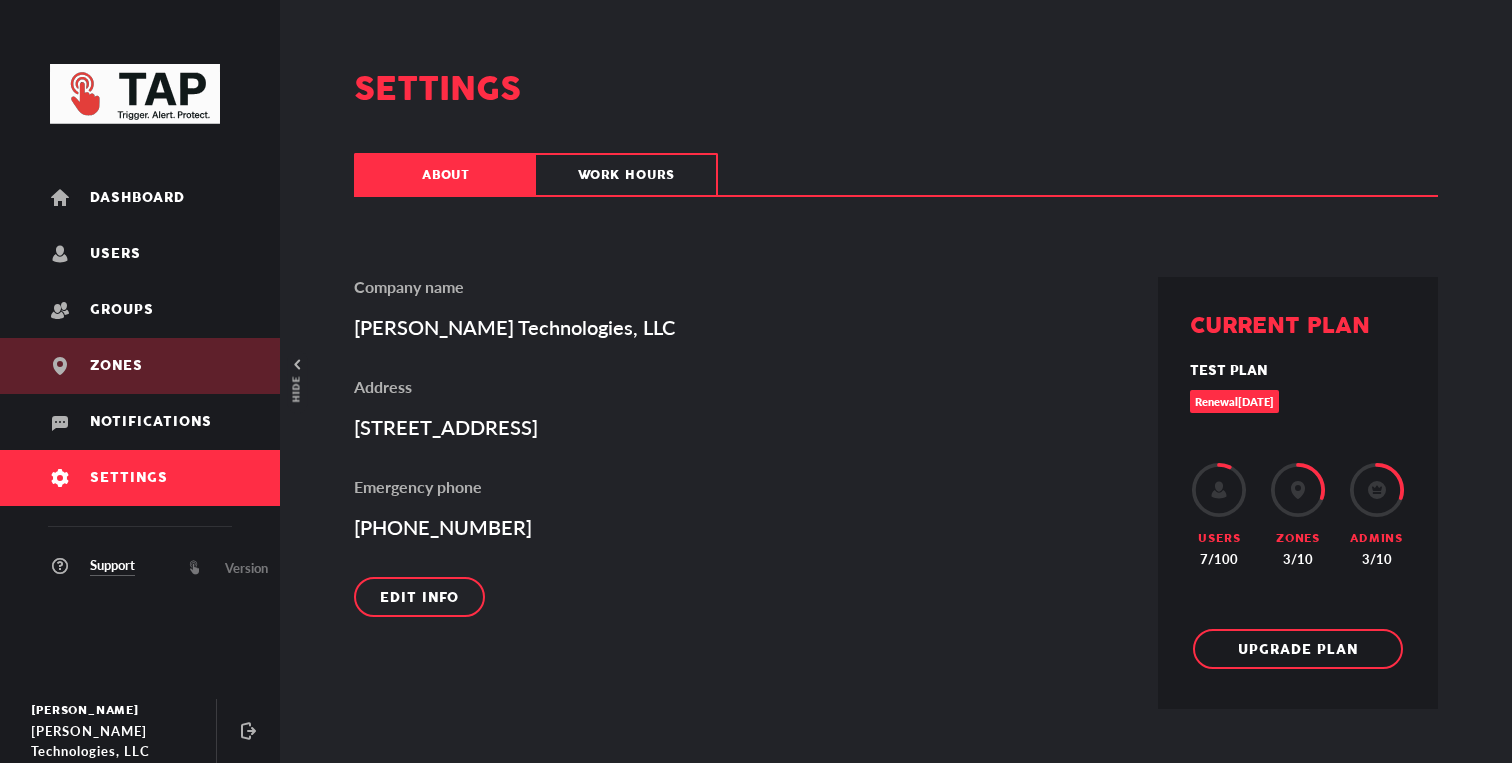 click on "Zones" at bounding box center (140, 366) 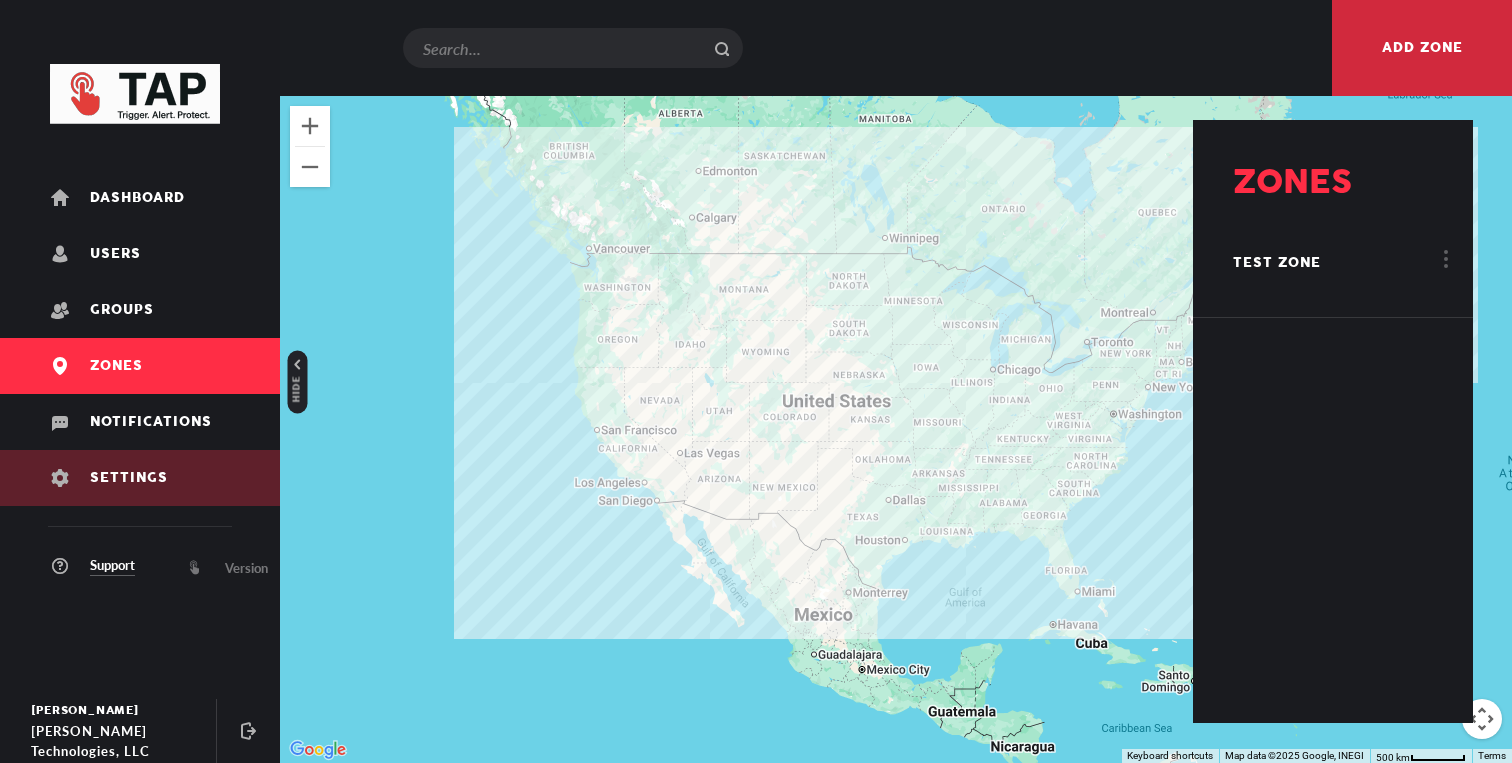 click on "Settings" at bounding box center [140, 478] 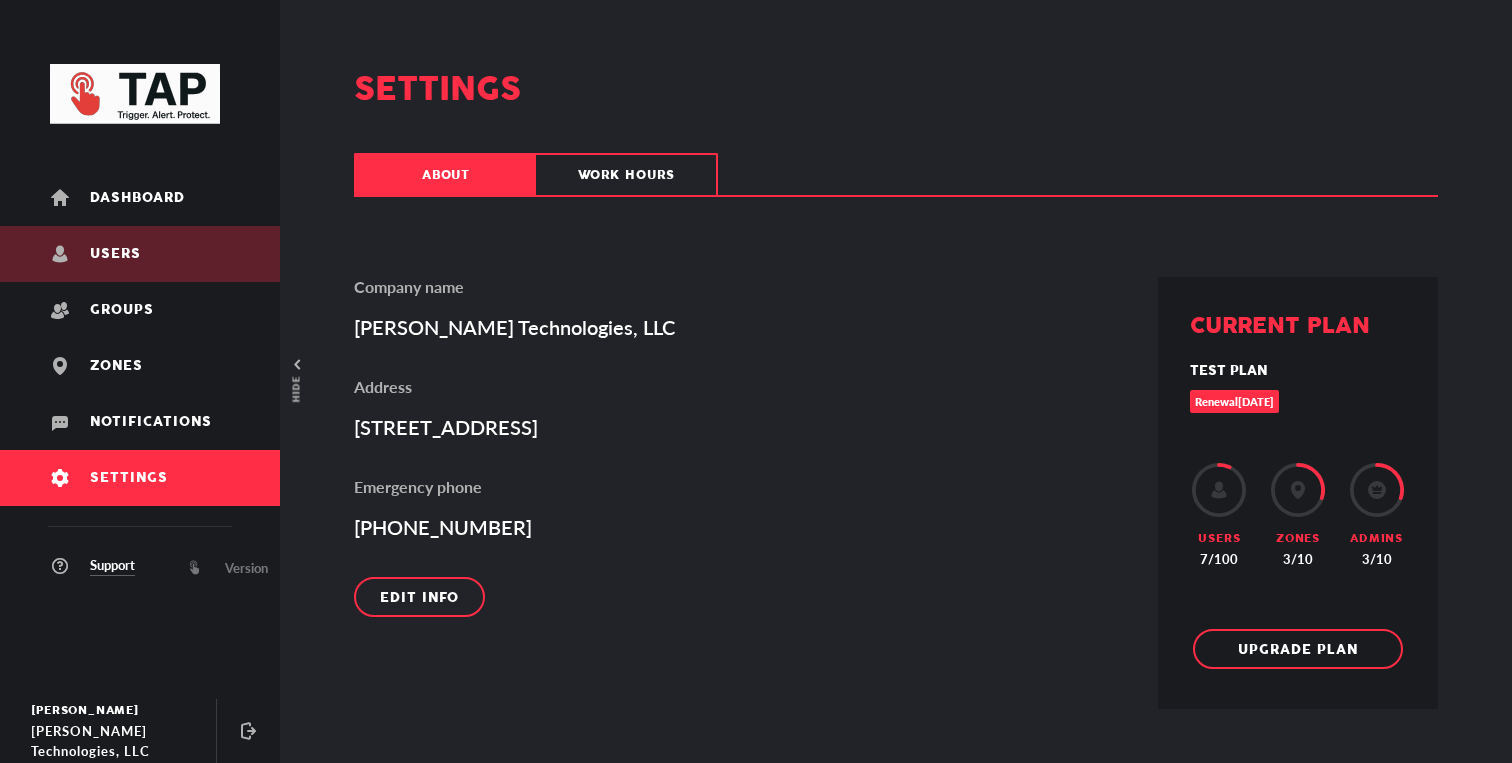 click on "Users" at bounding box center (140, 254) 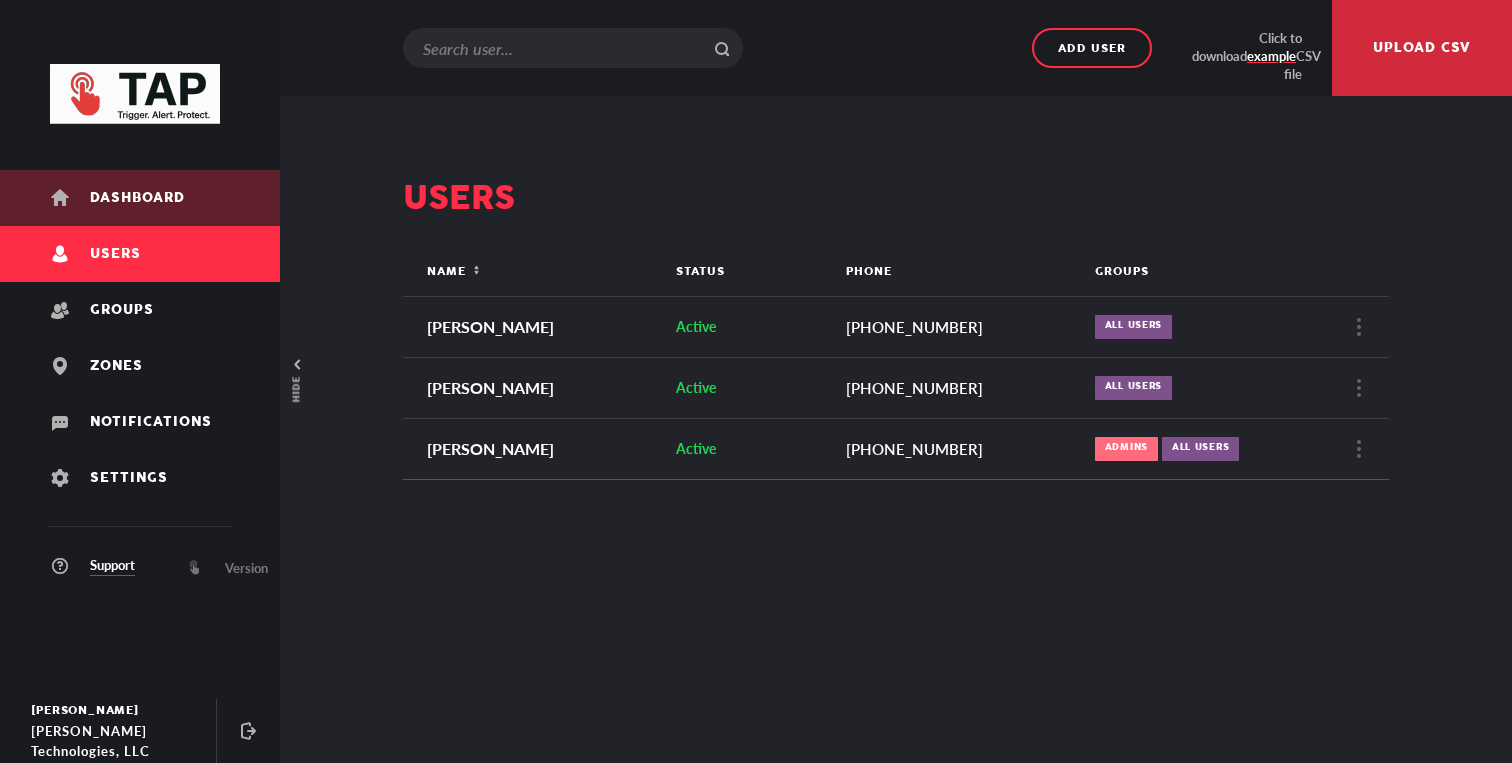 click on "Dashboard" at bounding box center (137, 198) 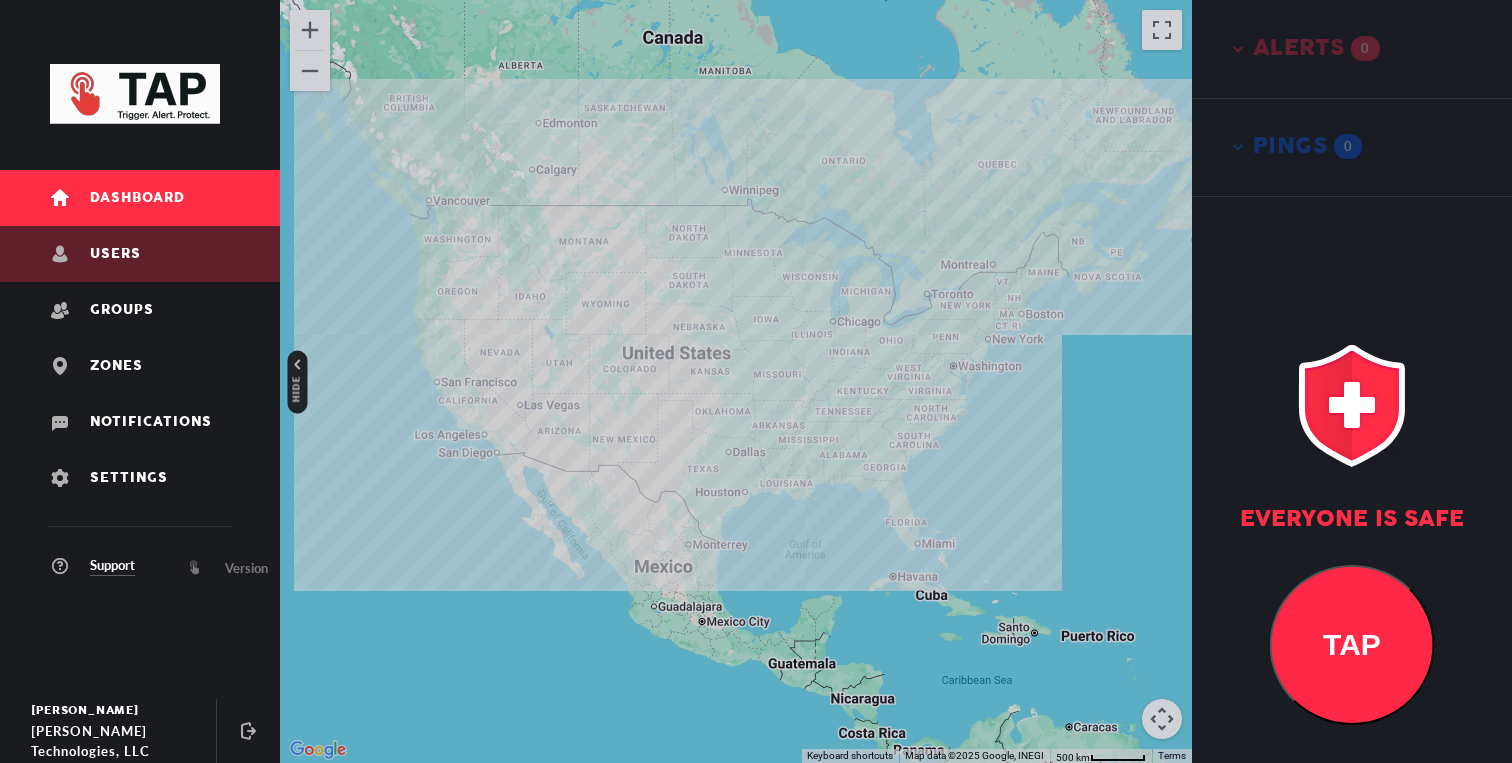 click on "Users" at bounding box center [115, 254] 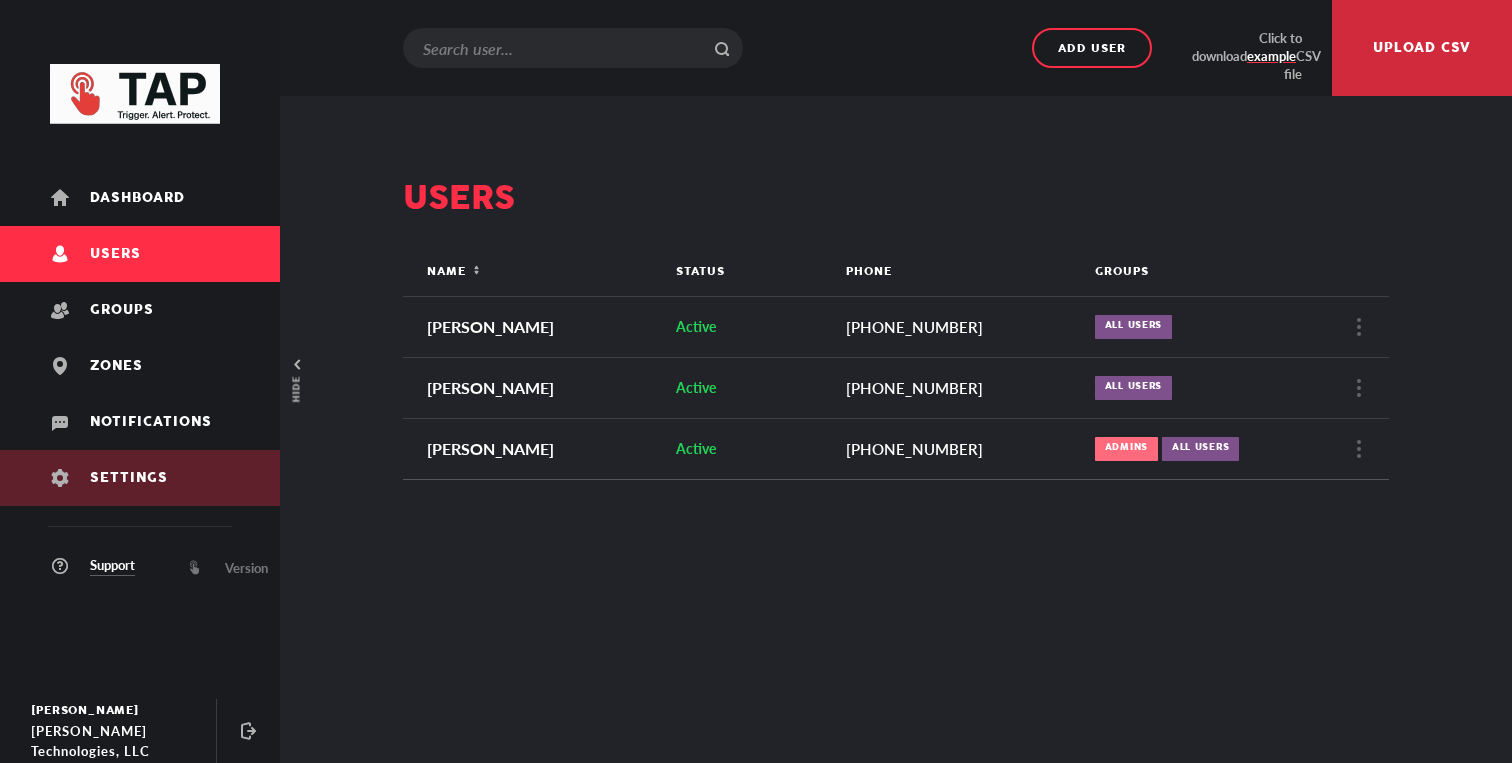 click on "Settings" at bounding box center [140, 478] 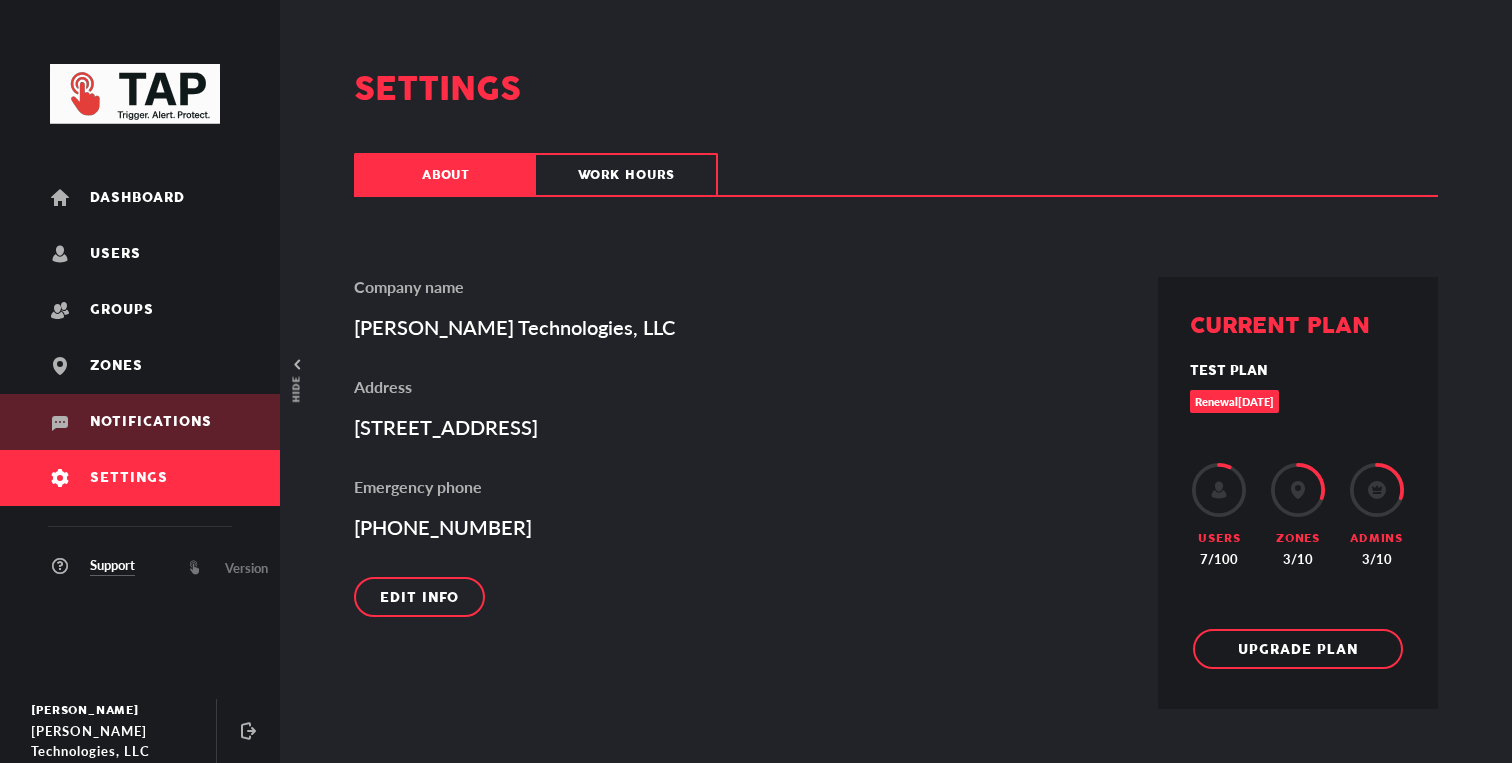 click on "Notifications" at bounding box center (151, 422) 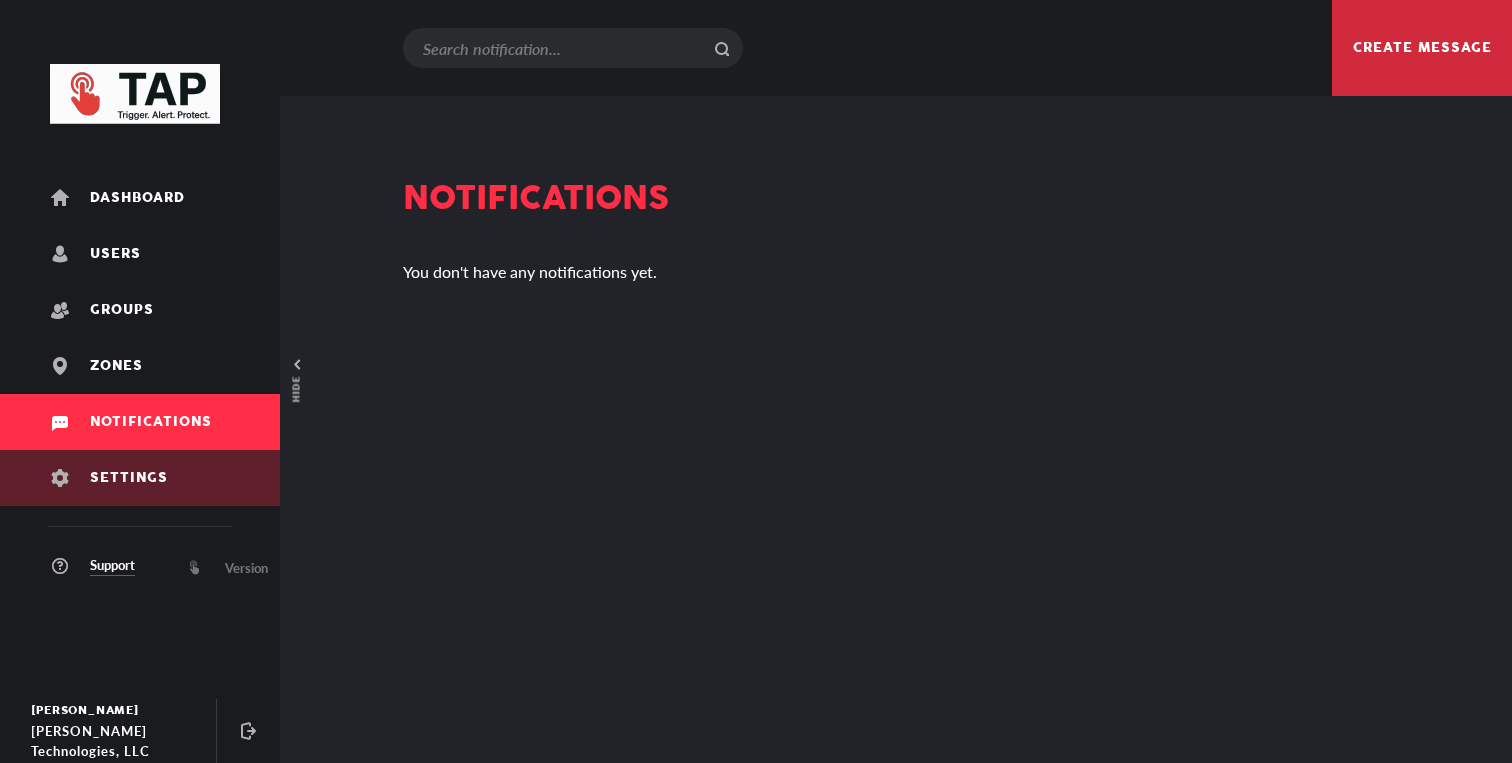 click on "Settings" at bounding box center [129, 478] 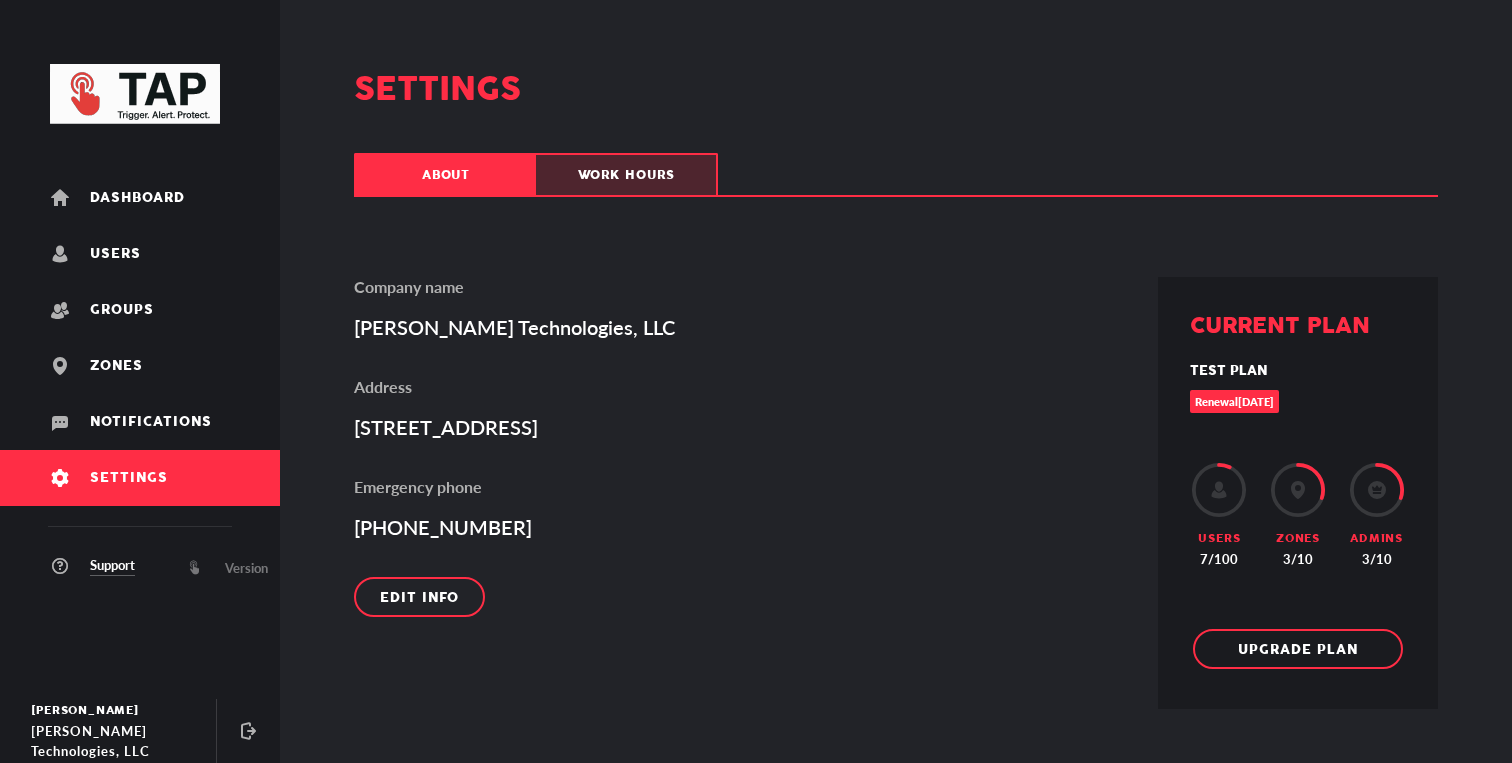 click on "work hours" at bounding box center [626, 175] 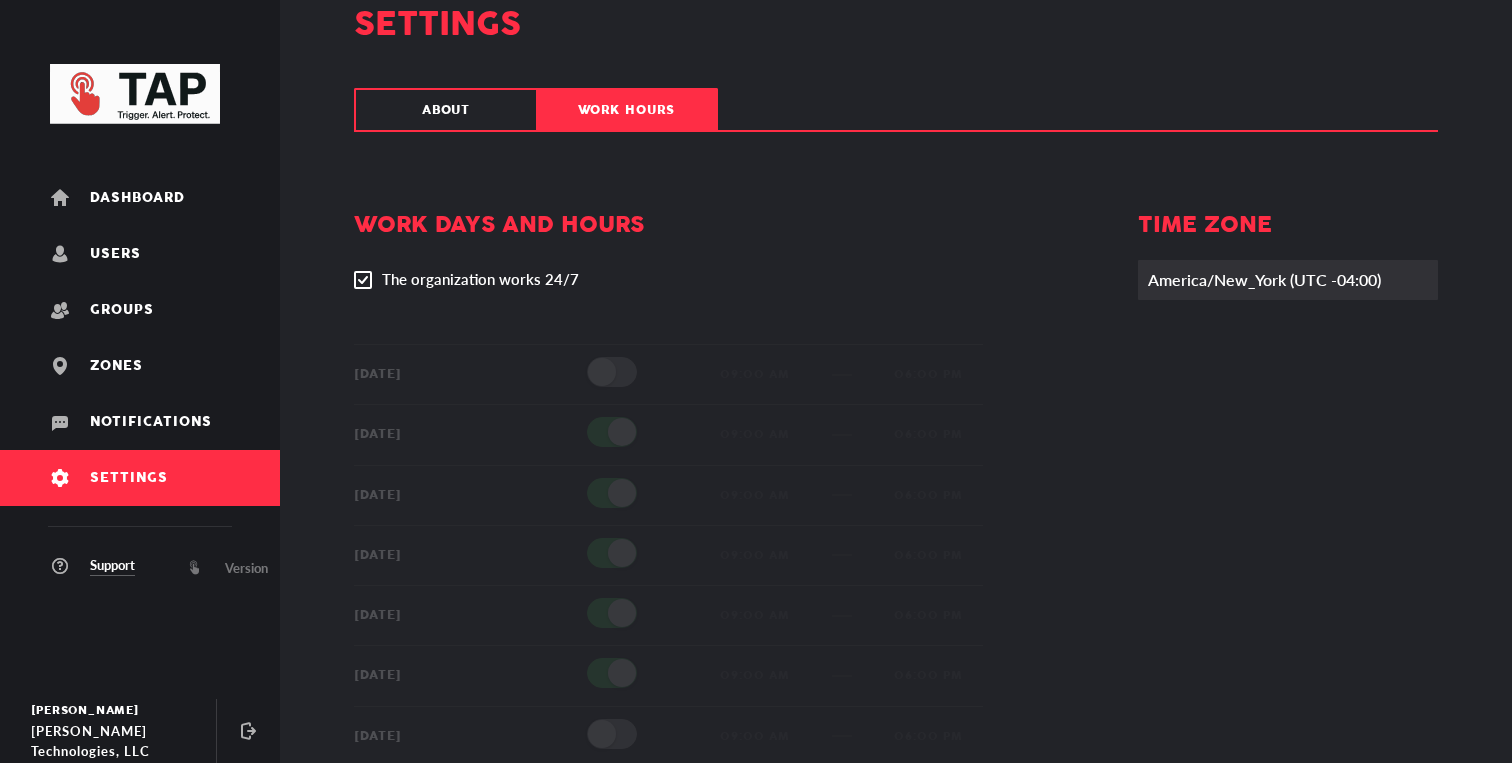 scroll, scrollTop: 0, scrollLeft: 0, axis: both 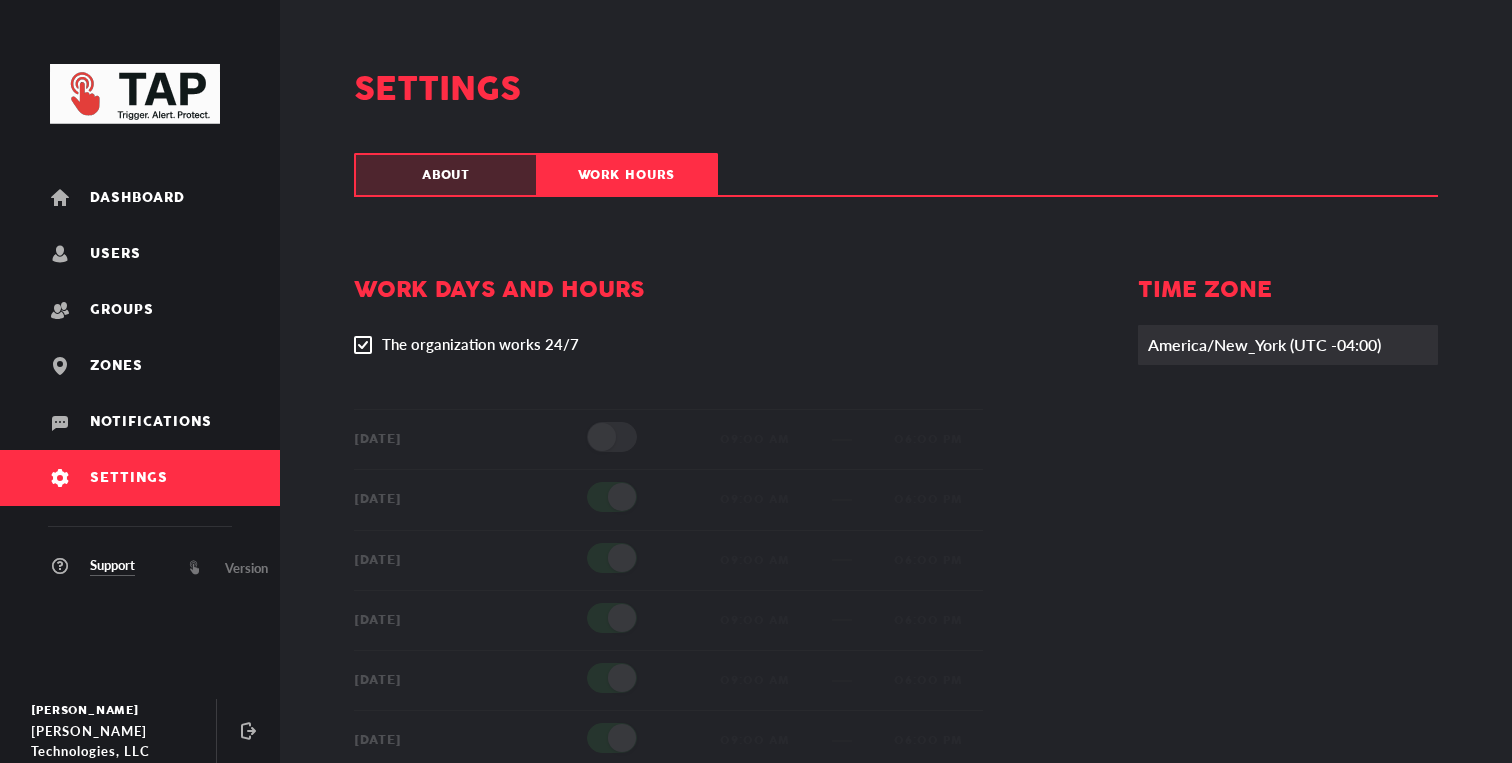 click on "about" at bounding box center [446, 175] 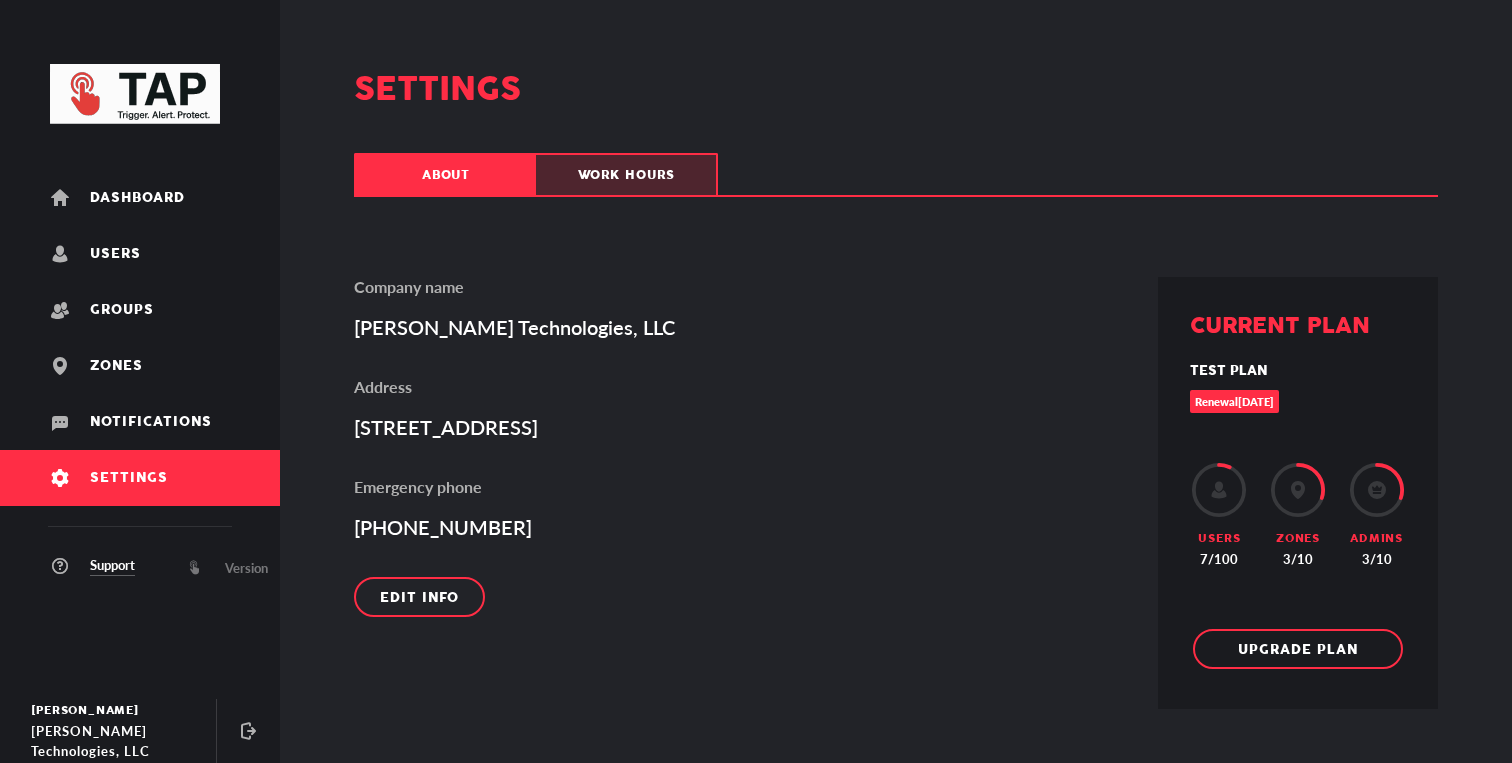click on "work hours" at bounding box center (626, 175) 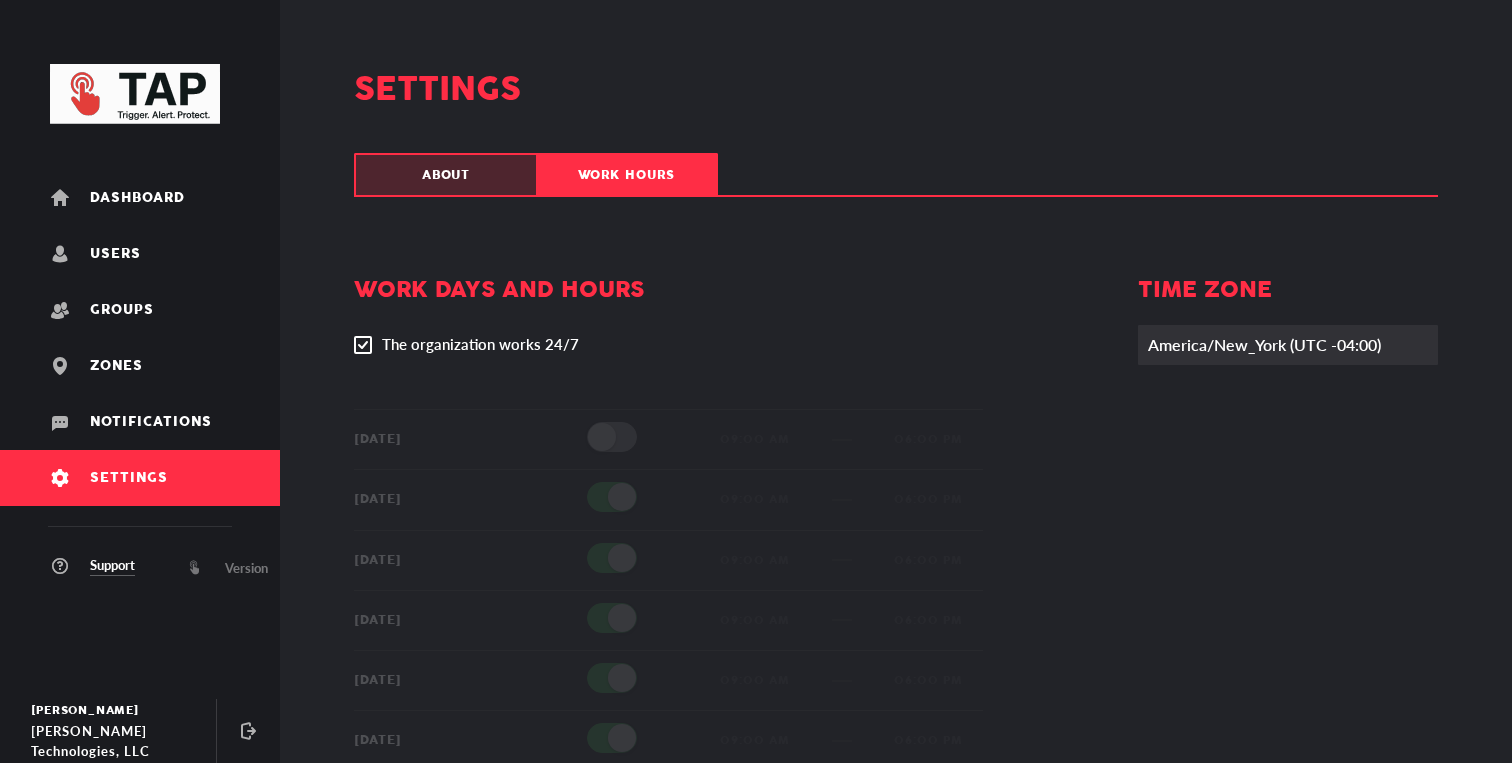 click on "about" at bounding box center [446, 175] 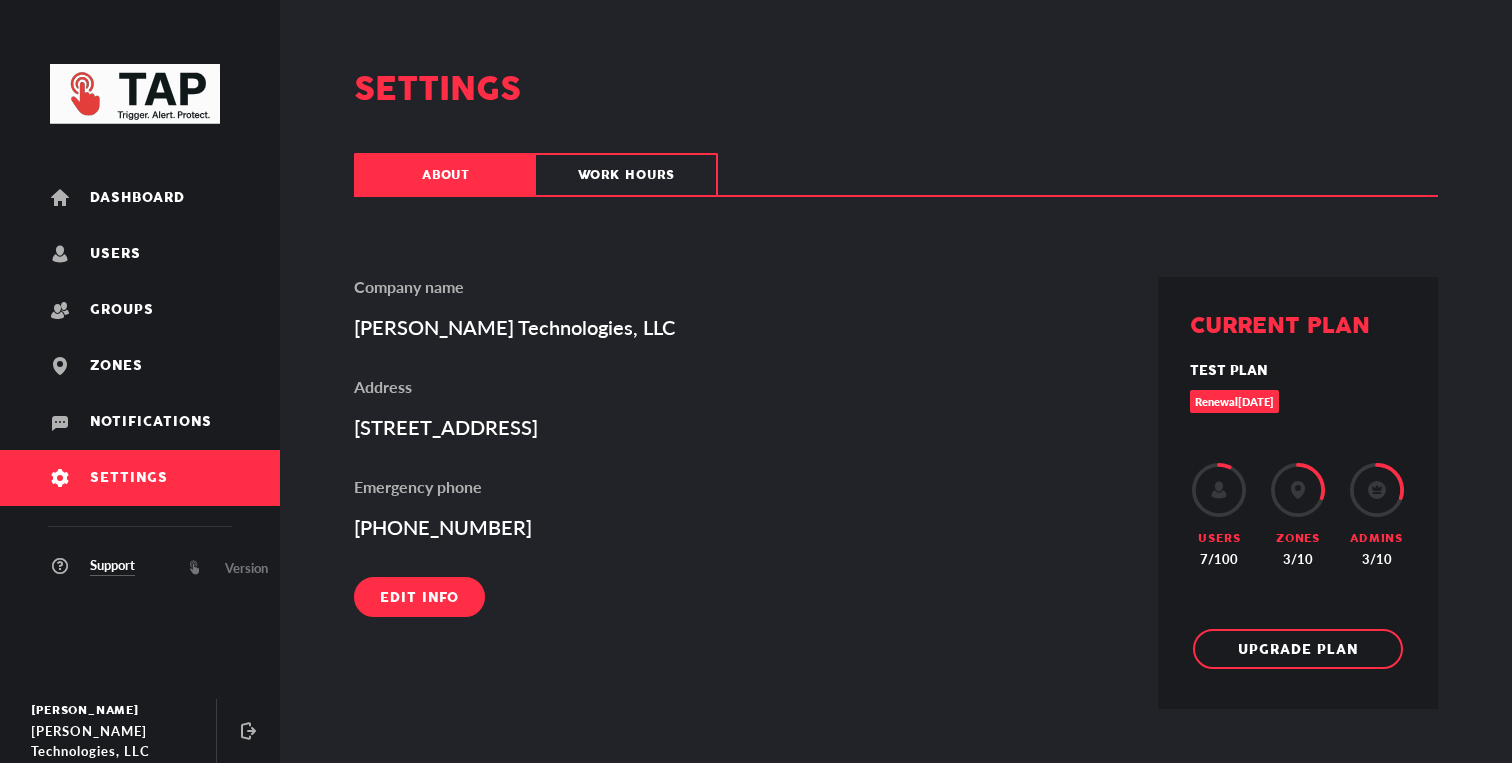 click on "Edit info" at bounding box center (419, 598) 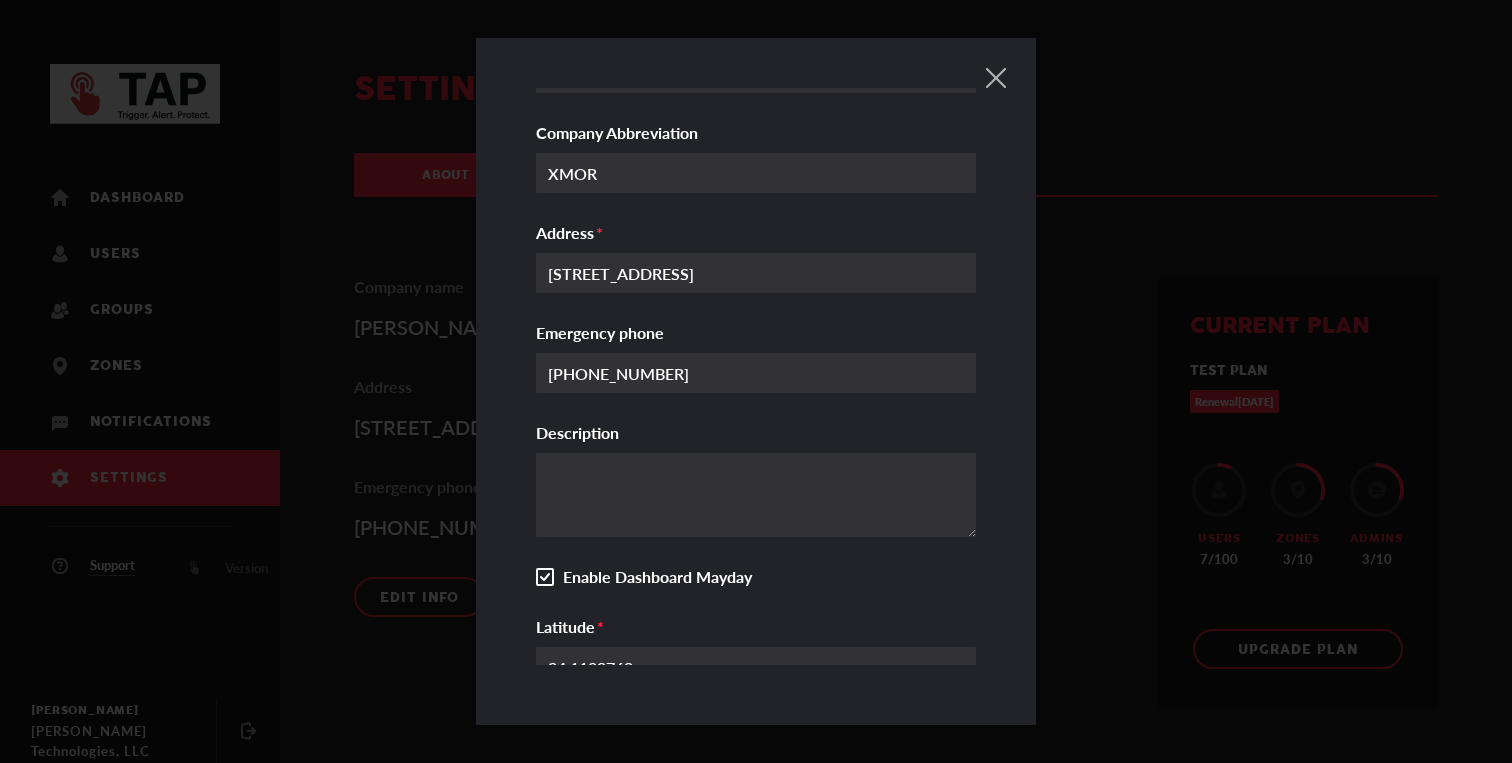 scroll, scrollTop: 0, scrollLeft: 0, axis: both 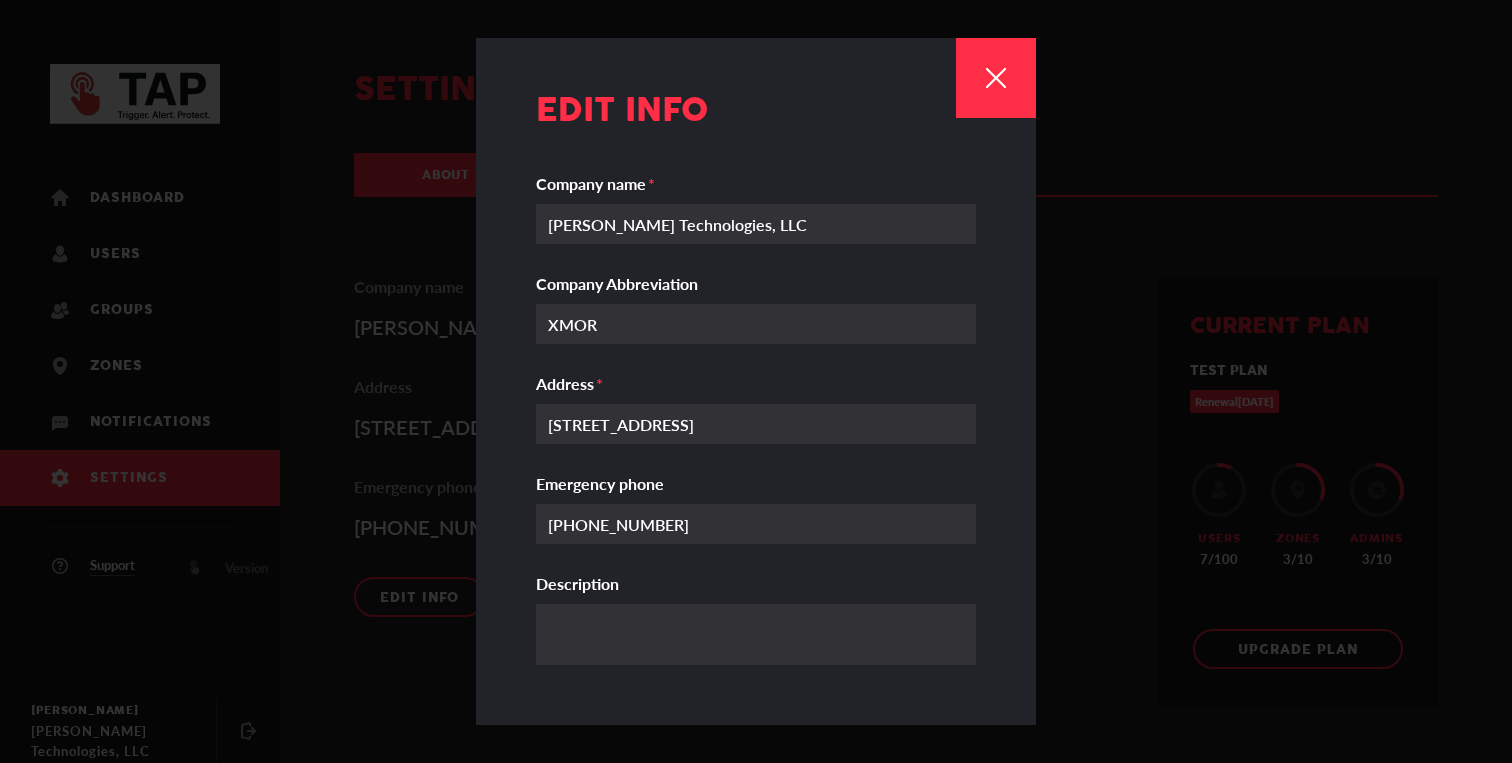 click 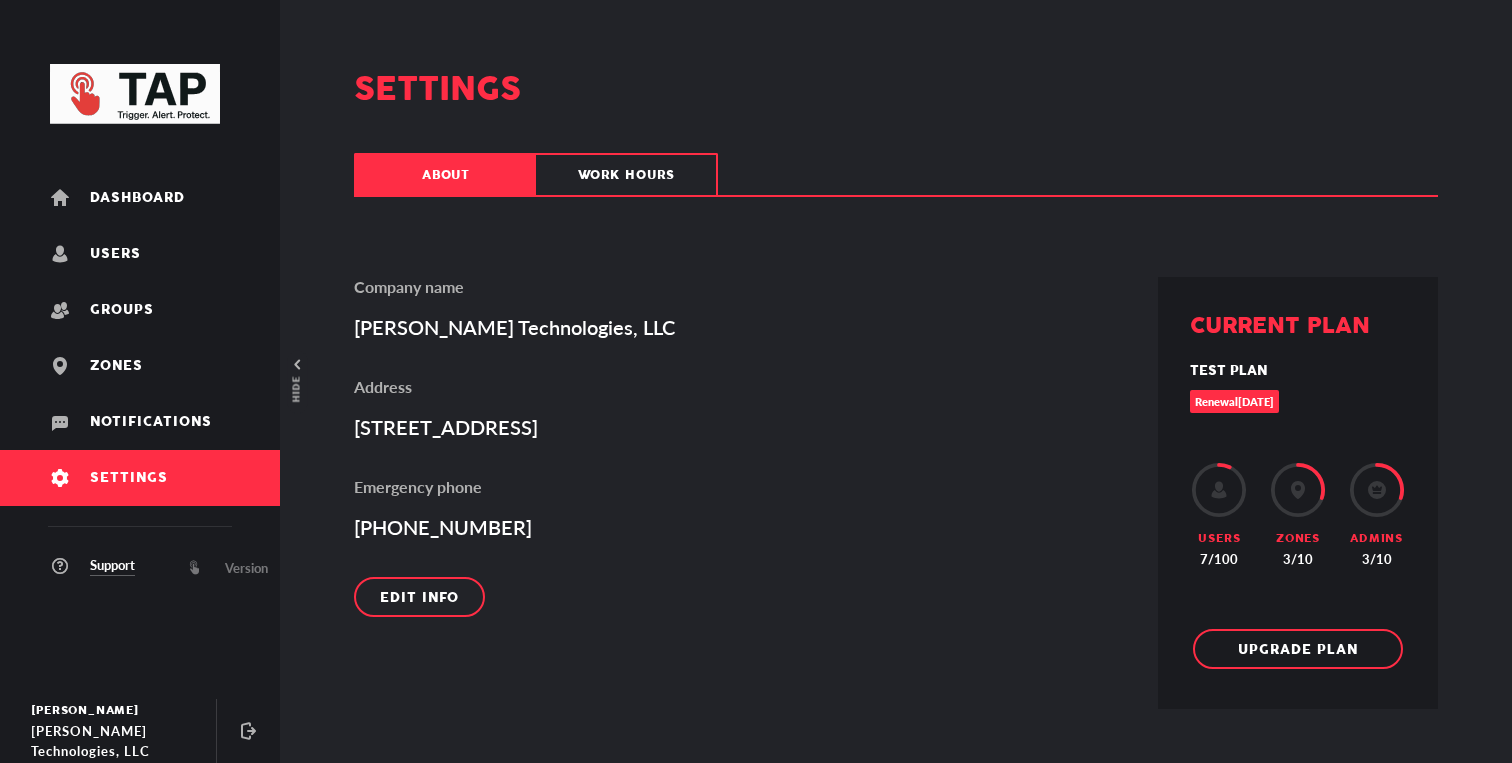 click 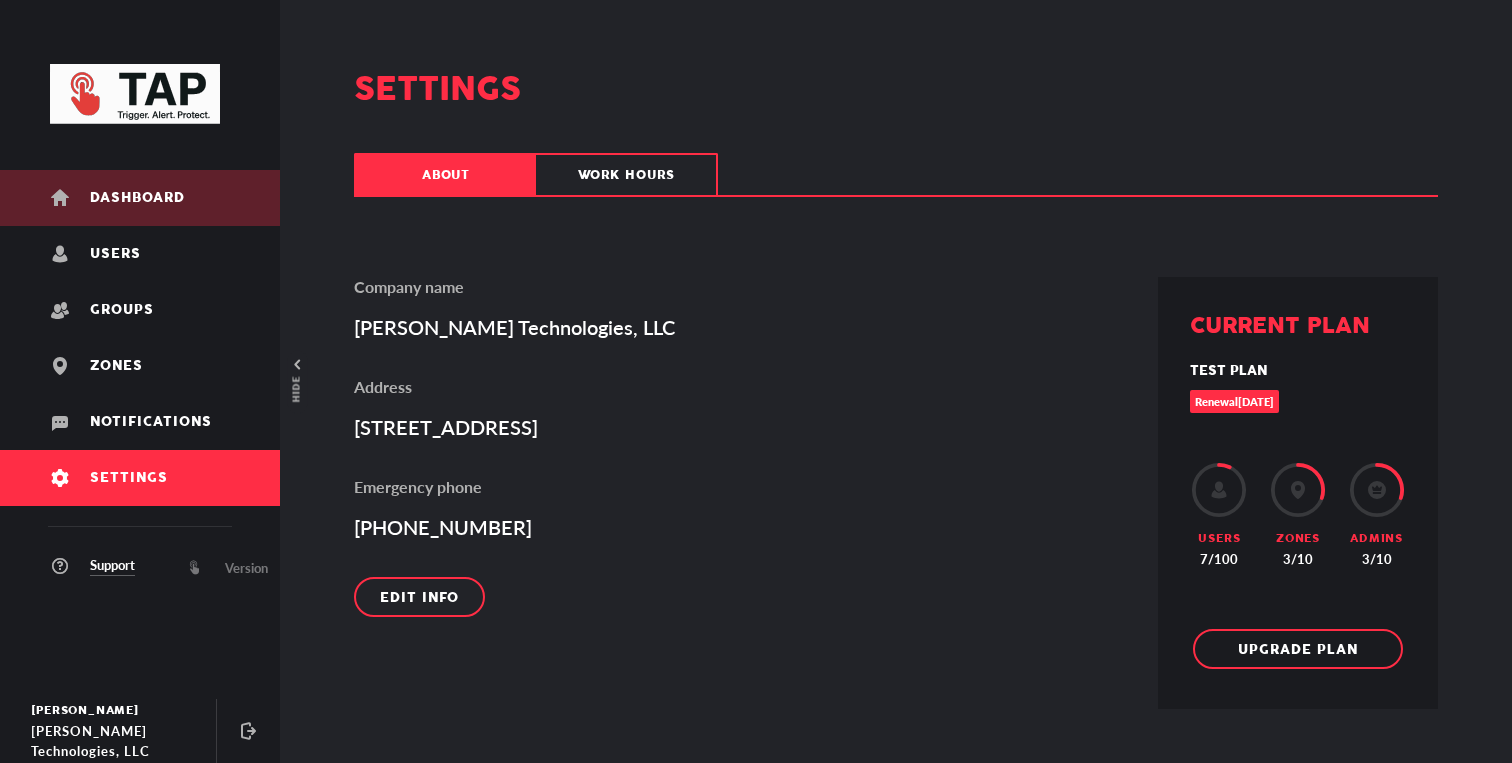 click on "Dashboard" at bounding box center (137, 198) 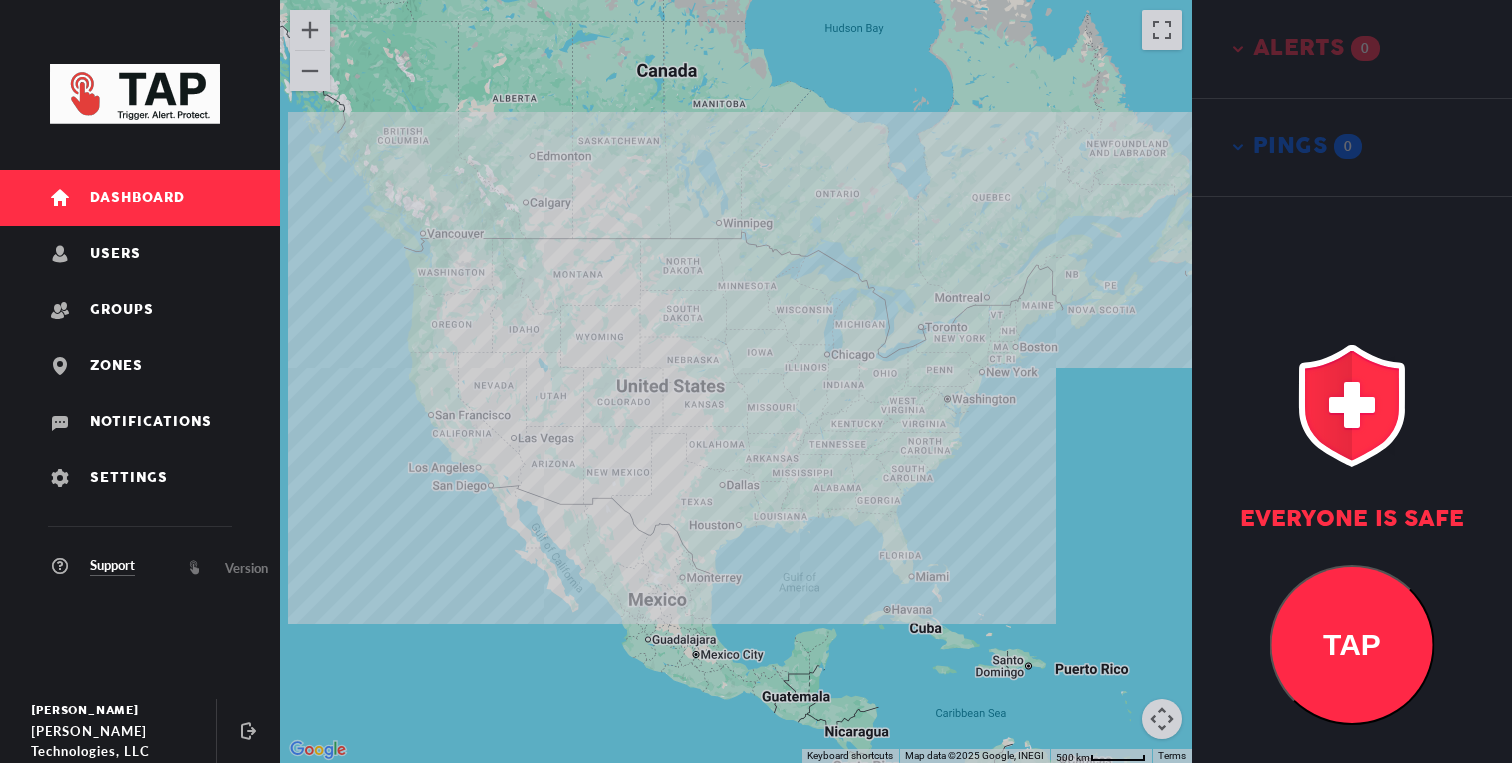 drag, startPoint x: 543, startPoint y: 381, endPoint x: 566, endPoint y: 410, distance: 37.01351 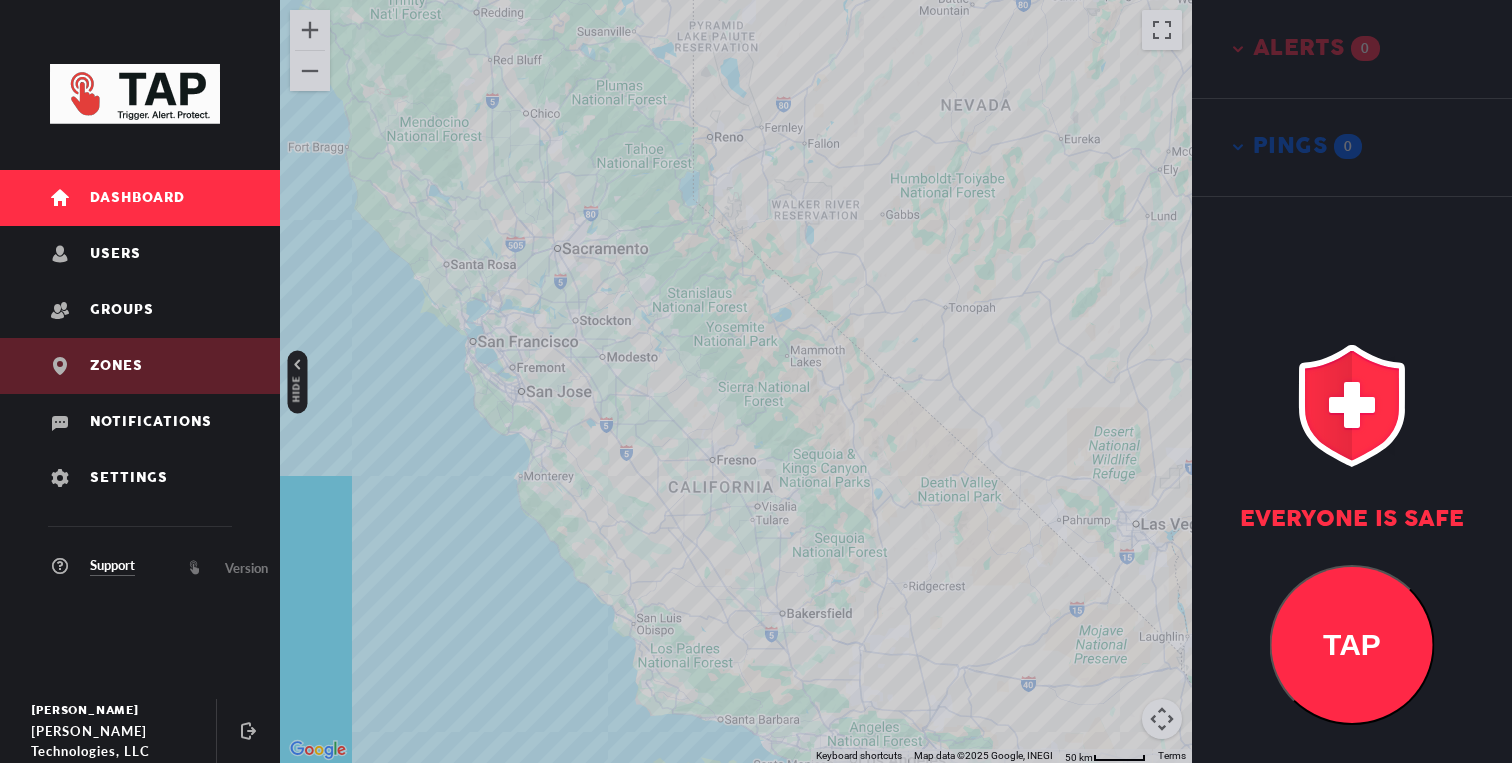 click on "Zones" at bounding box center (140, 366) 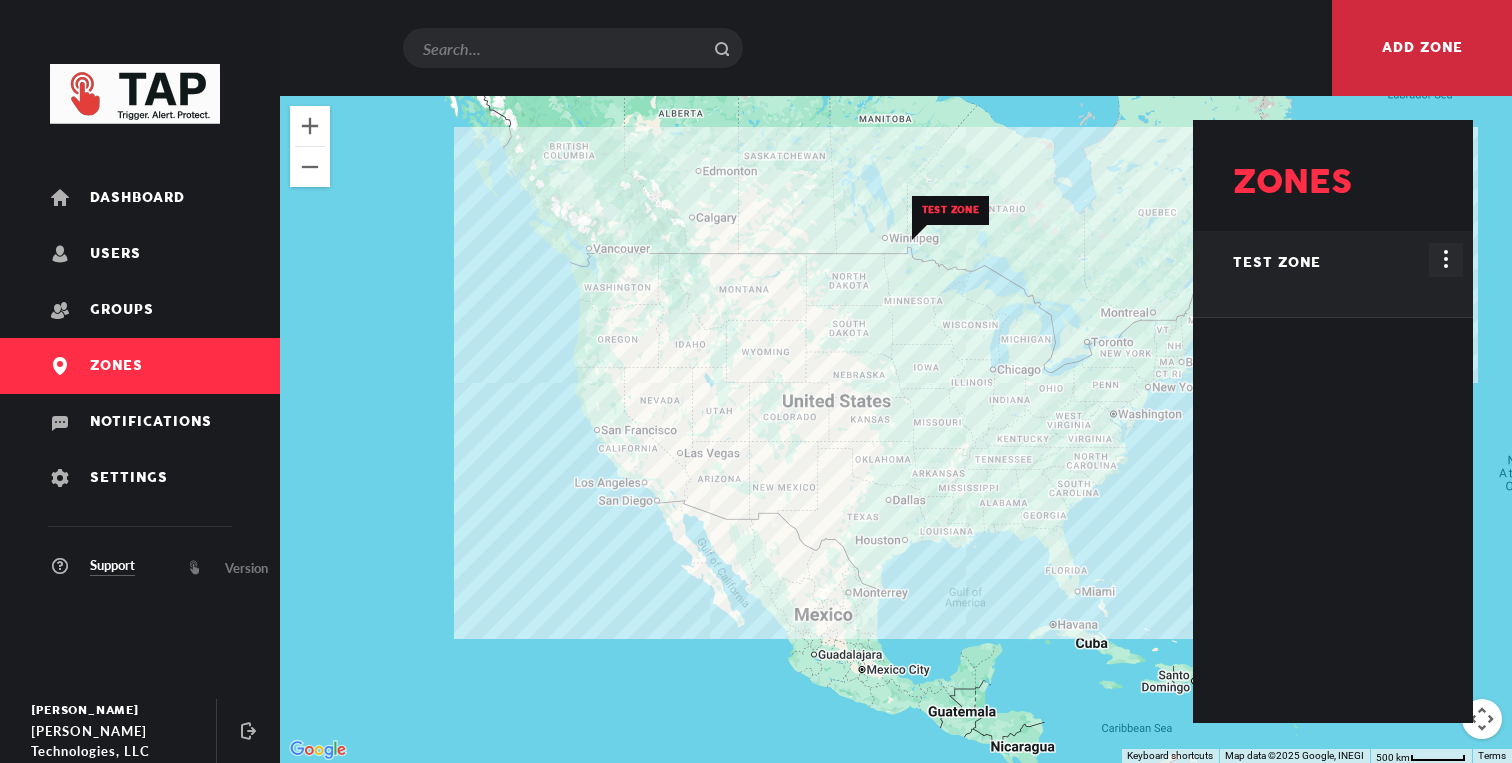 click 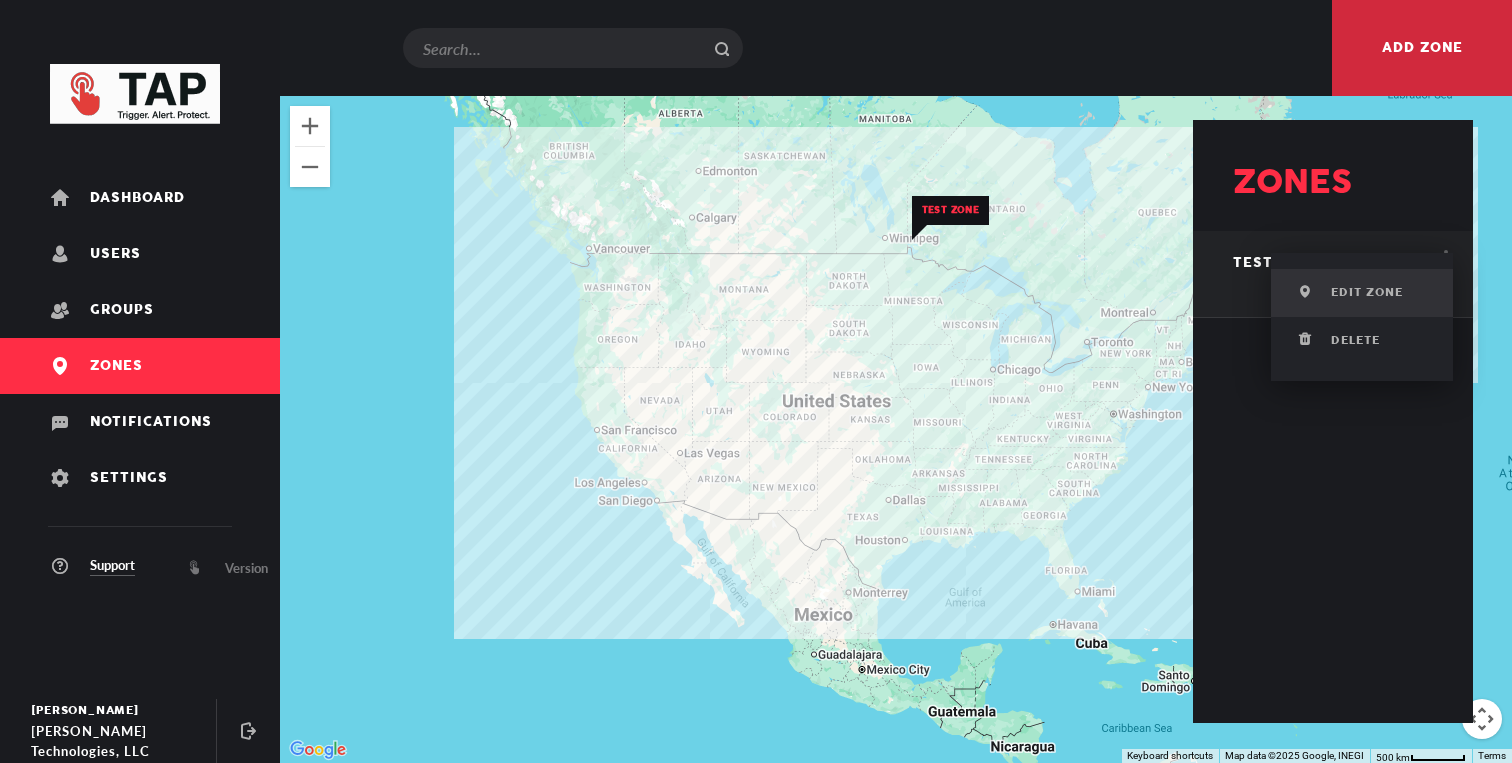 click on "Edit zone" at bounding box center [1362, 293] 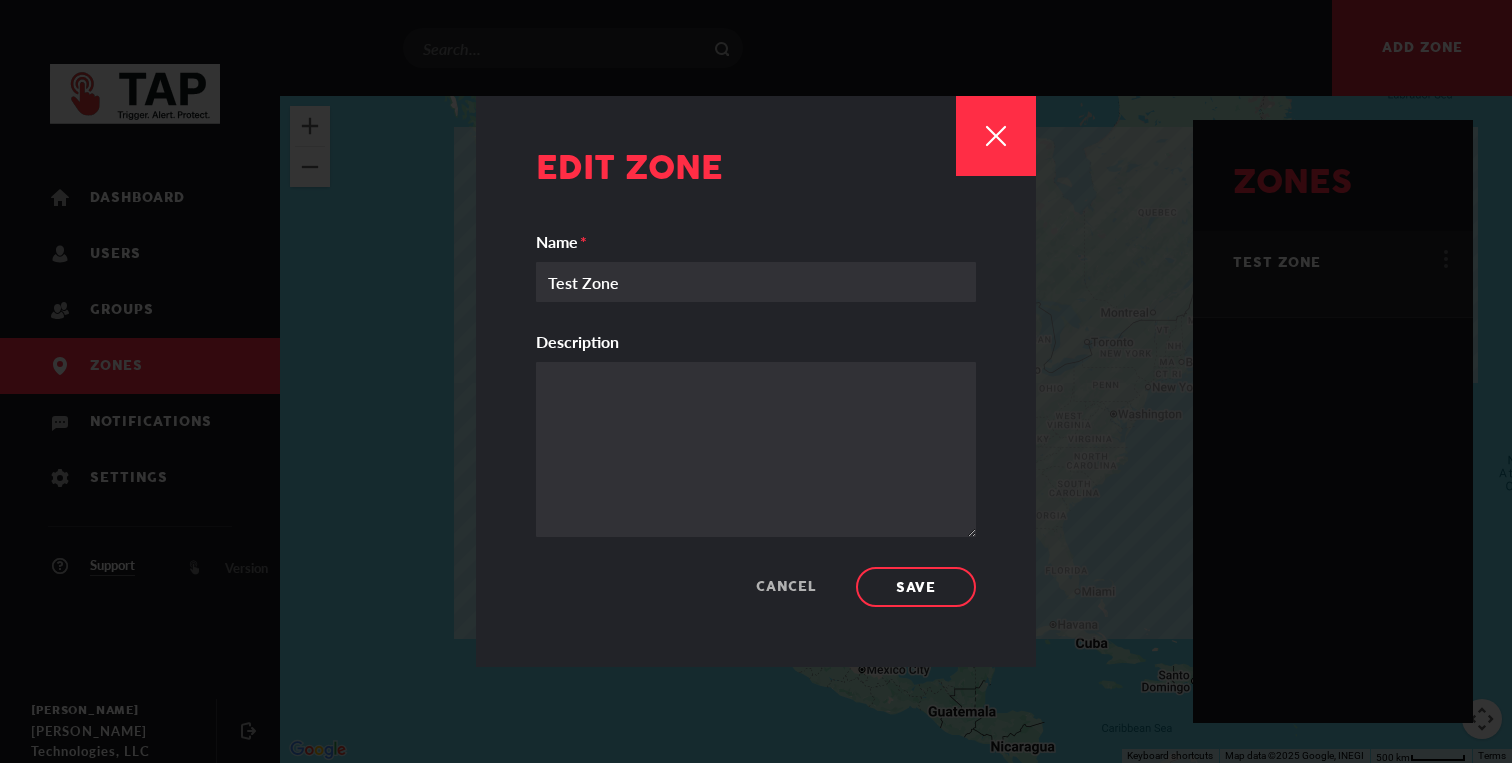 click at bounding box center (996, 141) 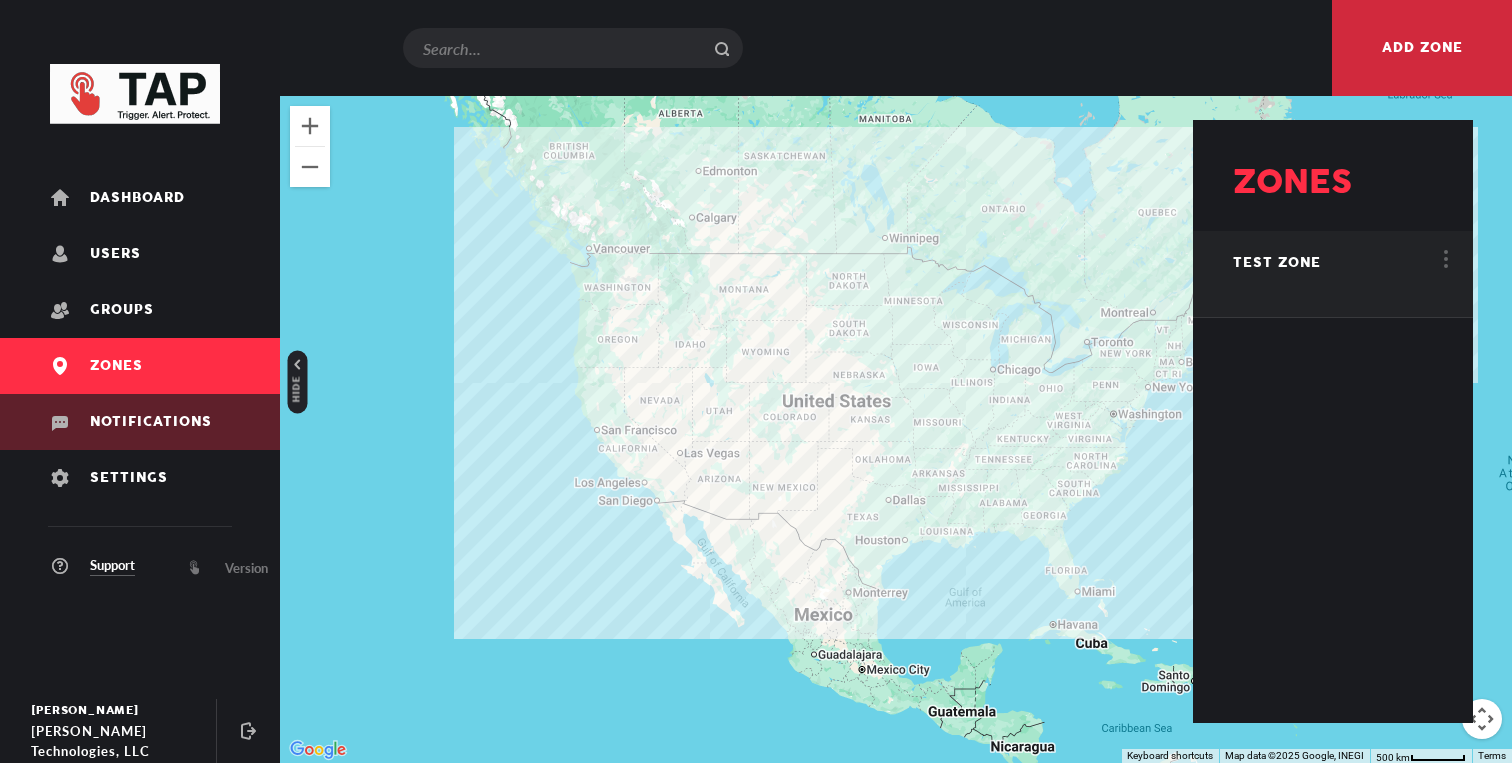 click on "Notifications" at bounding box center (151, 422) 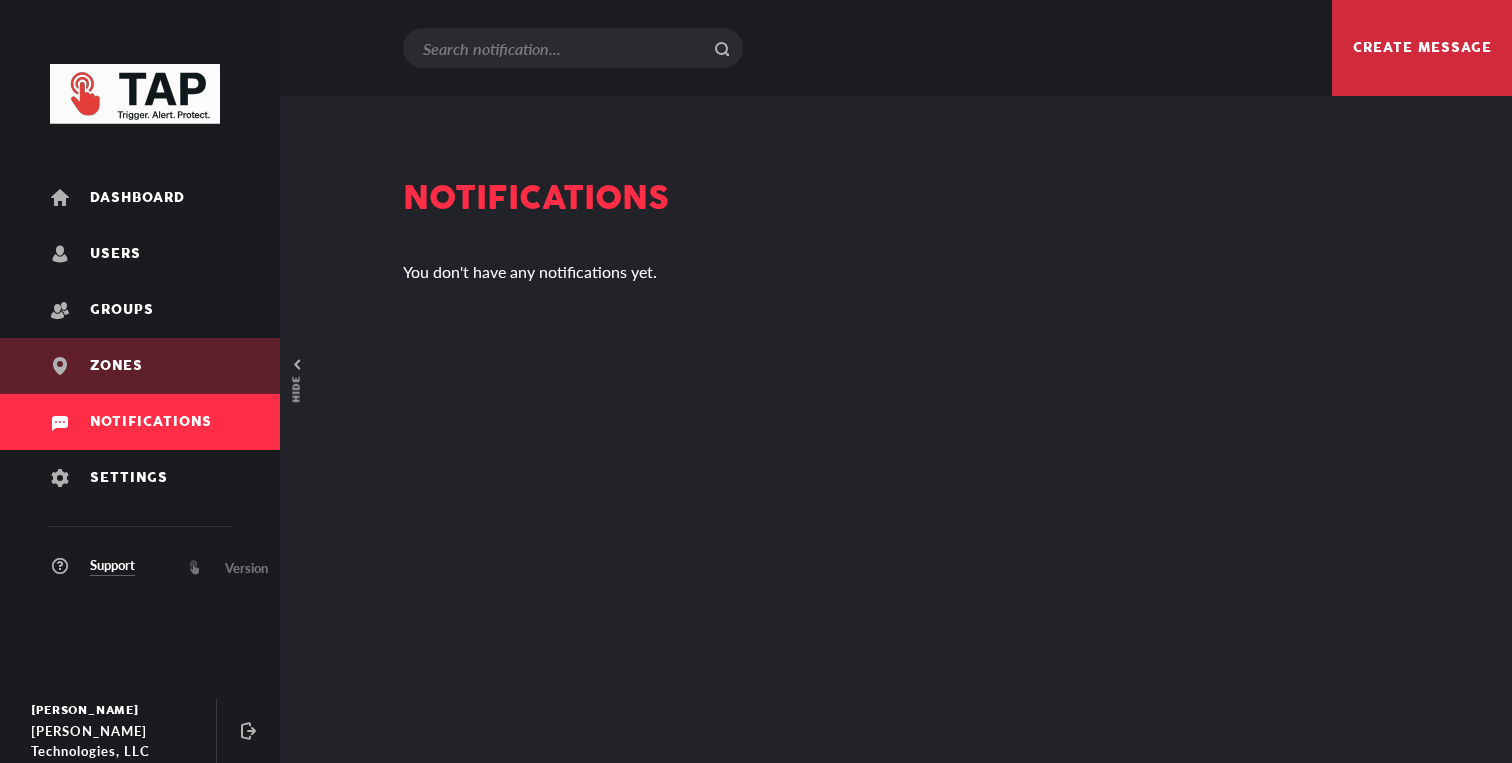 click on "Zones" at bounding box center [140, 366] 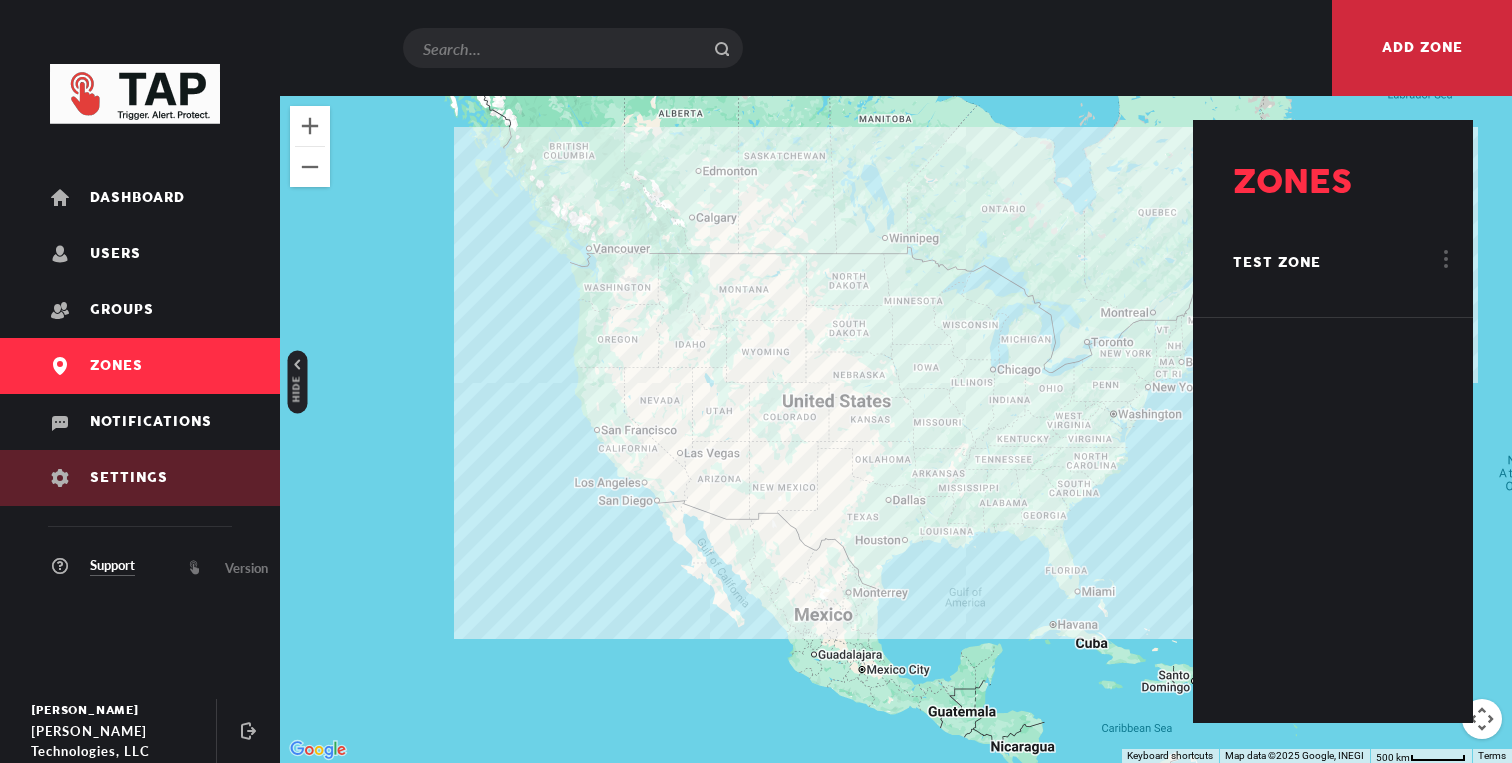 click on "Settings" at bounding box center [140, 478] 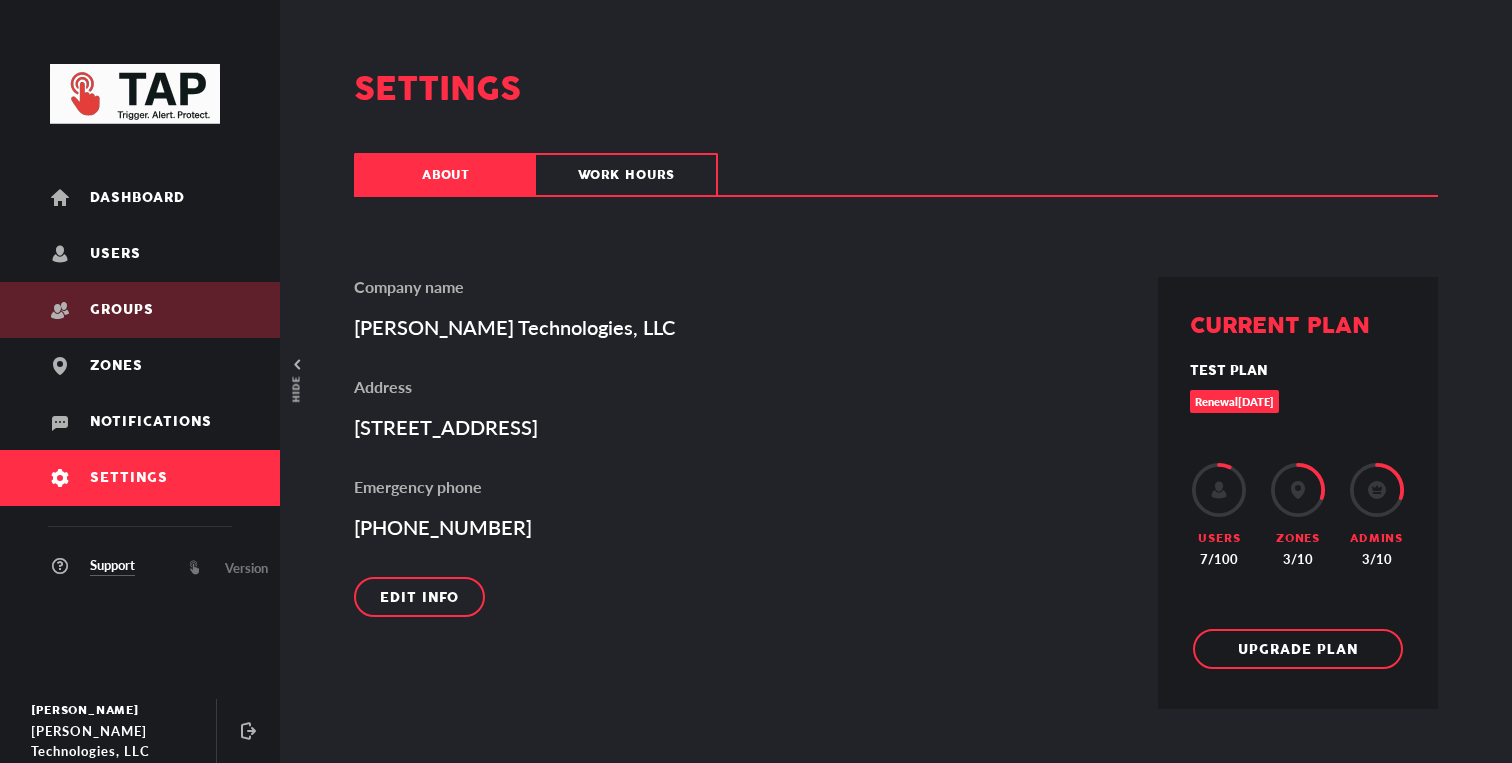 click on "Groups" at bounding box center (140, 310) 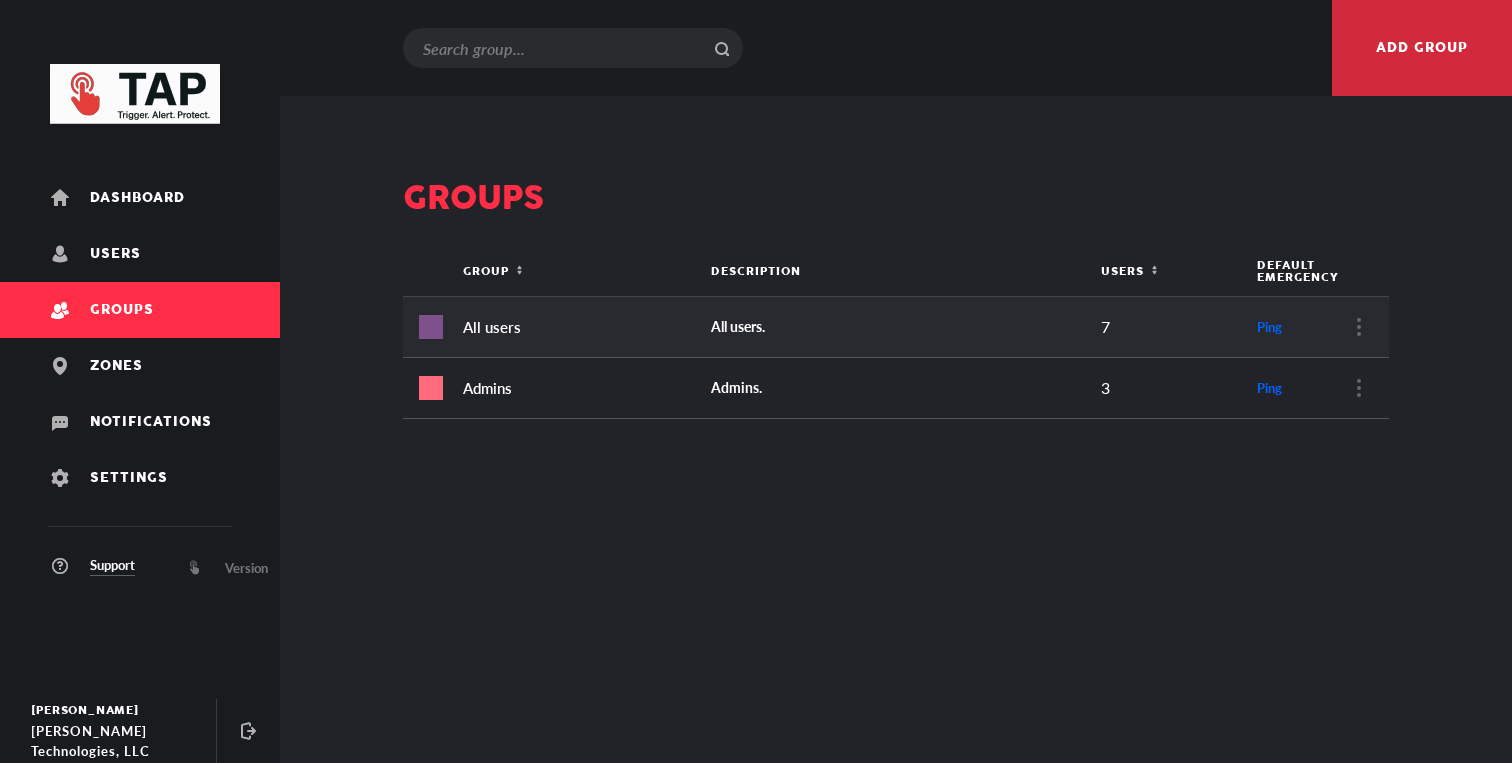 click on "Ping" at bounding box center (1269, 327) 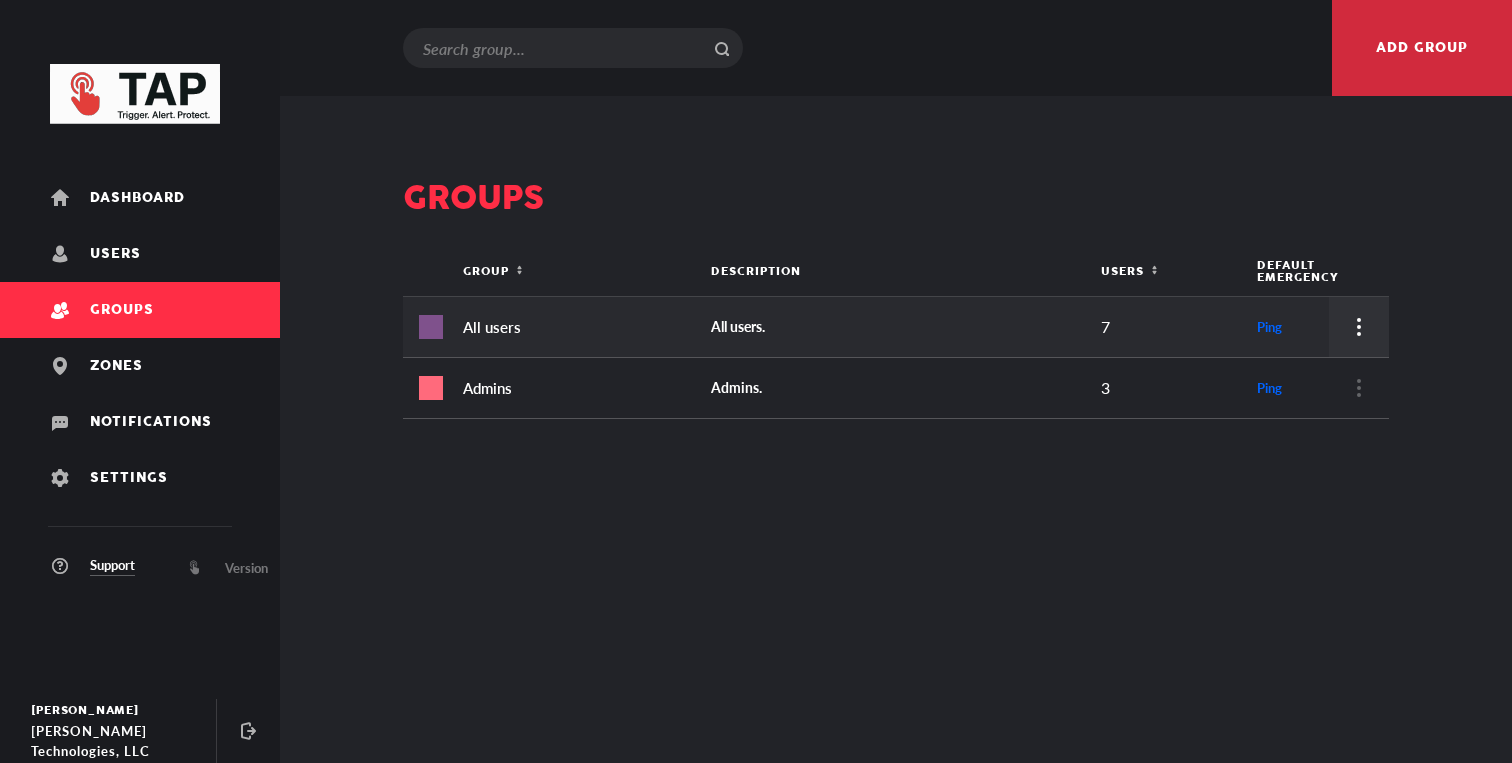 click at bounding box center [1359, 327] 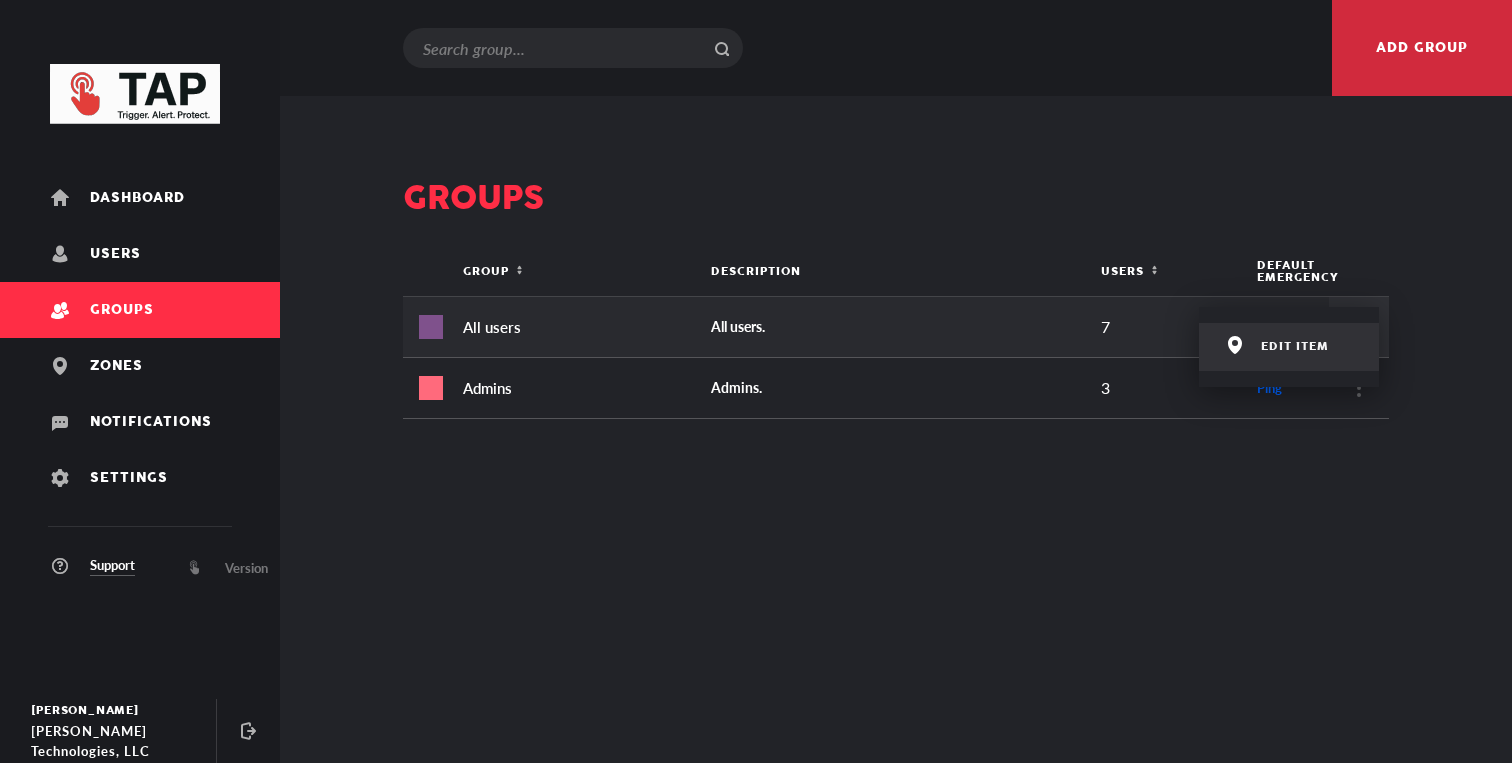 click on "Edit item" at bounding box center (1289, 347) 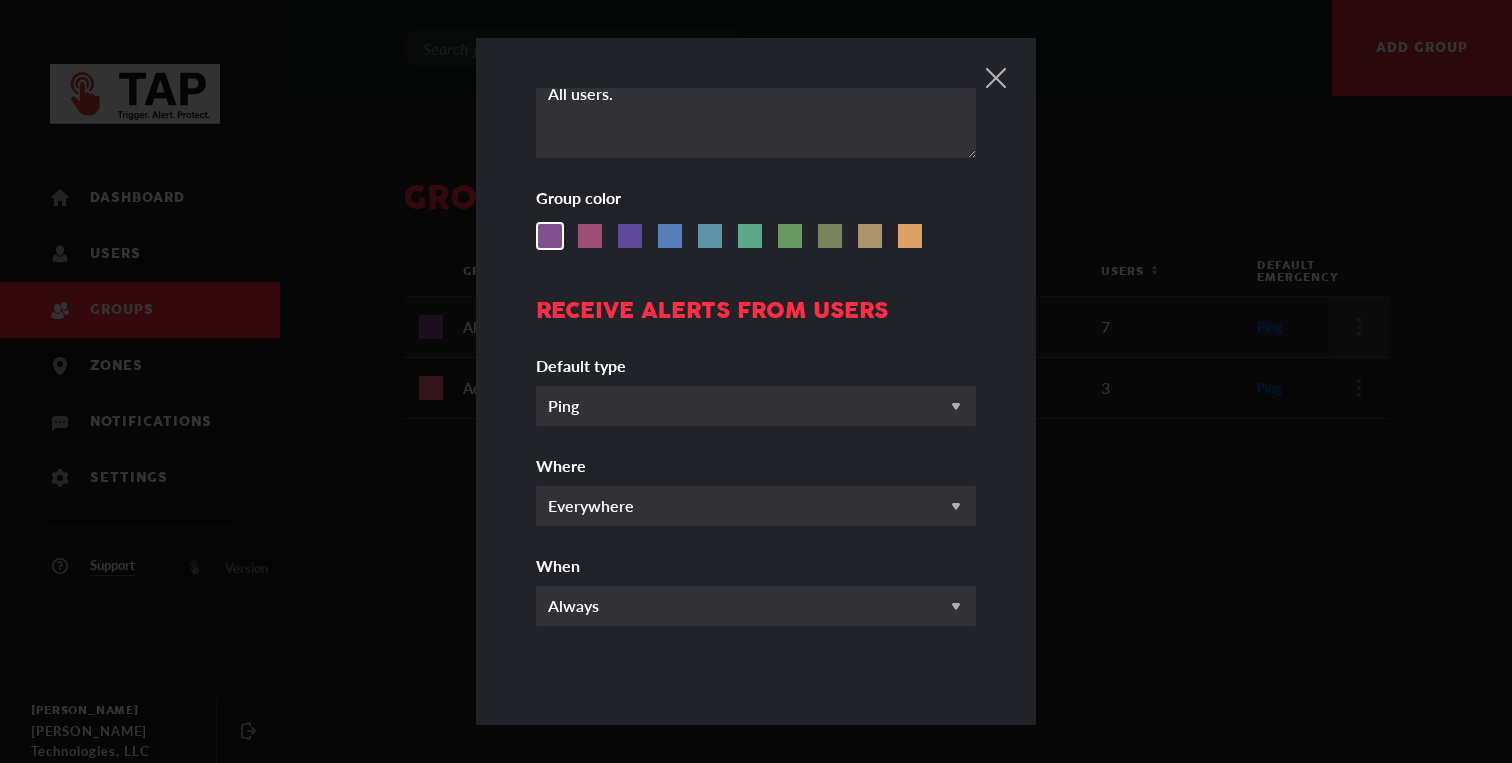 scroll, scrollTop: 385, scrollLeft: 0, axis: vertical 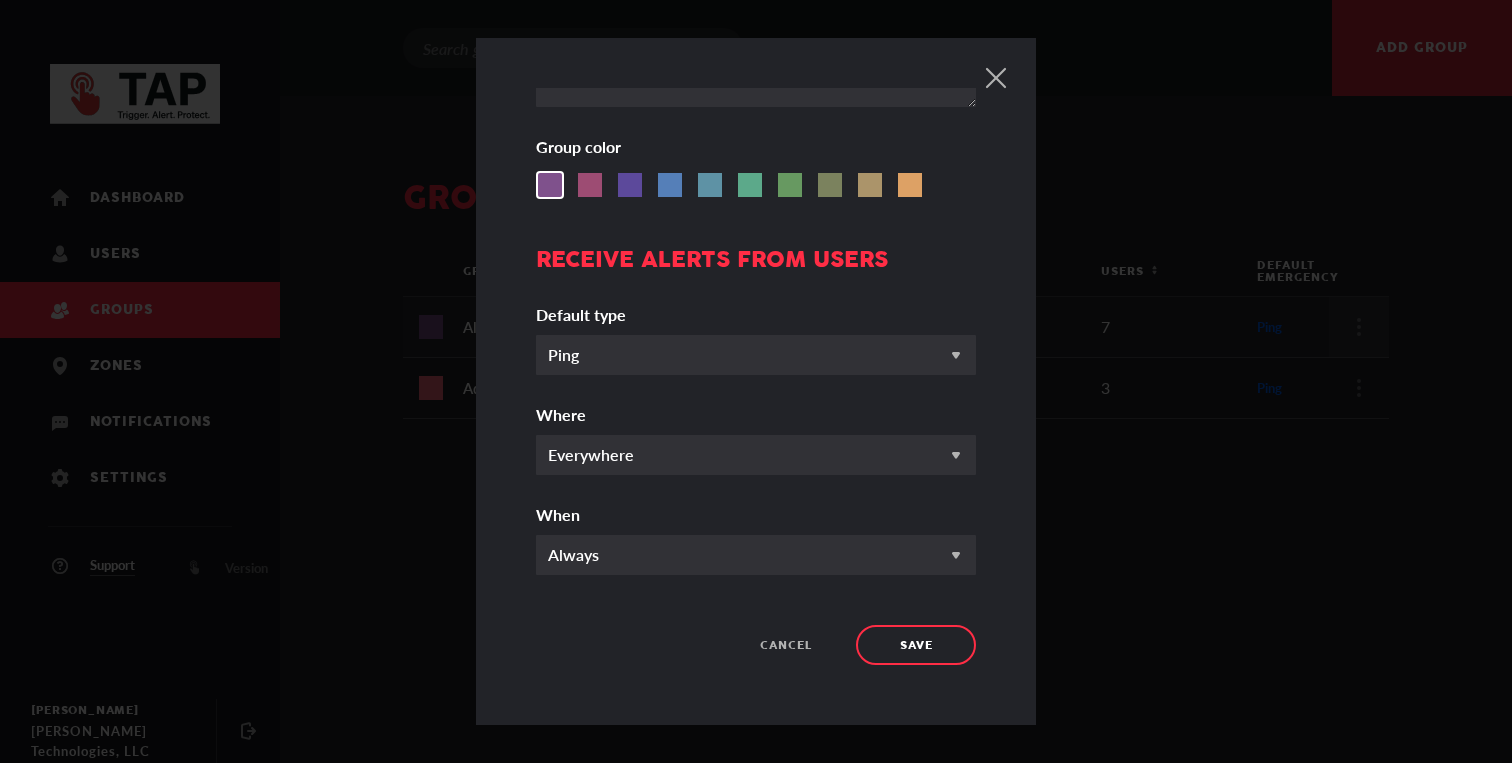 click on "Everywhere" at bounding box center (756, 455) 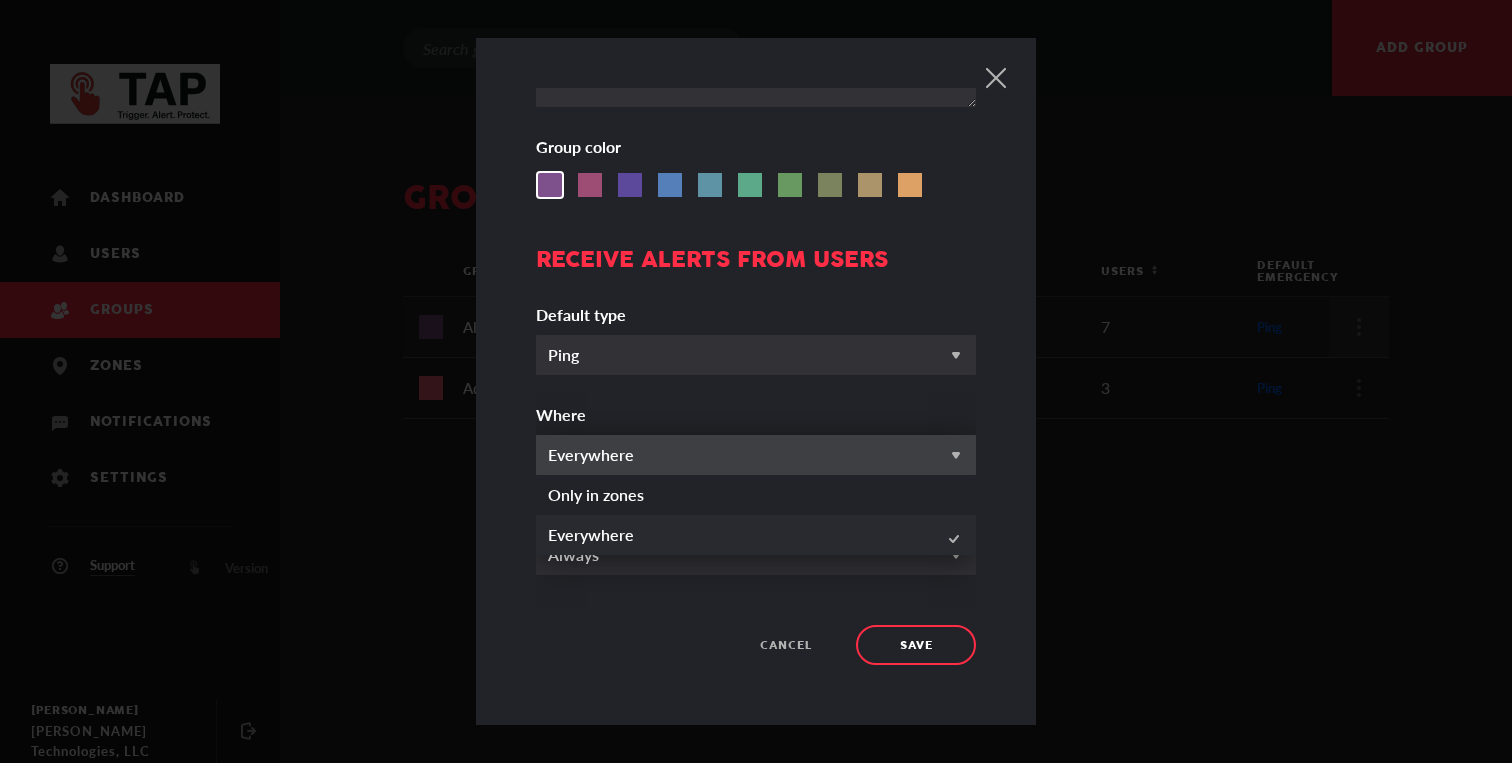 click on "All users Name Jim Chandler Joe Morgan Sonja Morgan Users View current users All users. Description Group color Receive alerts from users Ping Default type Only in zones Everywhere Everywhere Where Always When" at bounding box center (756, 182) 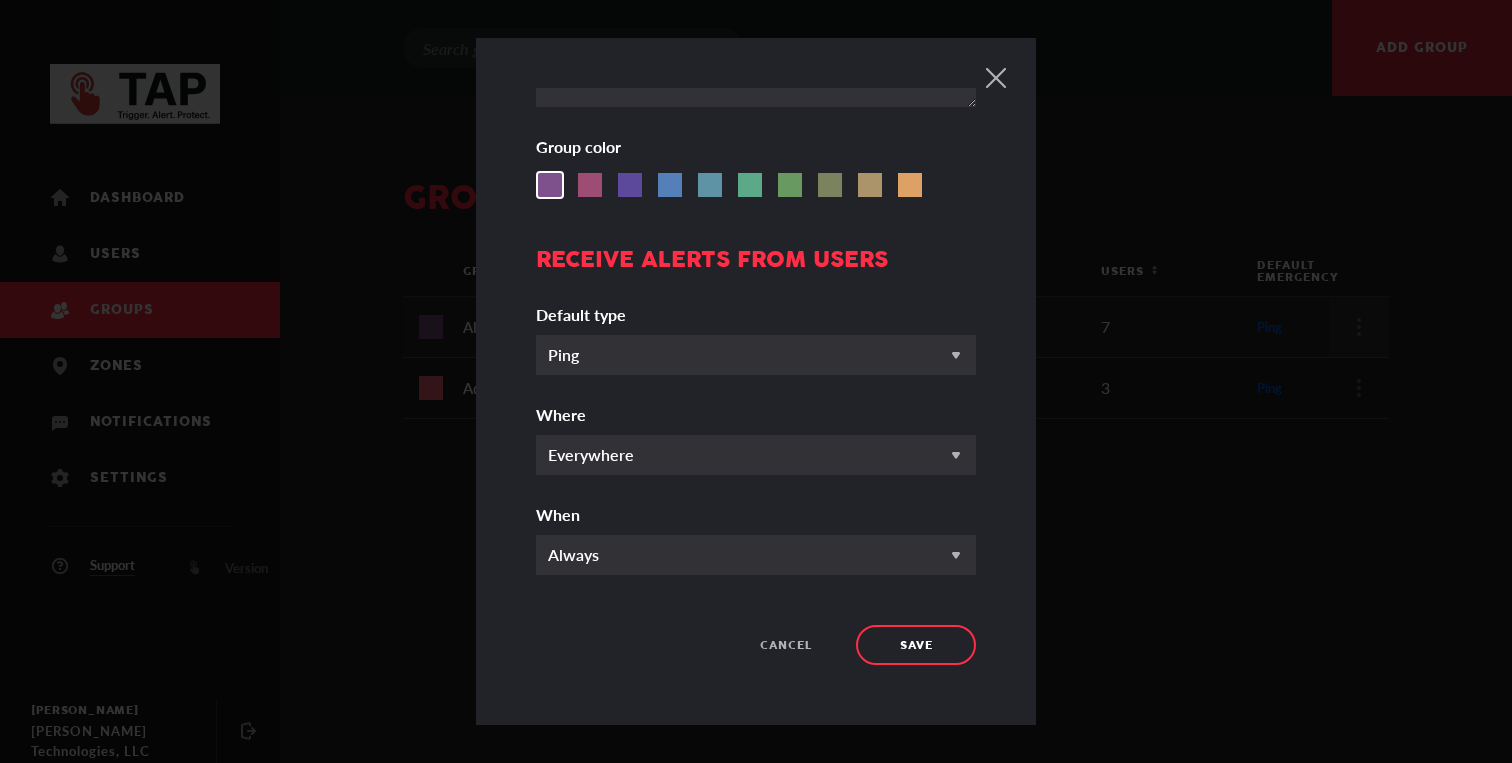 click on "Always" at bounding box center [756, 555] 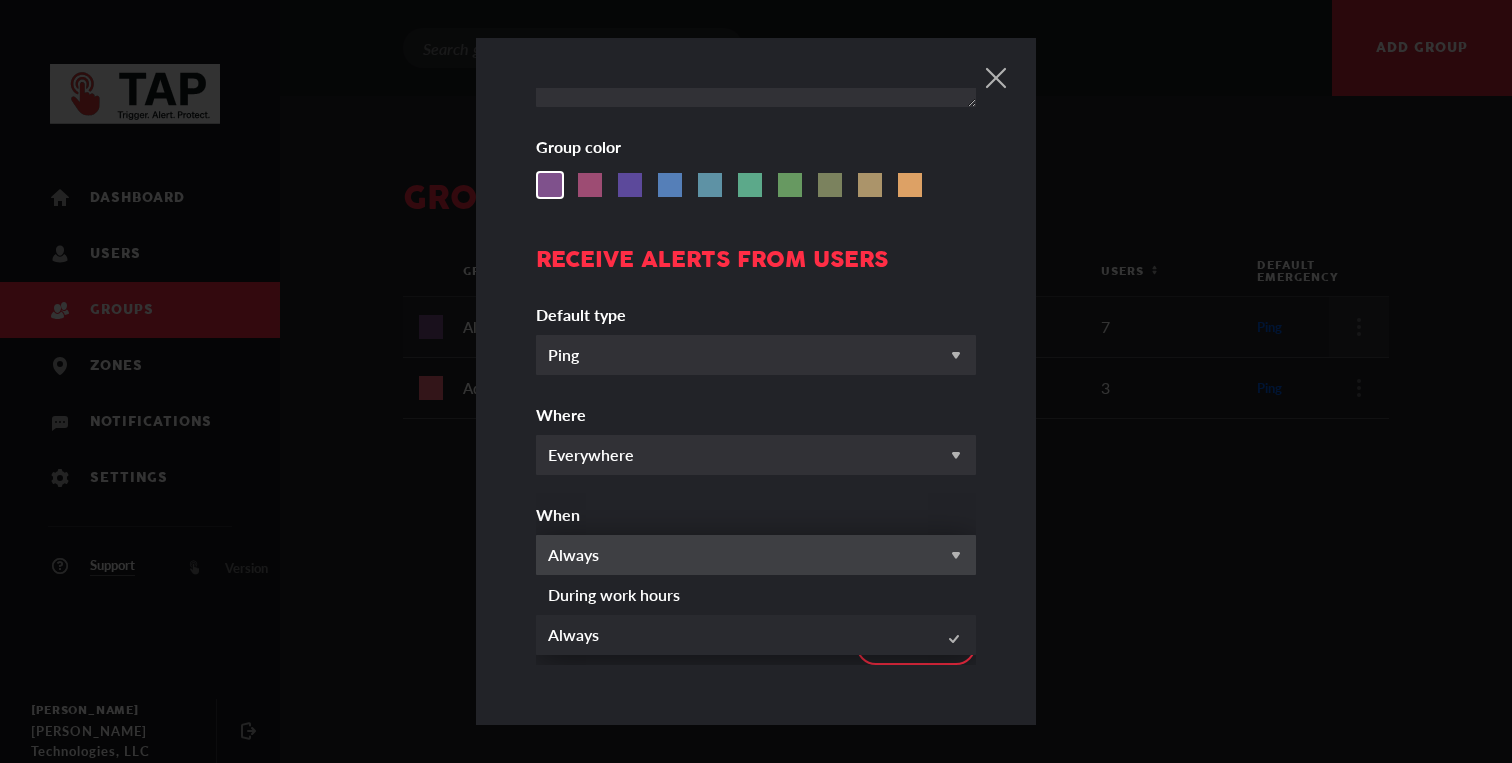 click on "When" at bounding box center [756, 520] 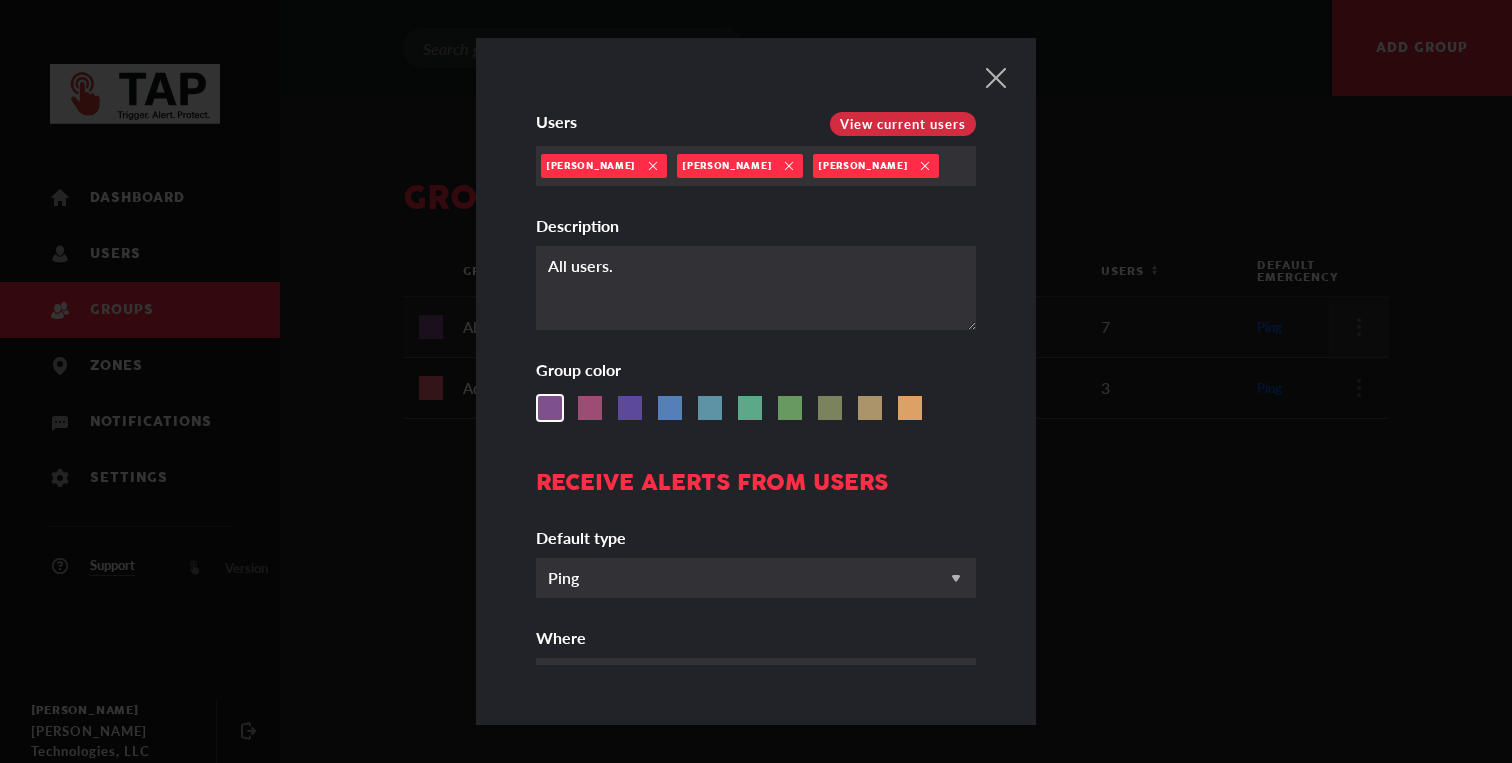 scroll, scrollTop: 164, scrollLeft: 0, axis: vertical 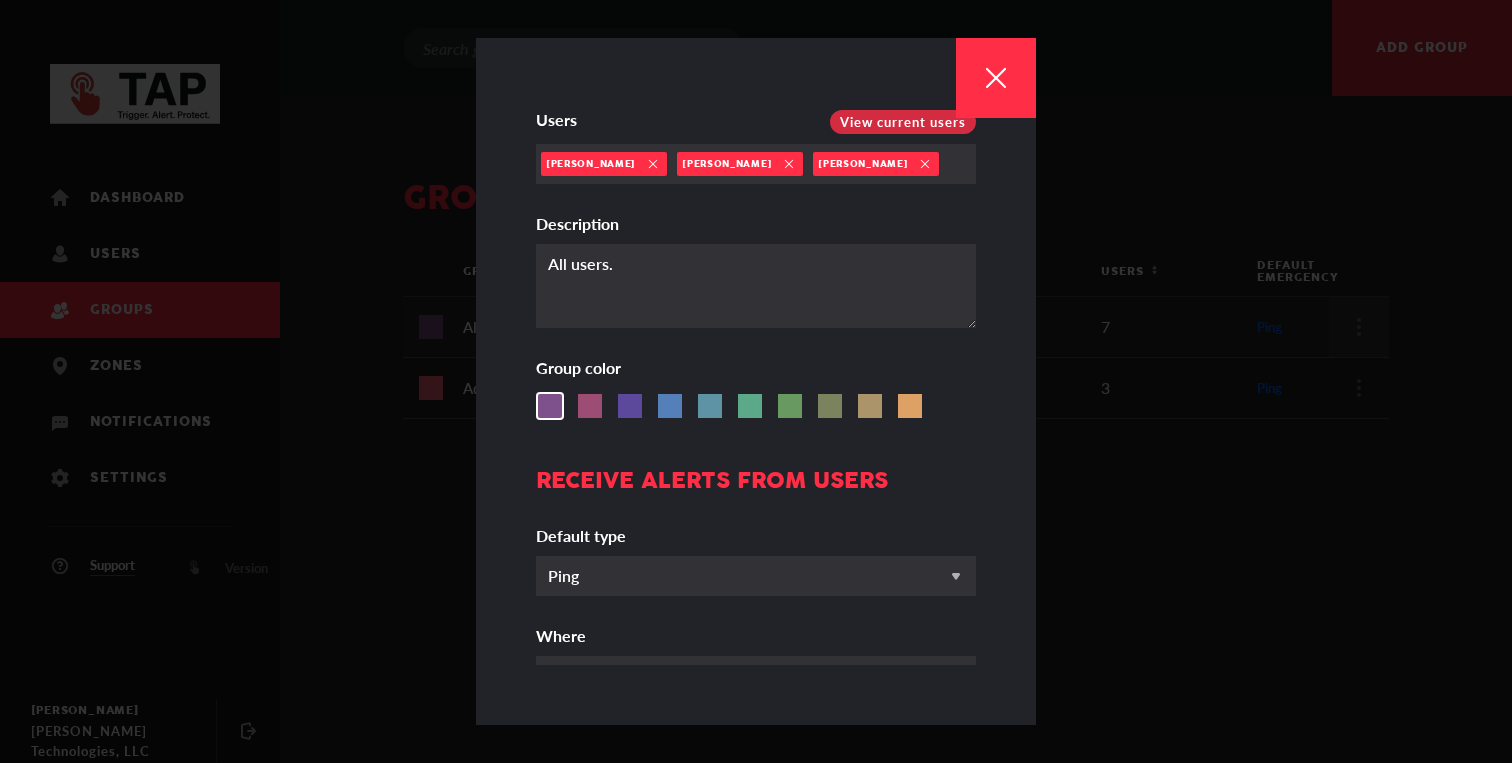 click 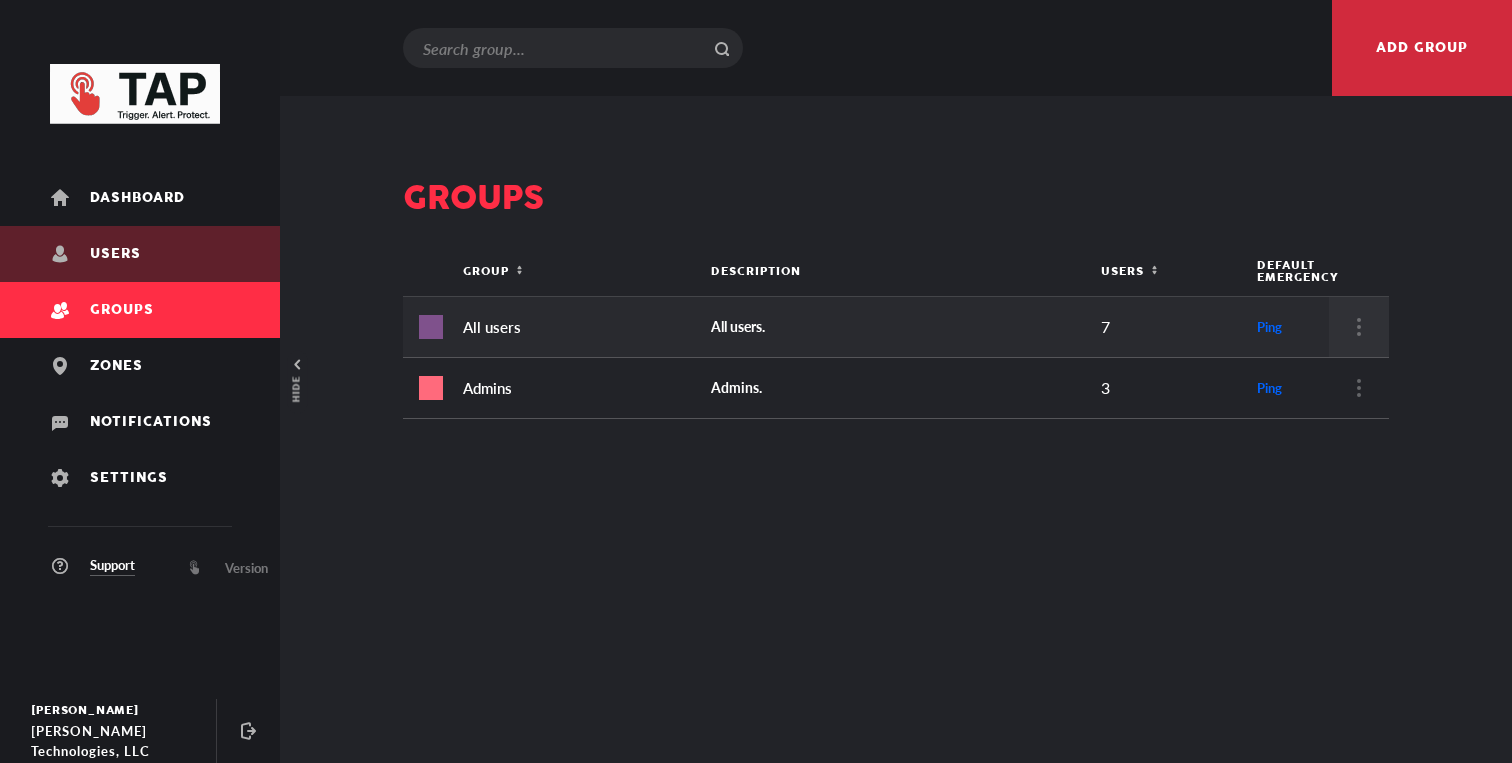 click on "Users" at bounding box center (140, 254) 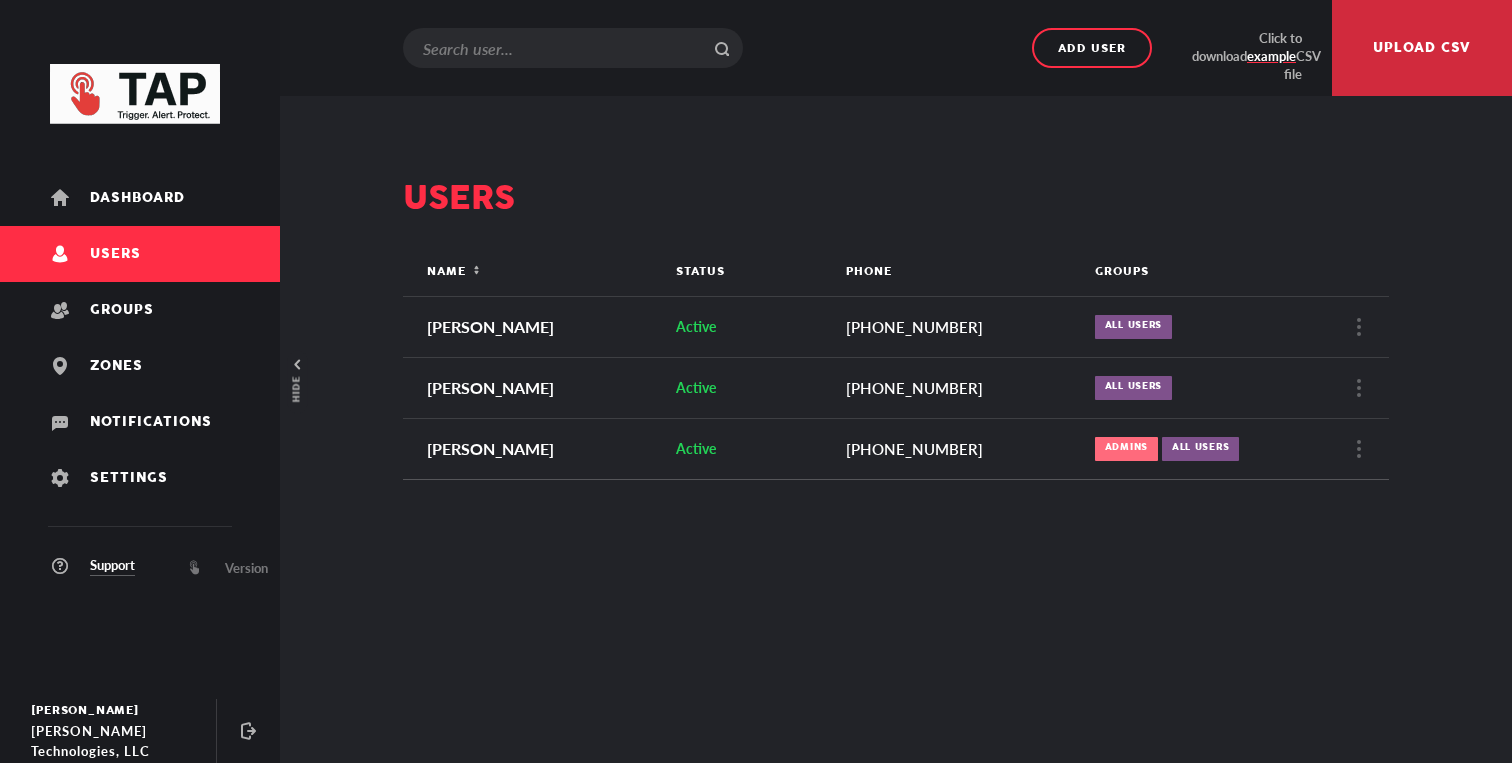 click on "Users" at bounding box center (140, 254) 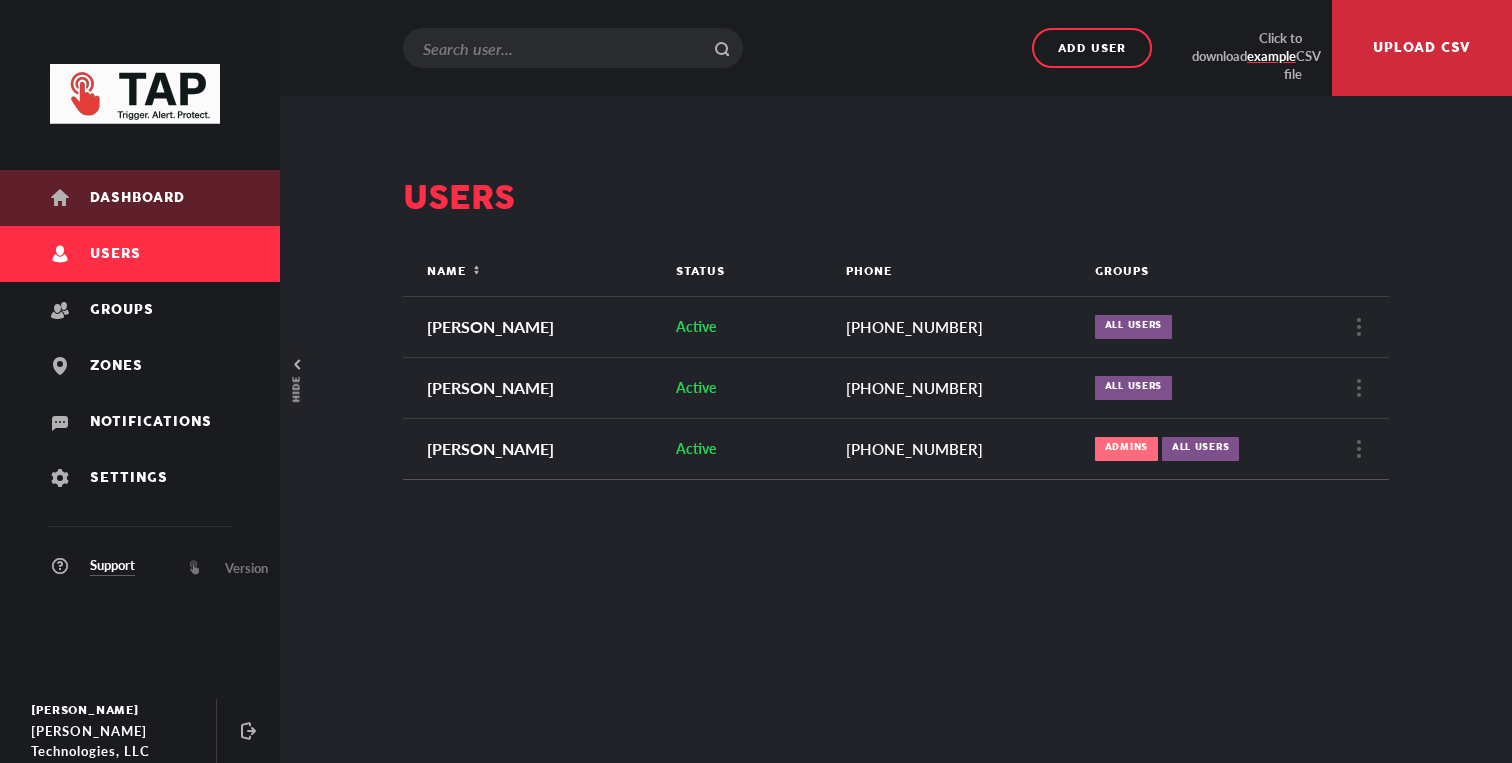 click on "Dashboard" at bounding box center (140, 198) 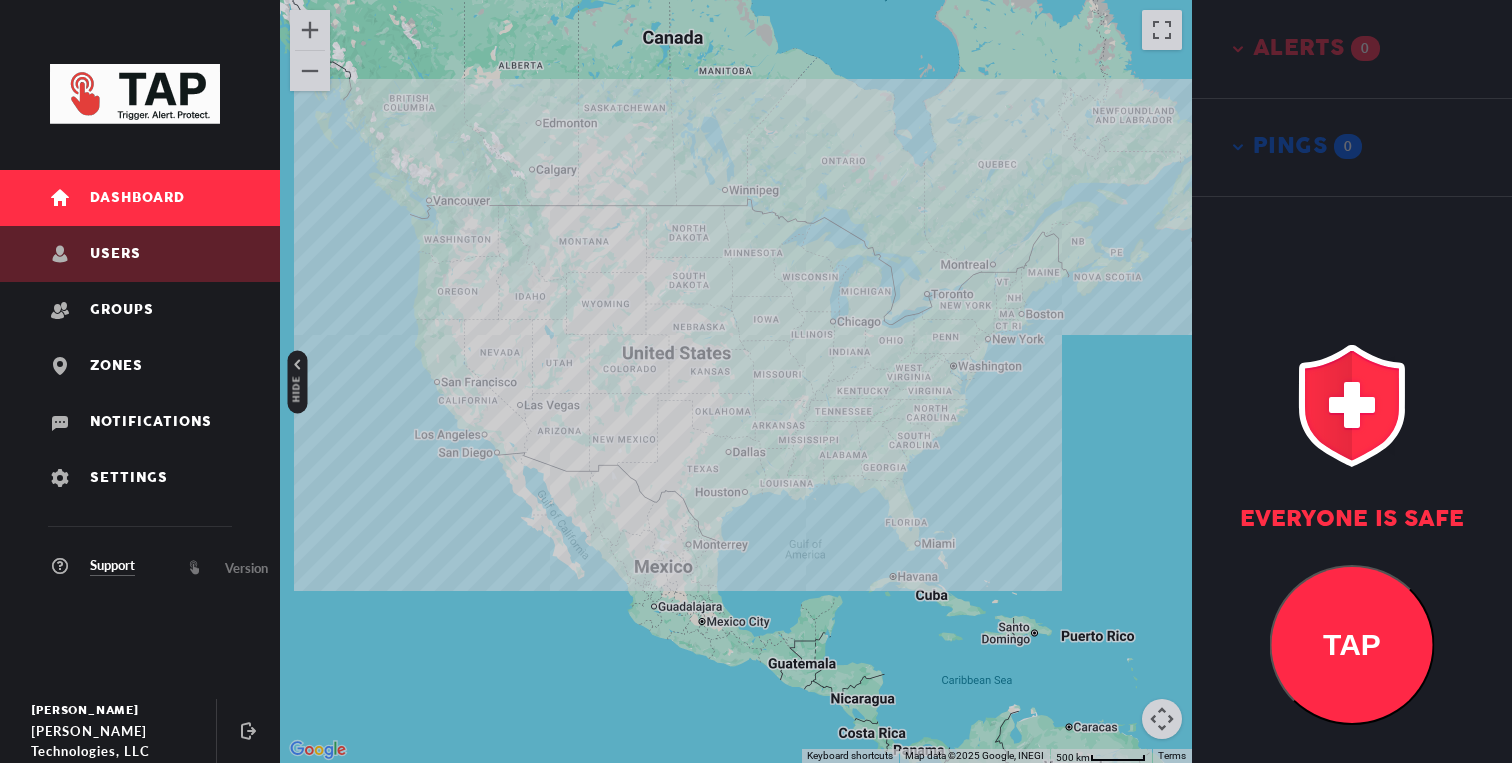 click on "Users" at bounding box center [140, 254] 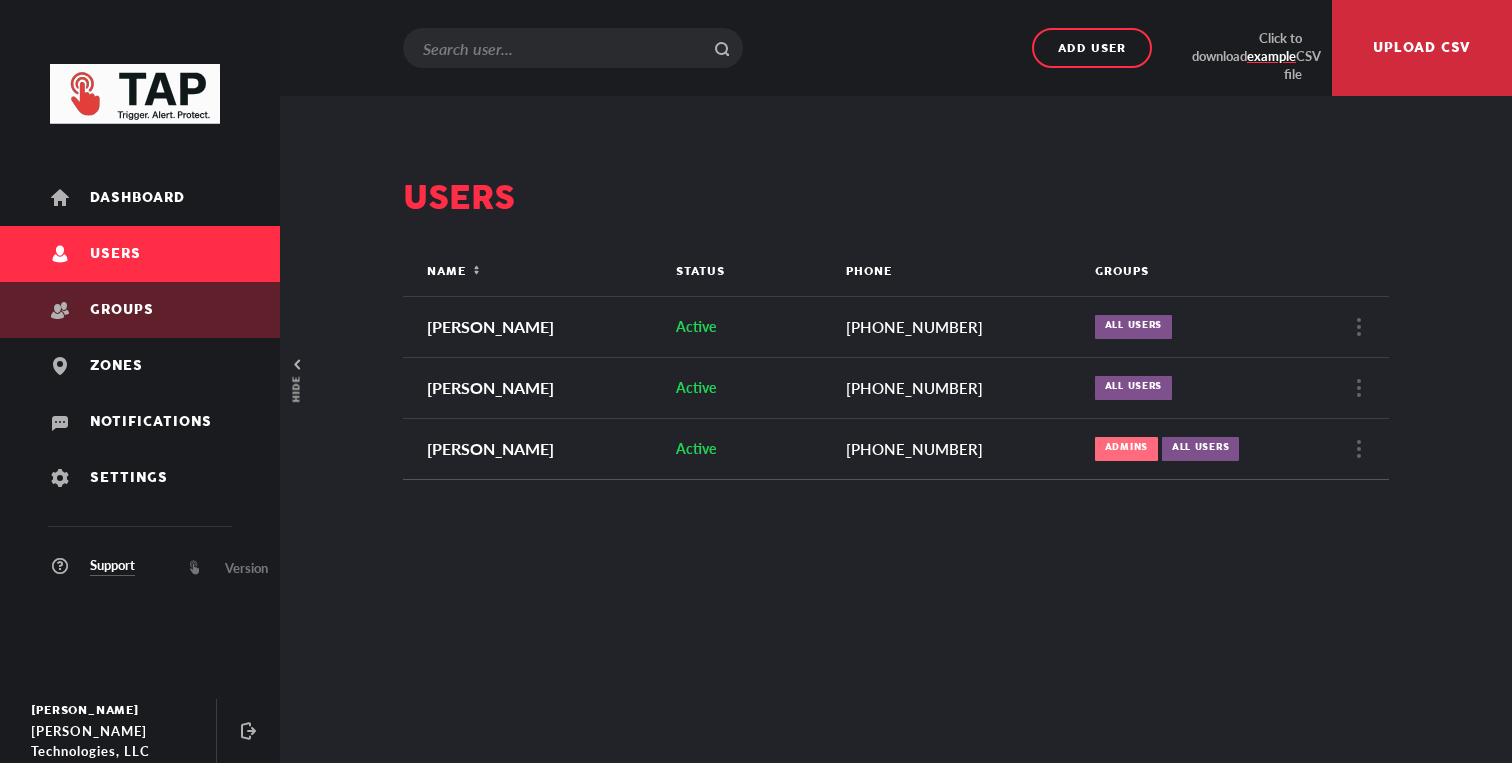 click on "Groups" at bounding box center [140, 310] 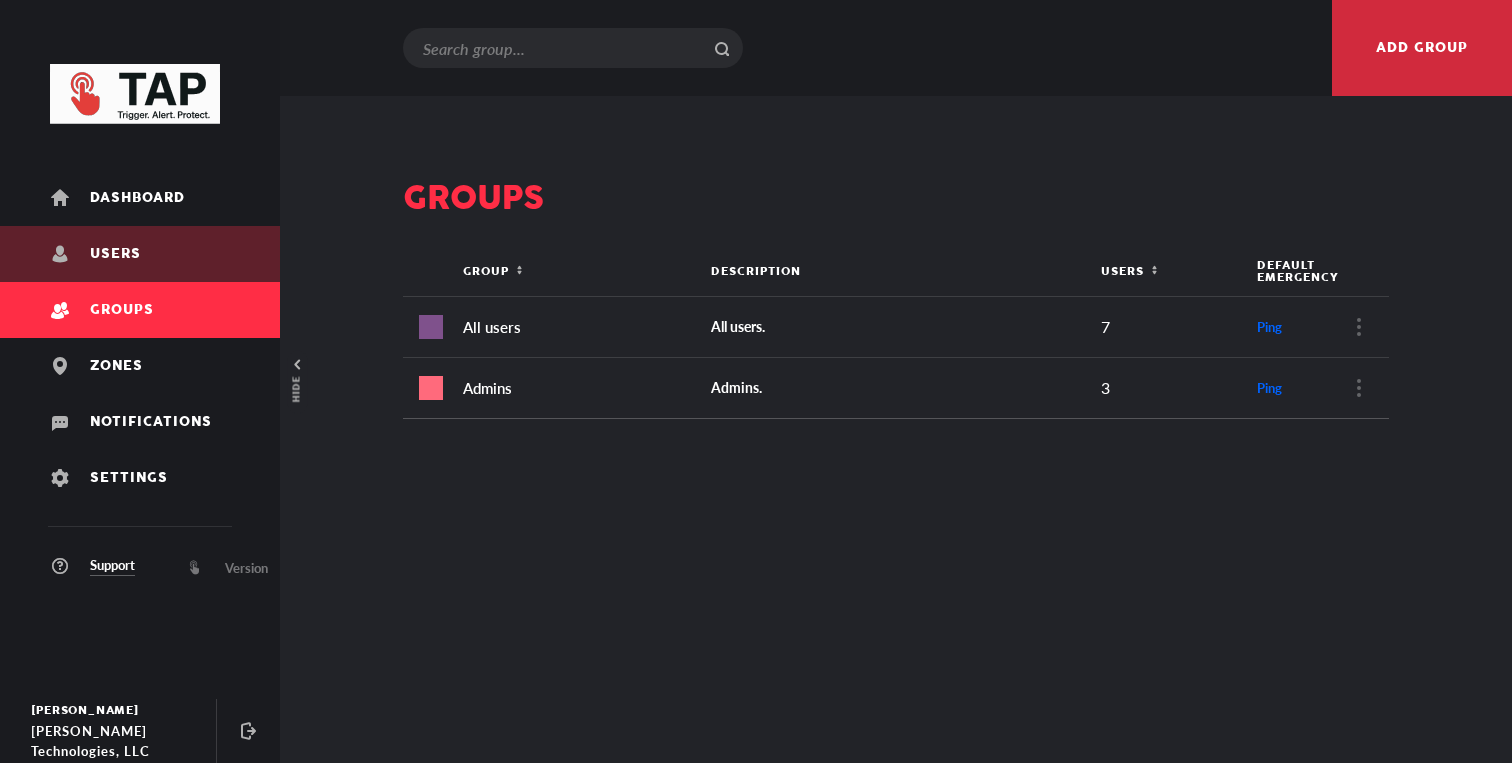 click on "Users" at bounding box center [140, 254] 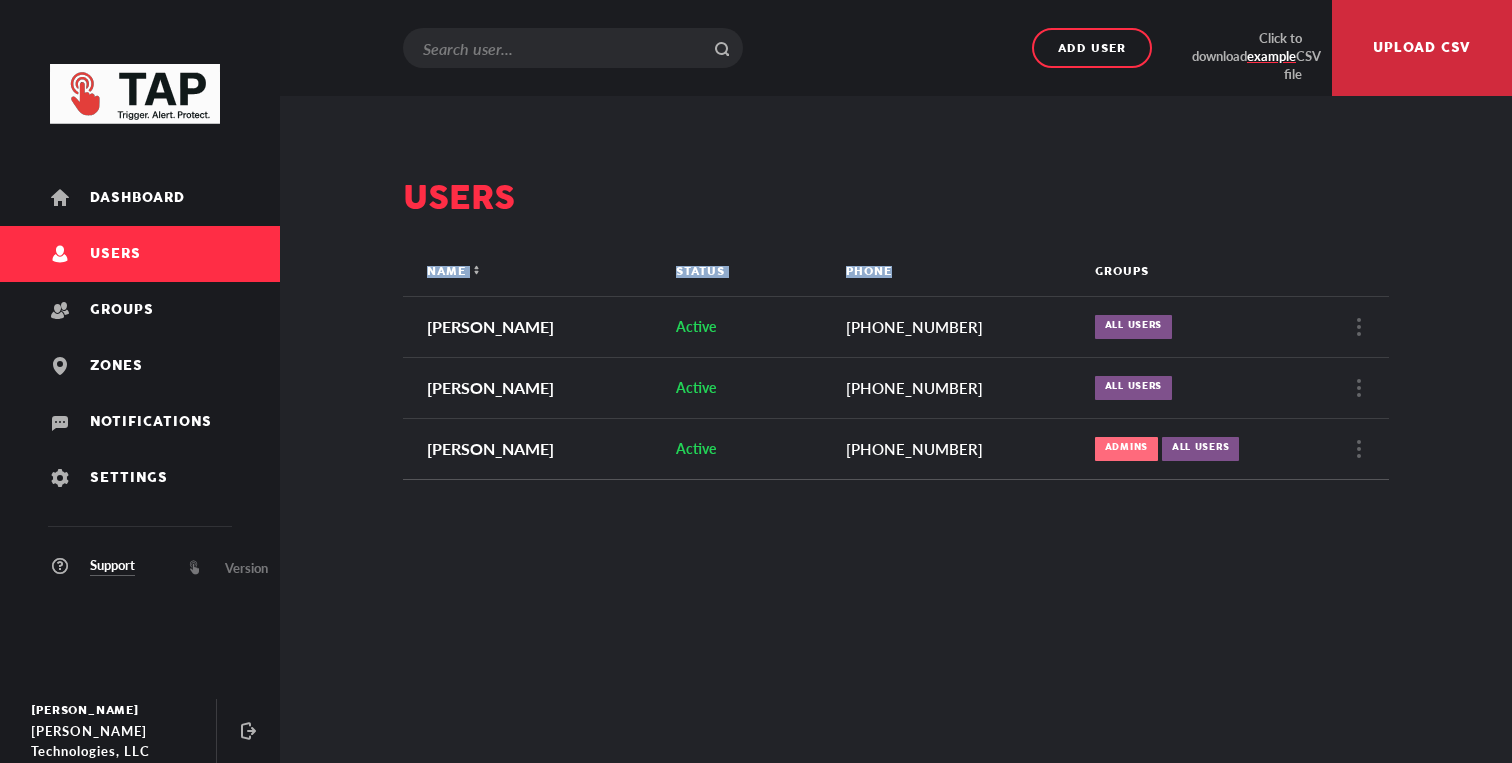 drag, startPoint x: 888, startPoint y: 274, endPoint x: 1128, endPoint y: 230, distance: 244 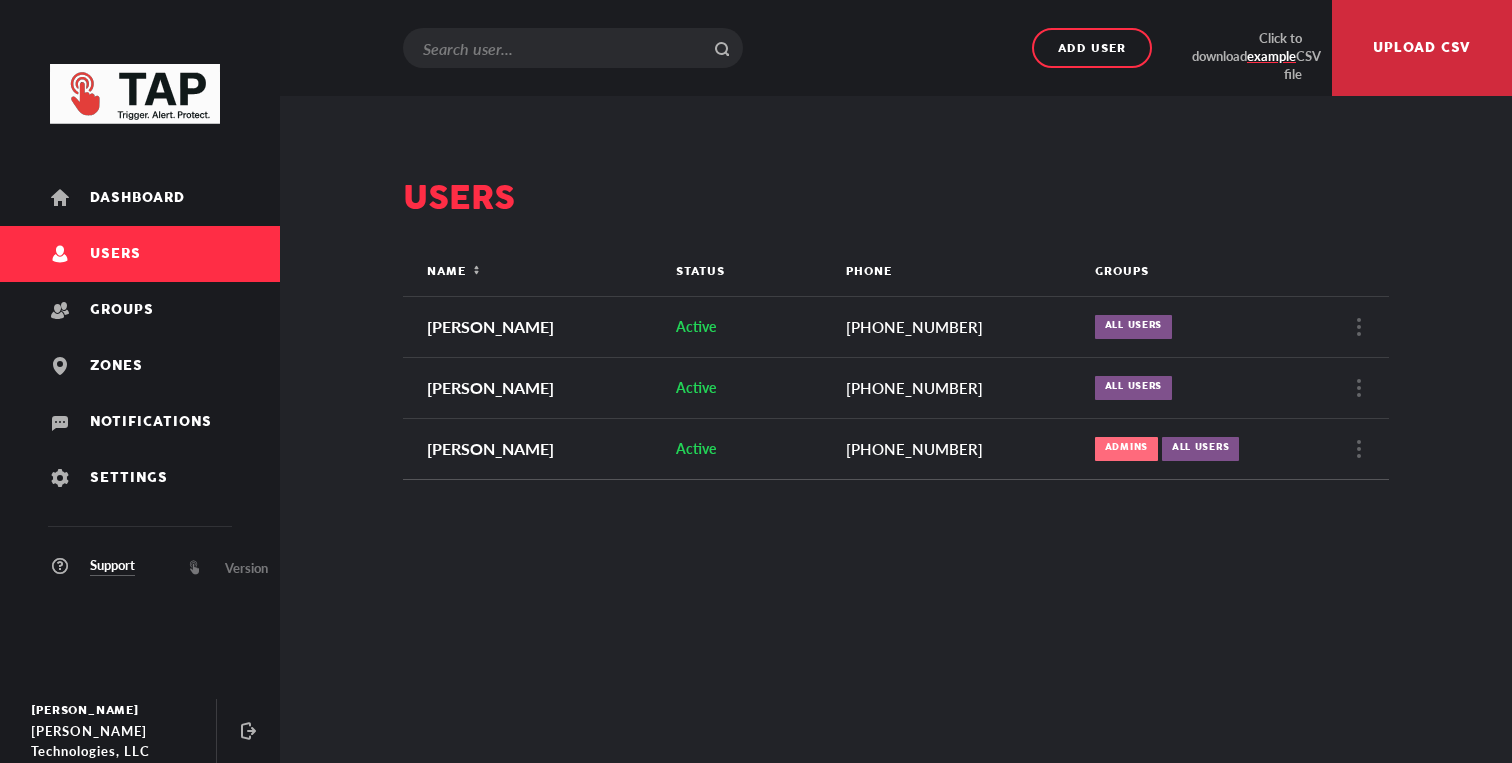 drag, startPoint x: 909, startPoint y: 279, endPoint x: 845, endPoint y: 283, distance: 64.12488 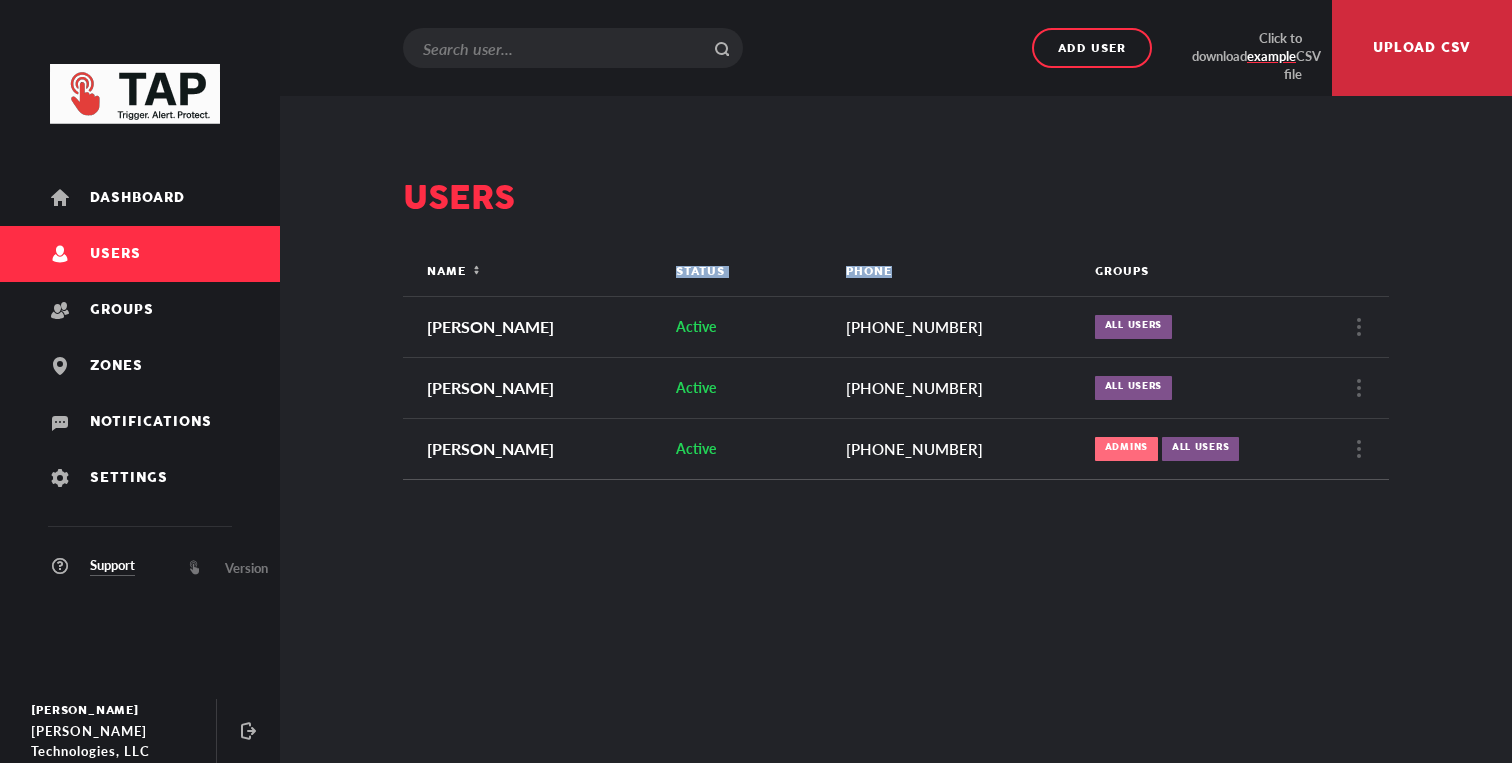 drag, startPoint x: 875, startPoint y: 276, endPoint x: 667, endPoint y: 269, distance: 208.11775 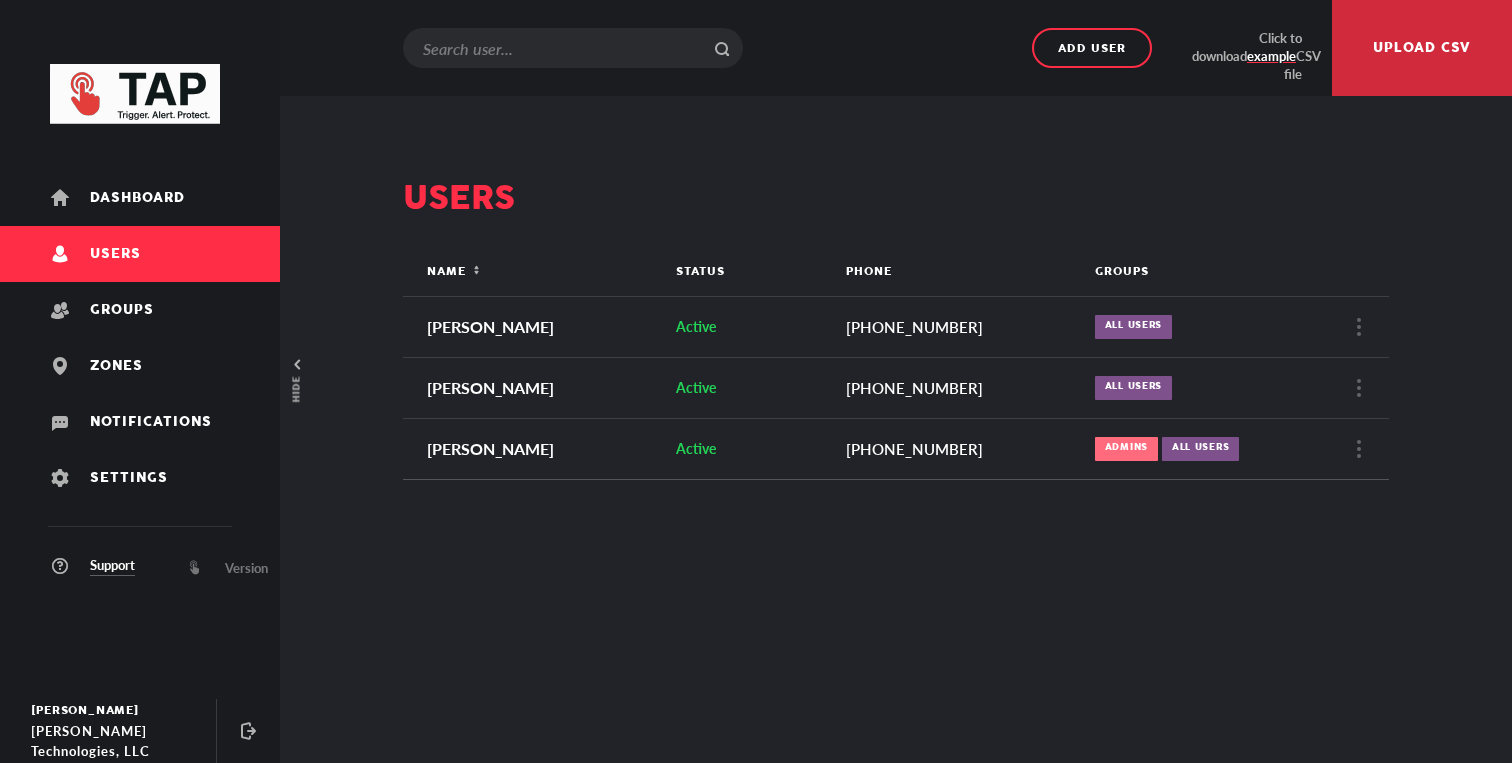 click on "Users" at bounding box center (115, 254) 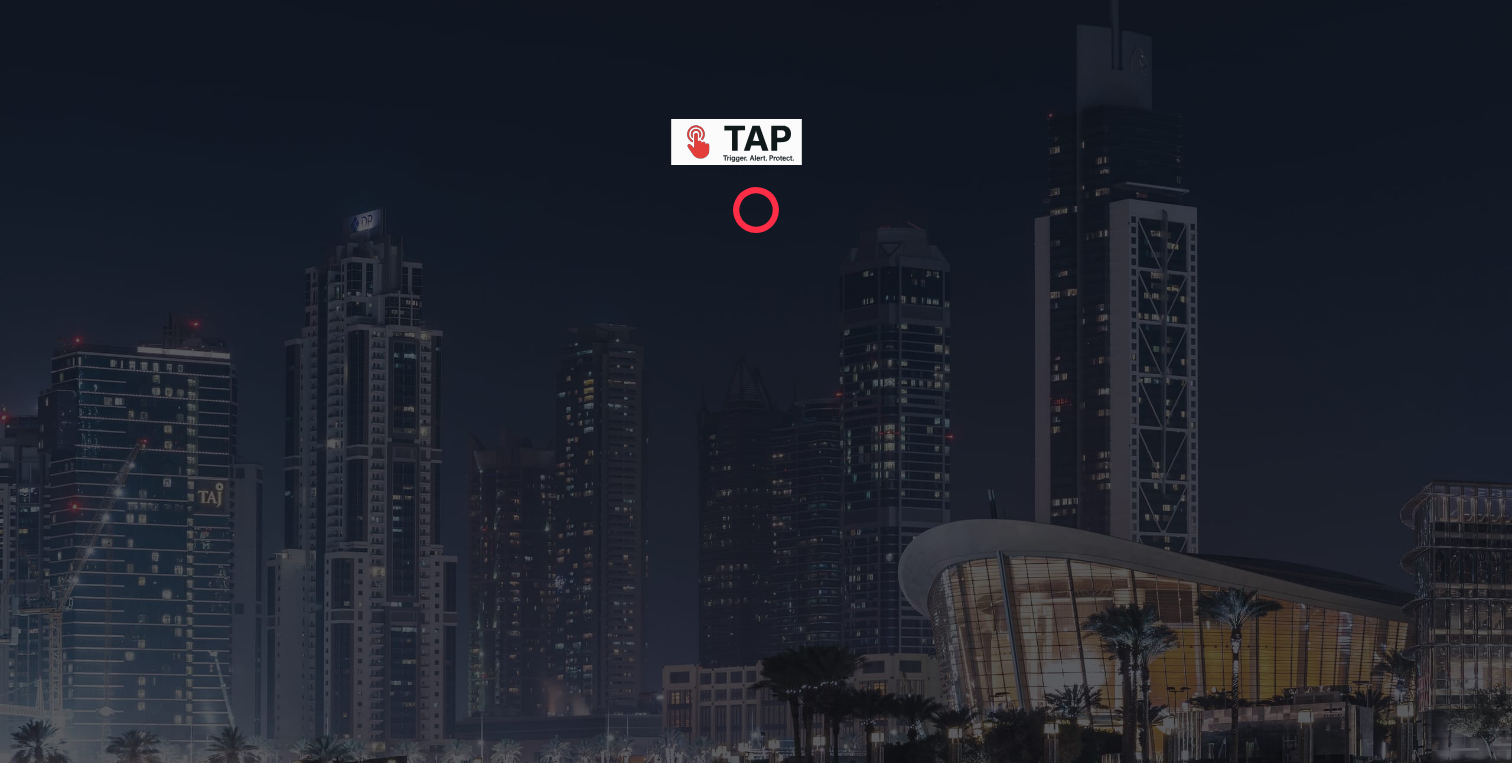 scroll, scrollTop: 0, scrollLeft: 0, axis: both 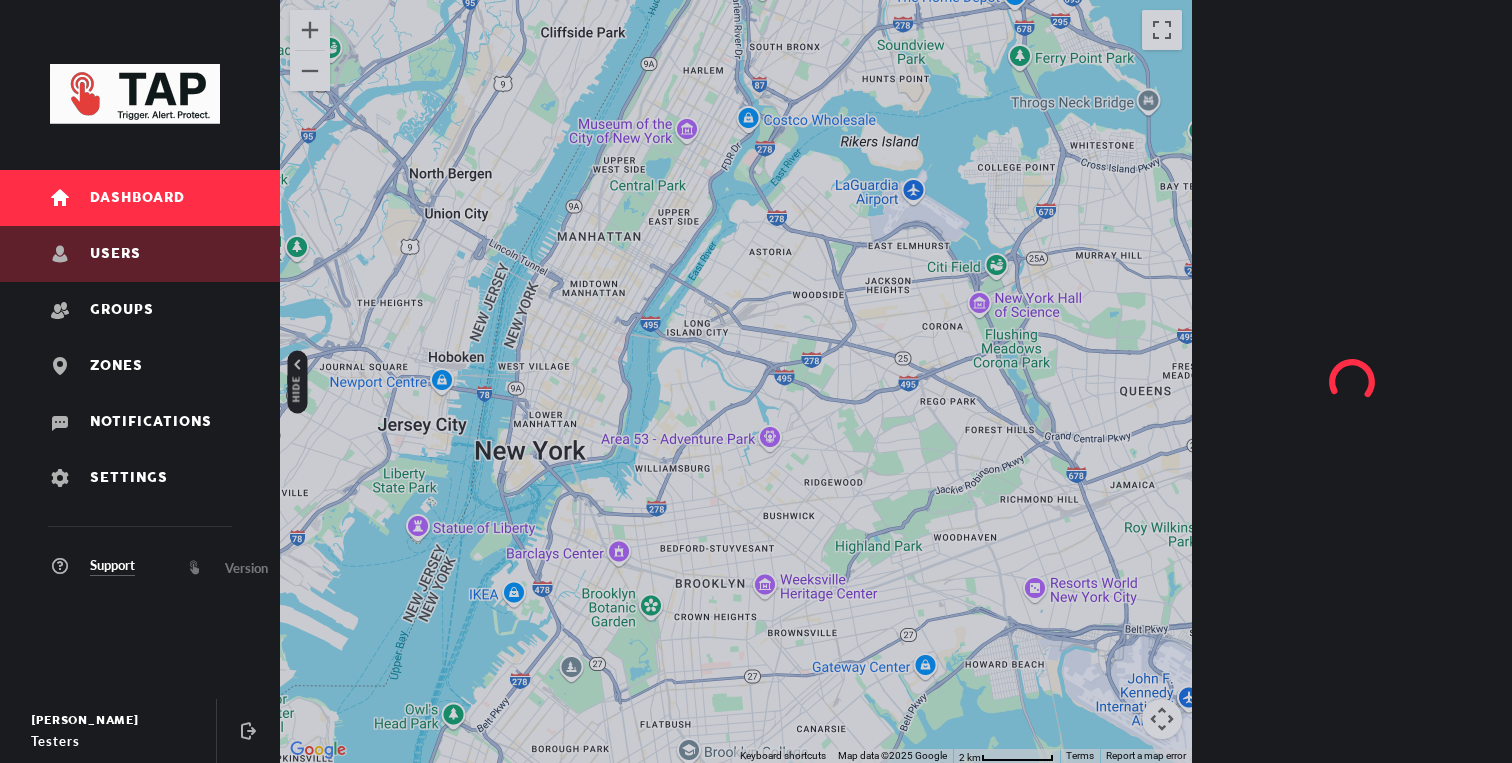 click on "Users" at bounding box center (140, 254) 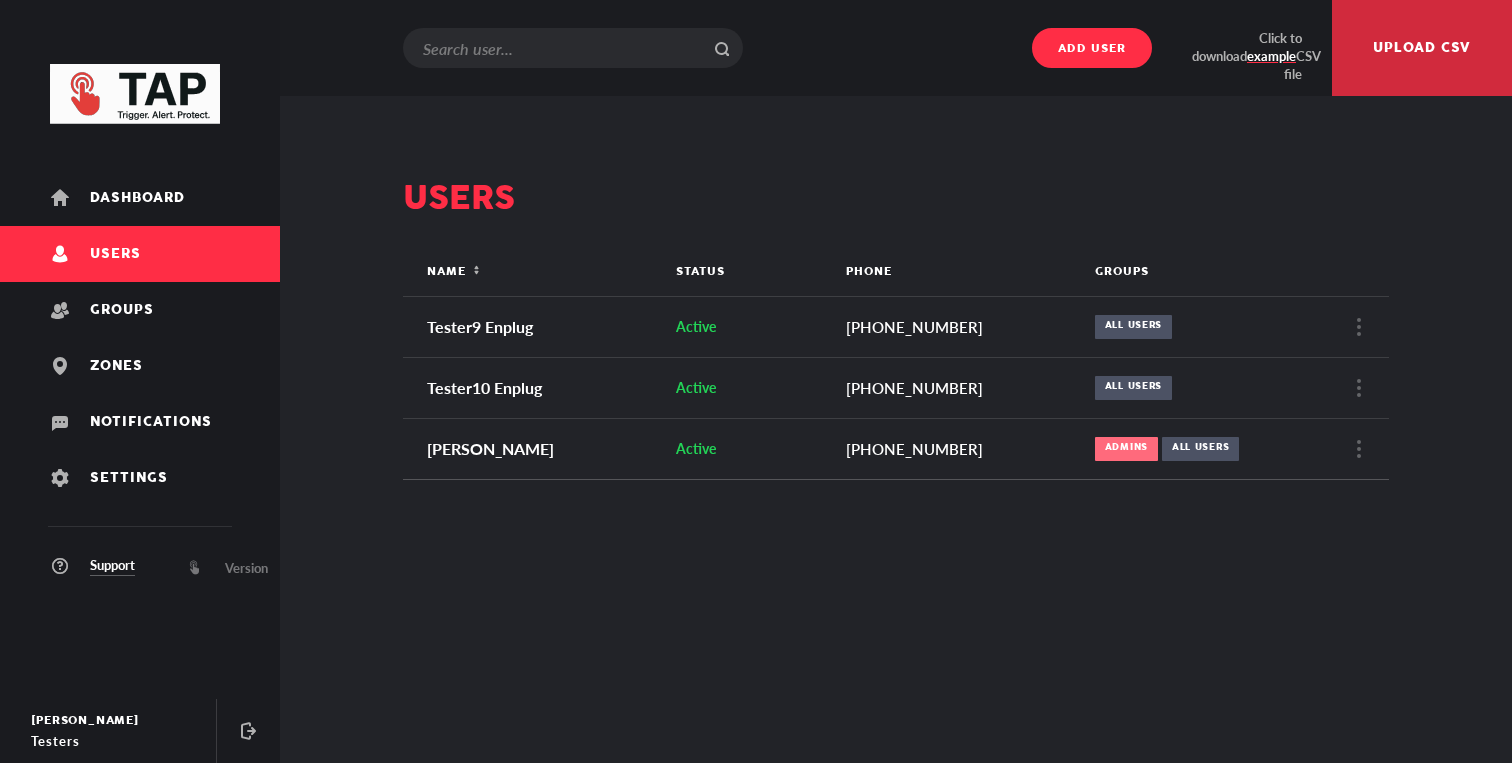 click on "Add user" at bounding box center [1092, 49] 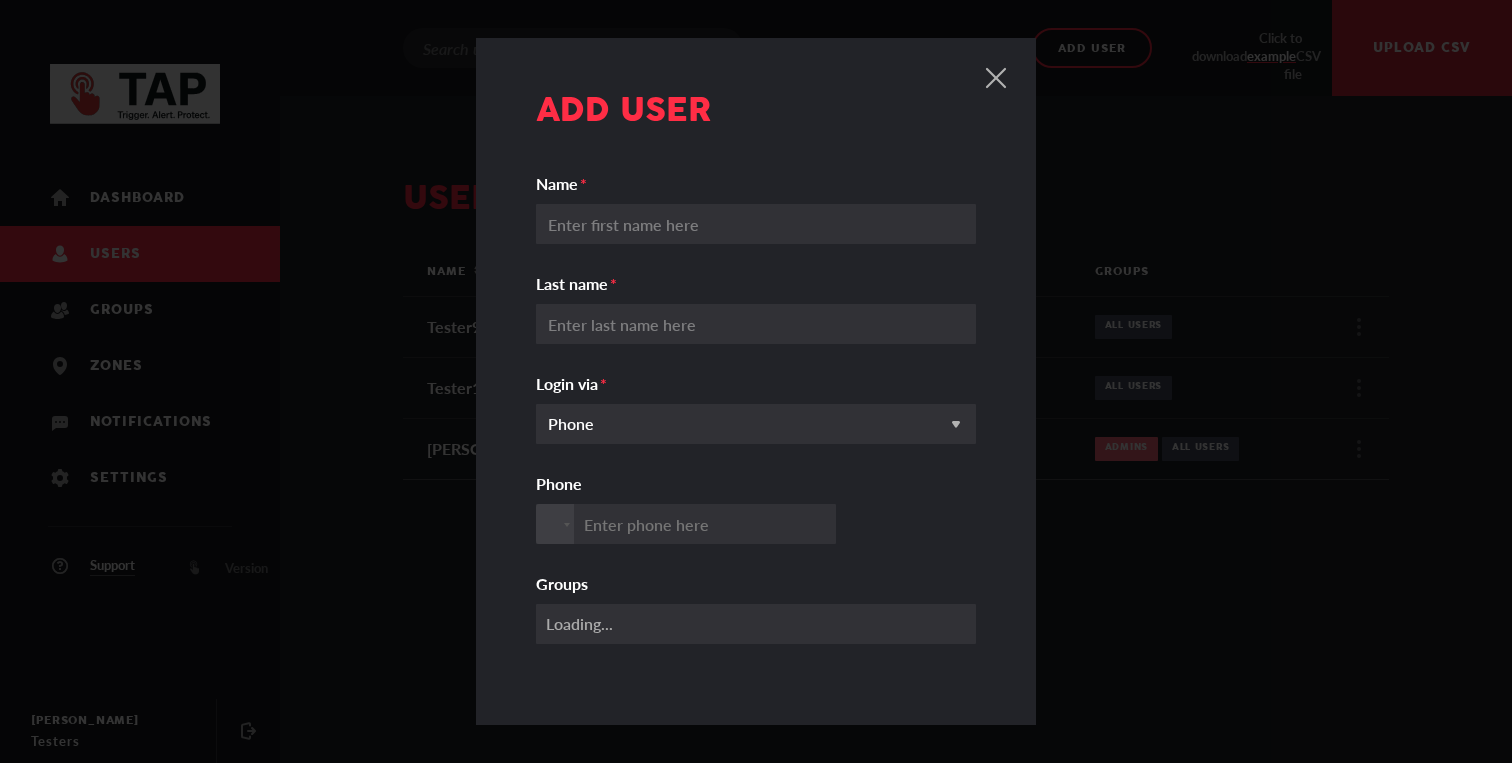 click on "Name" at bounding box center (756, 224) 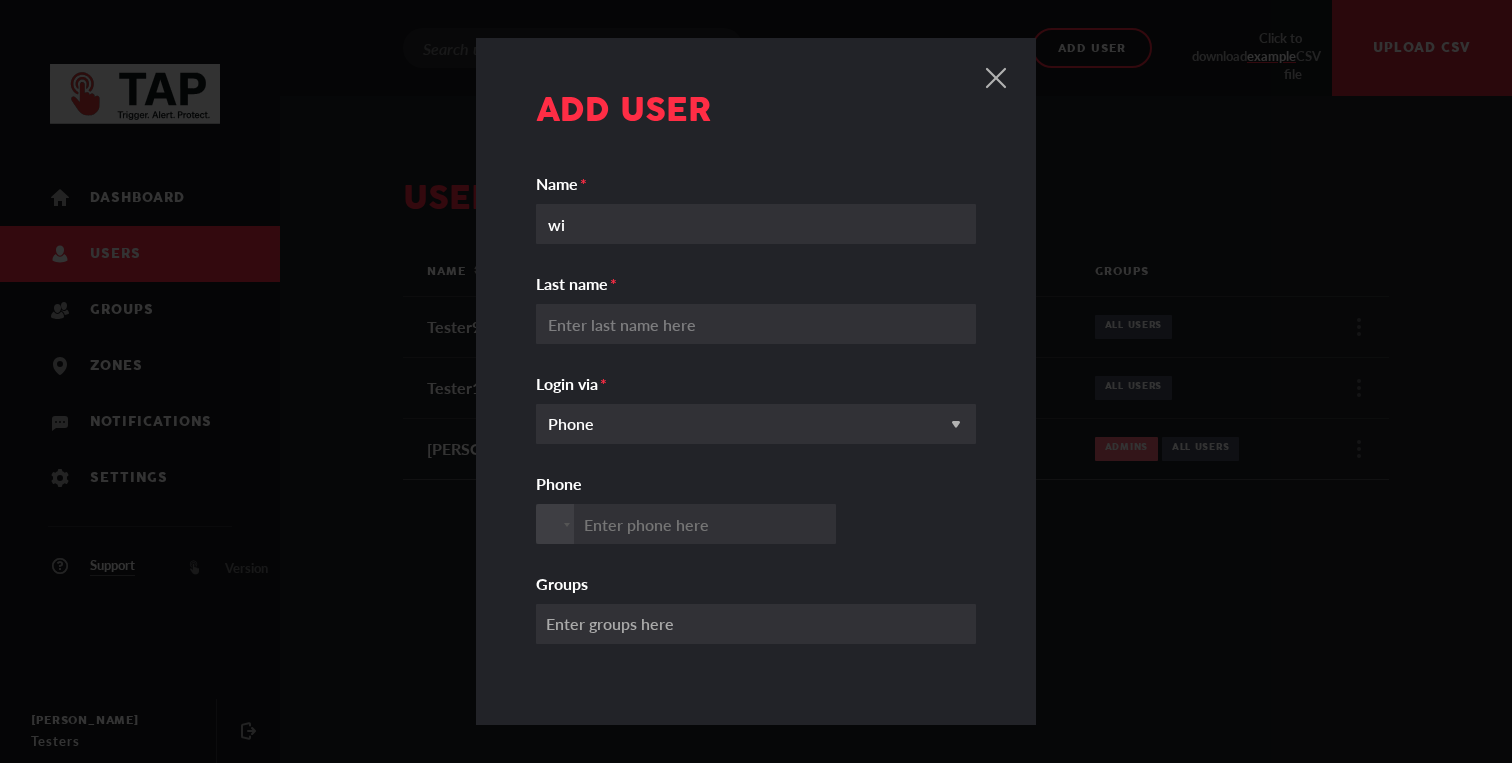 type on "w" 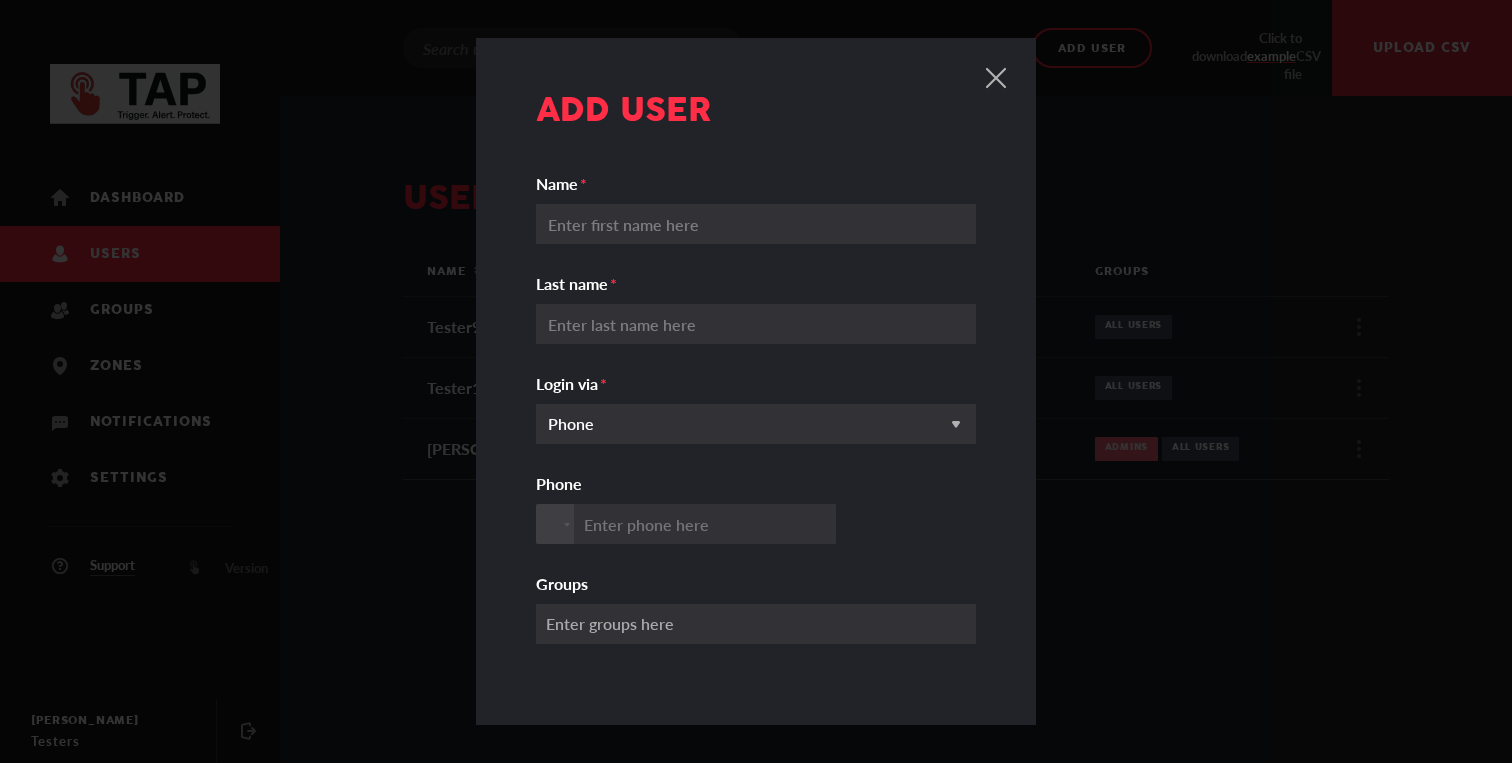 type on "E" 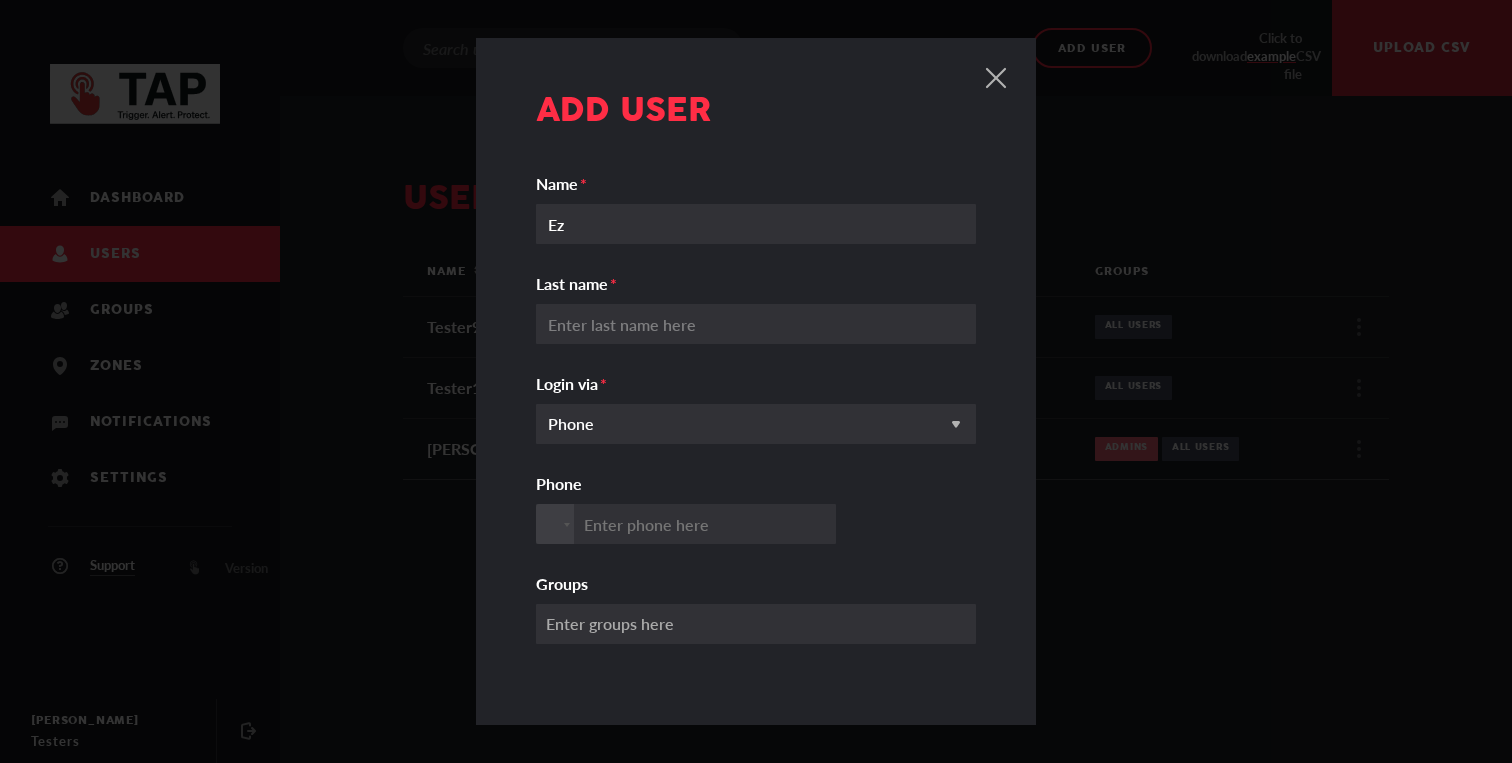 type on "E" 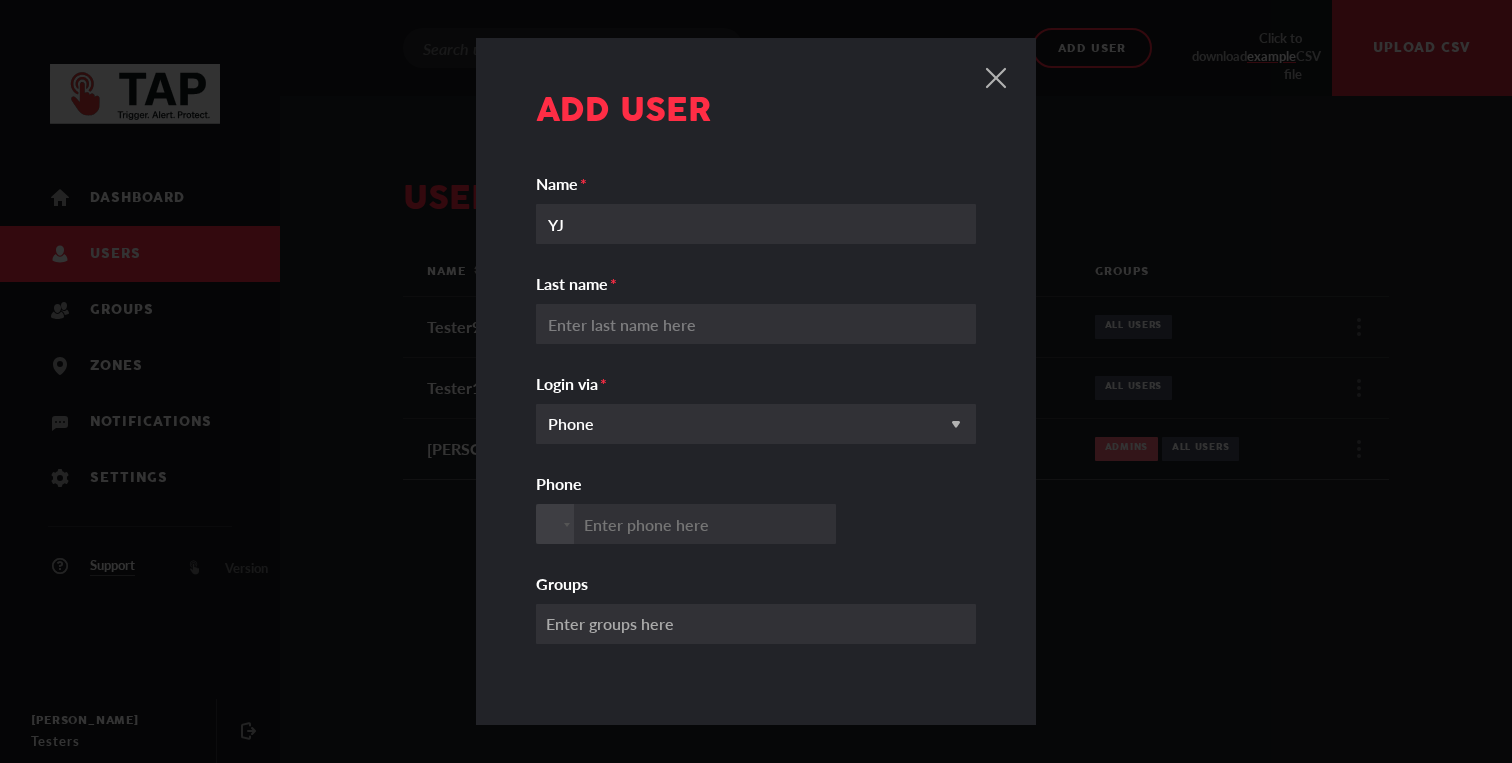 type on "YJ" 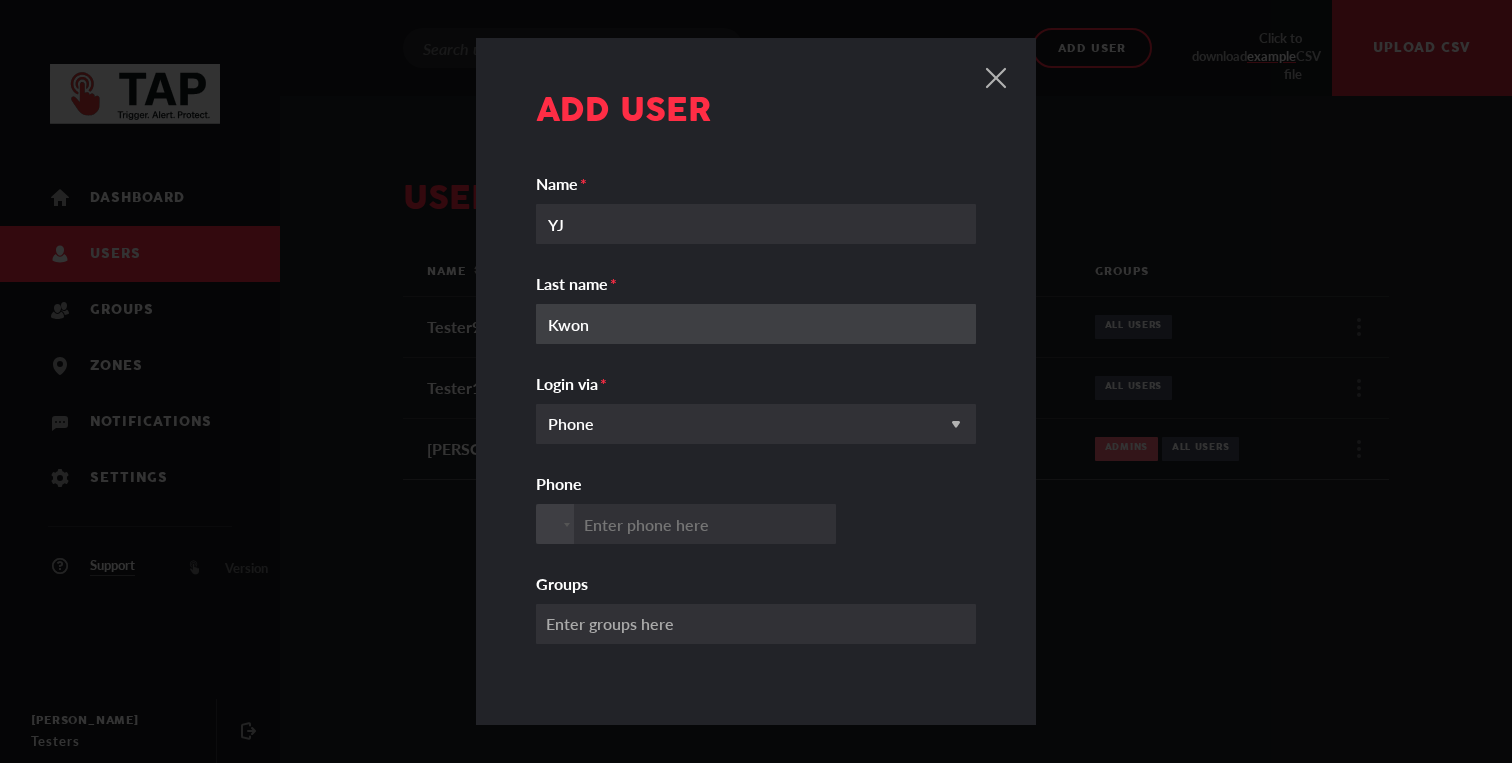 type on "Kwon" 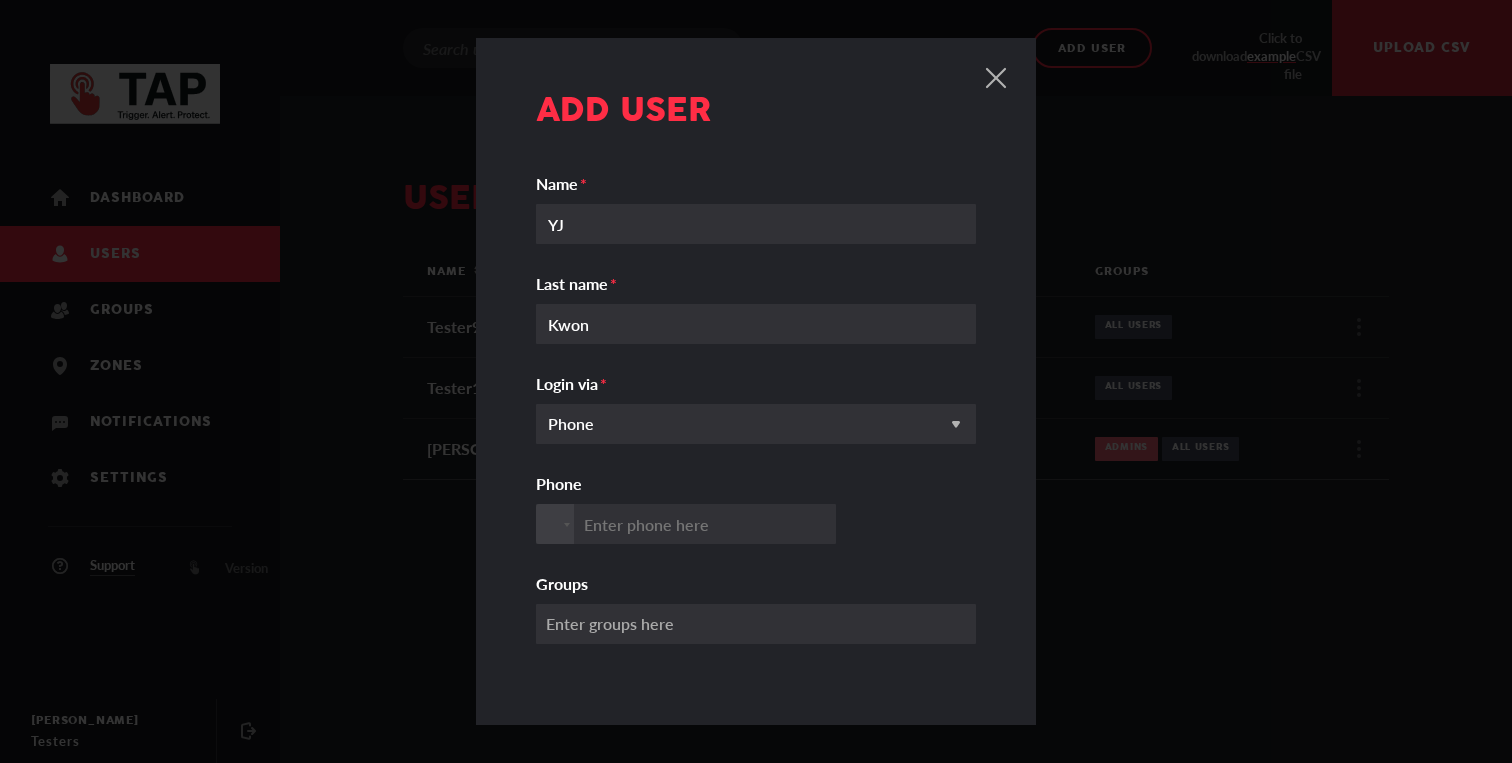 click on "Phone" at bounding box center (686, 524) 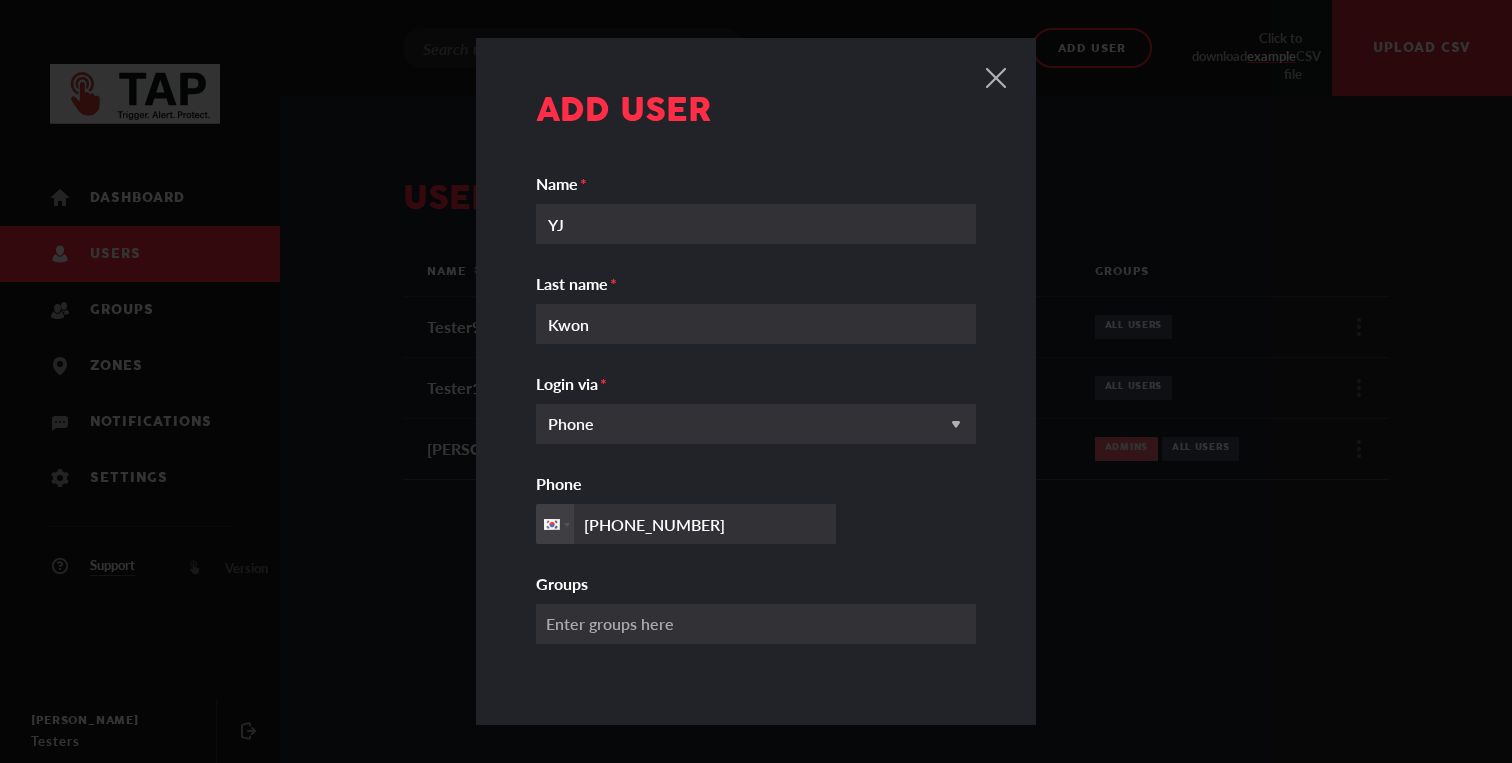 scroll, scrollTop: 69, scrollLeft: 0, axis: vertical 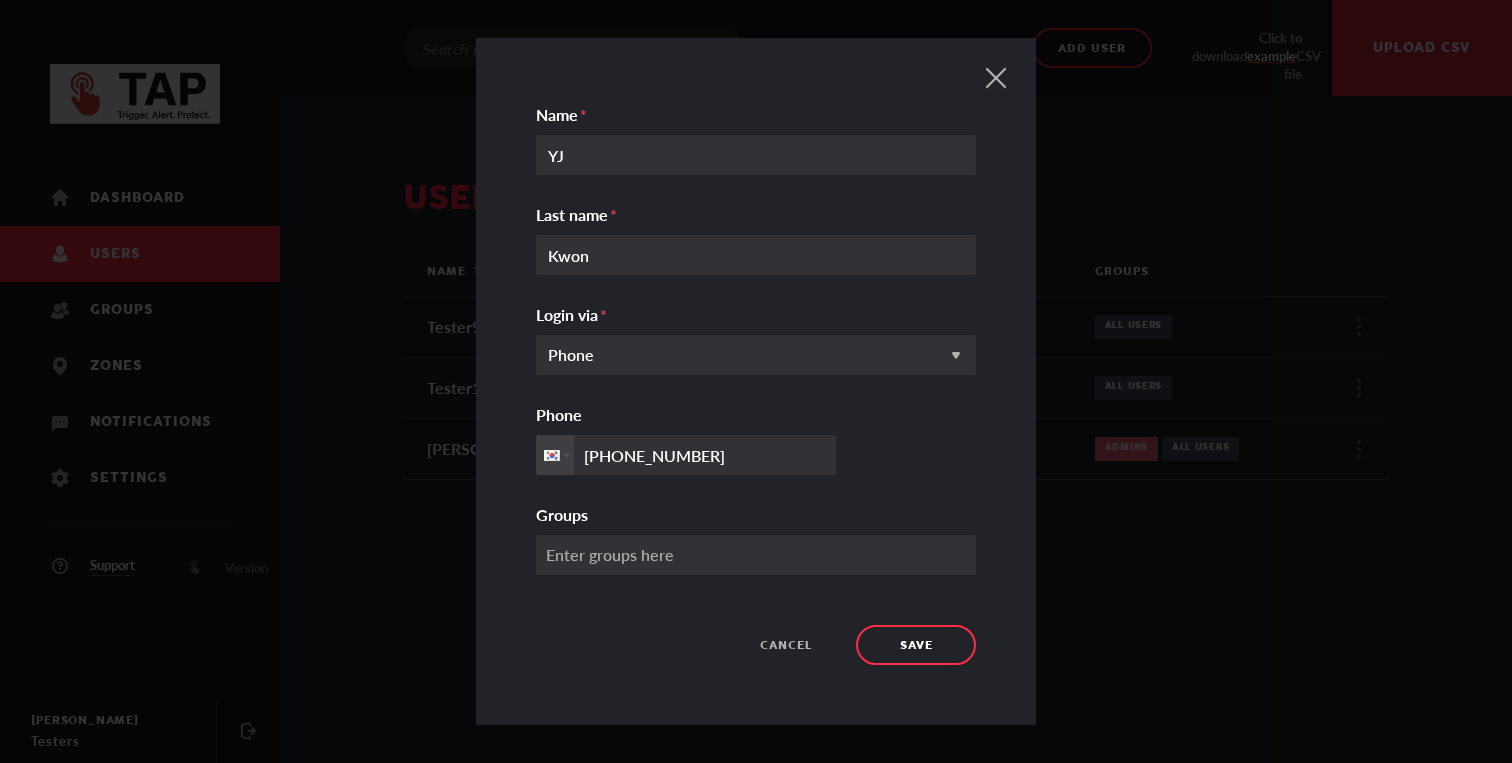 type on "[PHONE_NUMBER]" 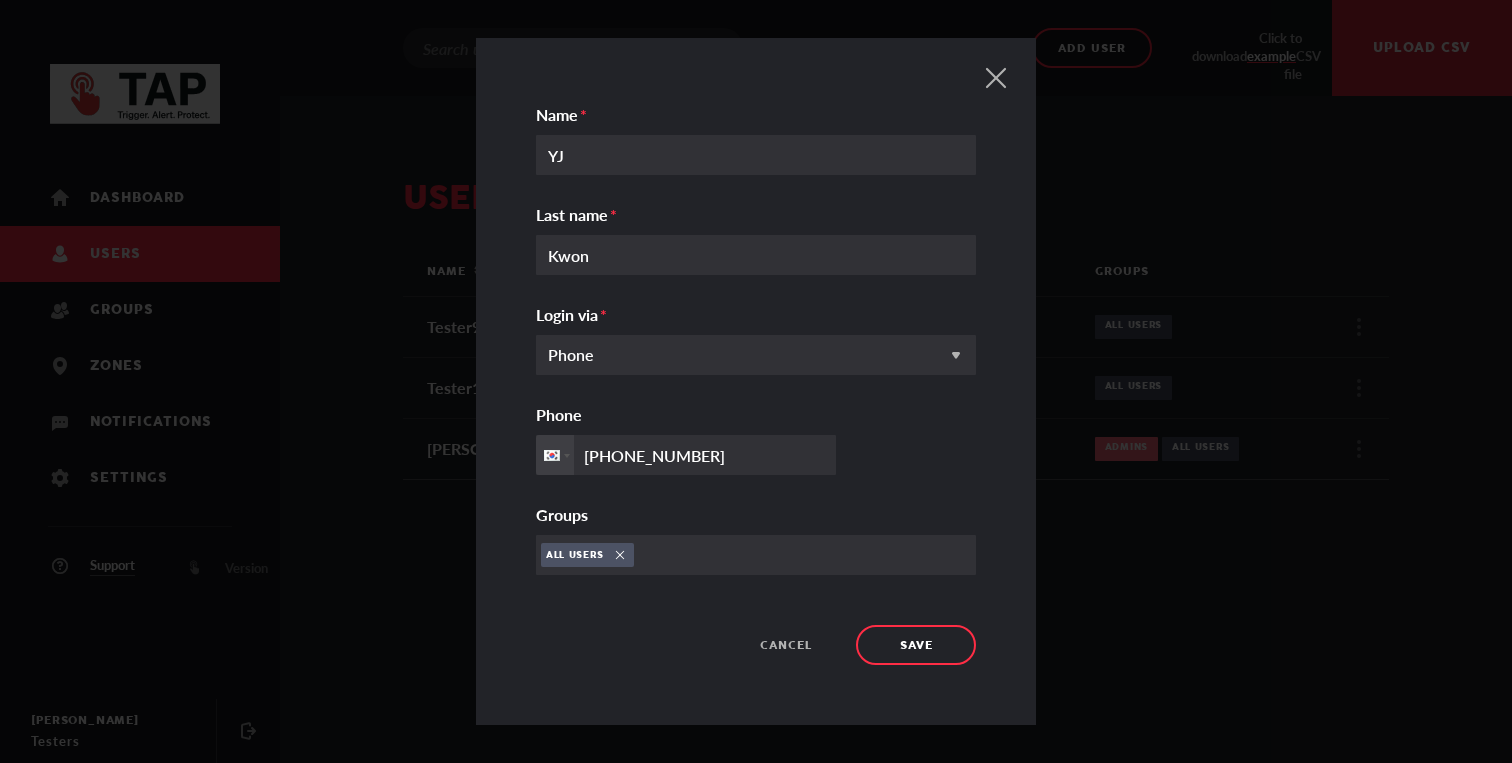 drag, startPoint x: 772, startPoint y: 466, endPoint x: 592, endPoint y: 456, distance: 180.27756 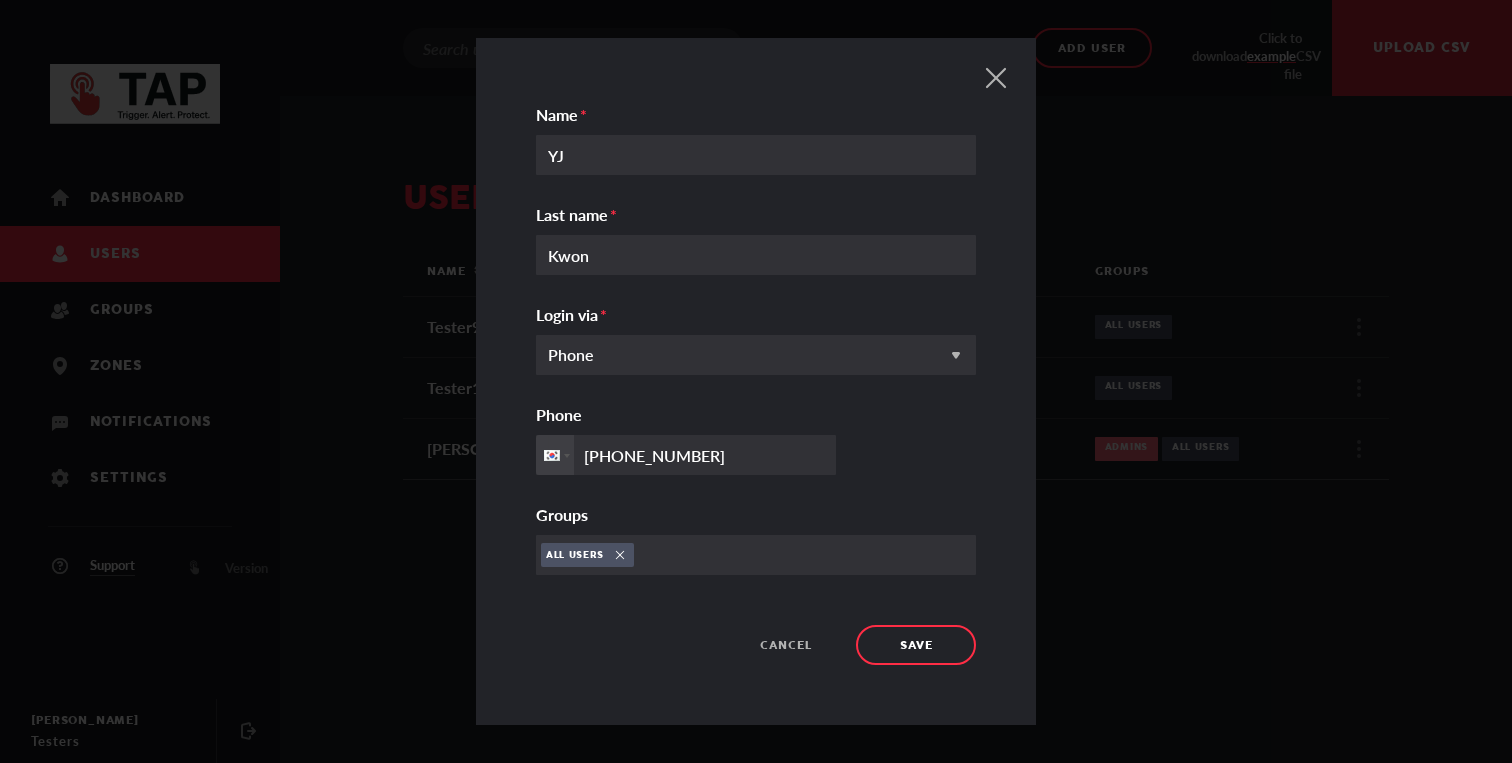 click on "[PHONE_NUMBER]" at bounding box center (686, 455) 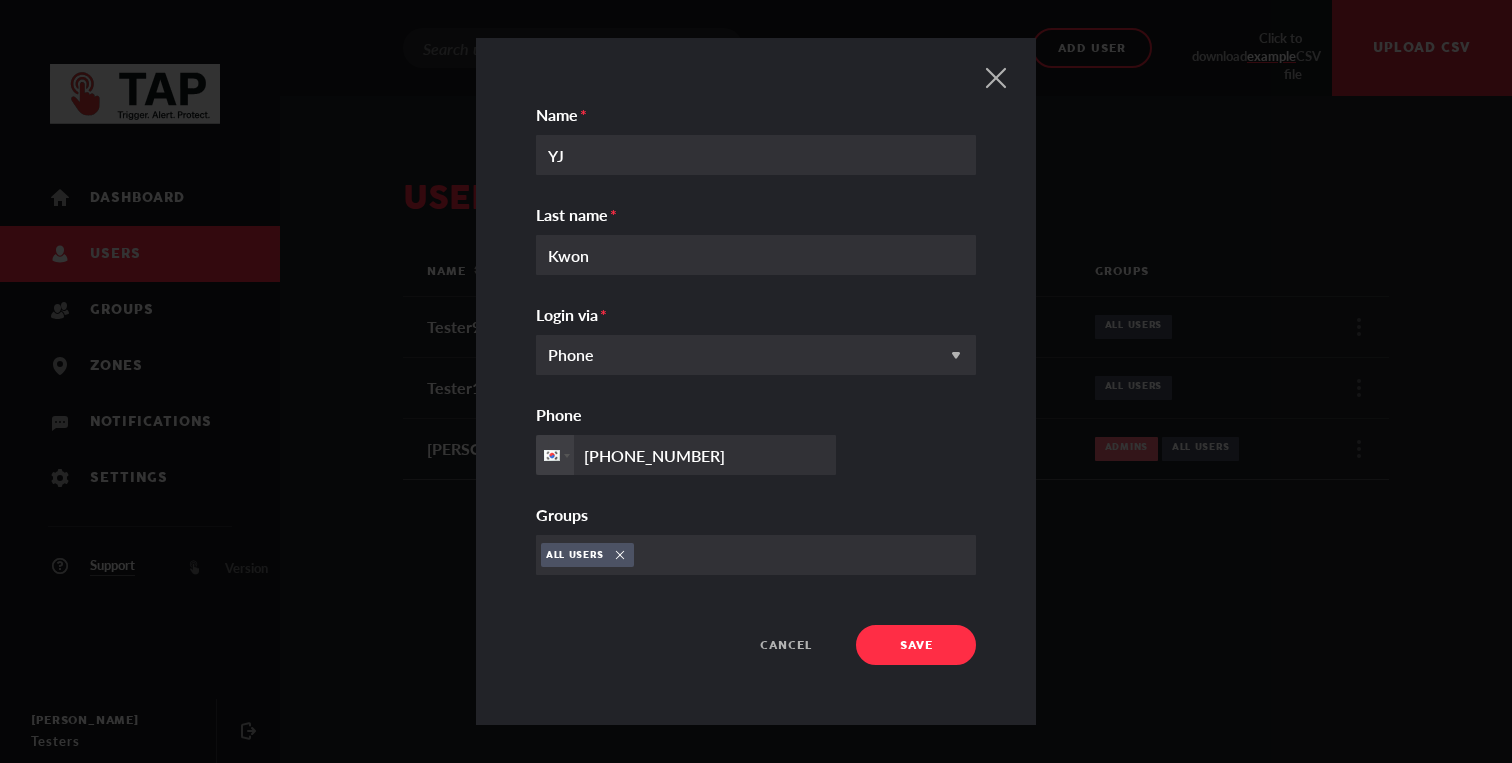 click on "Save" at bounding box center [916, 645] 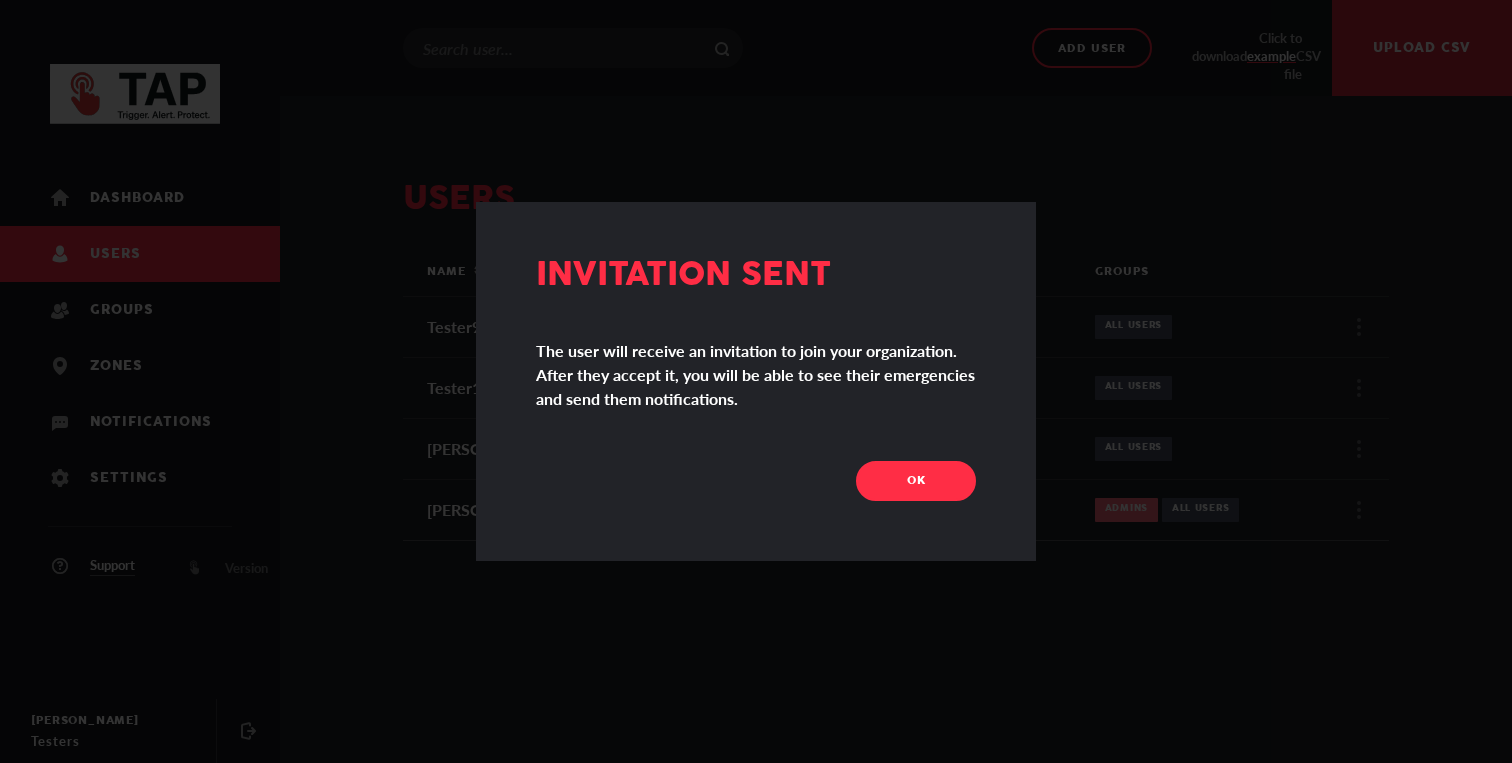 click on "OK" at bounding box center [916, 481] 